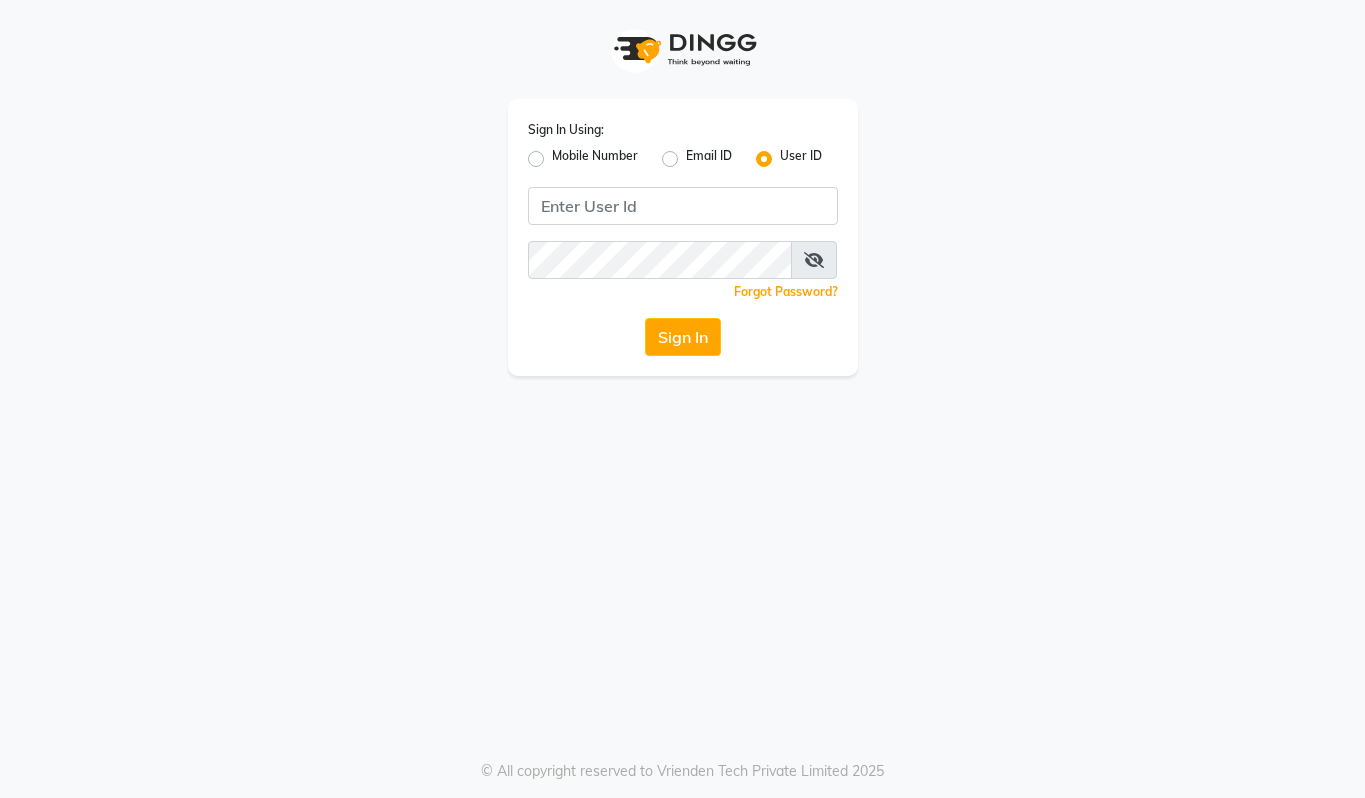 scroll, scrollTop: 0, scrollLeft: 0, axis: both 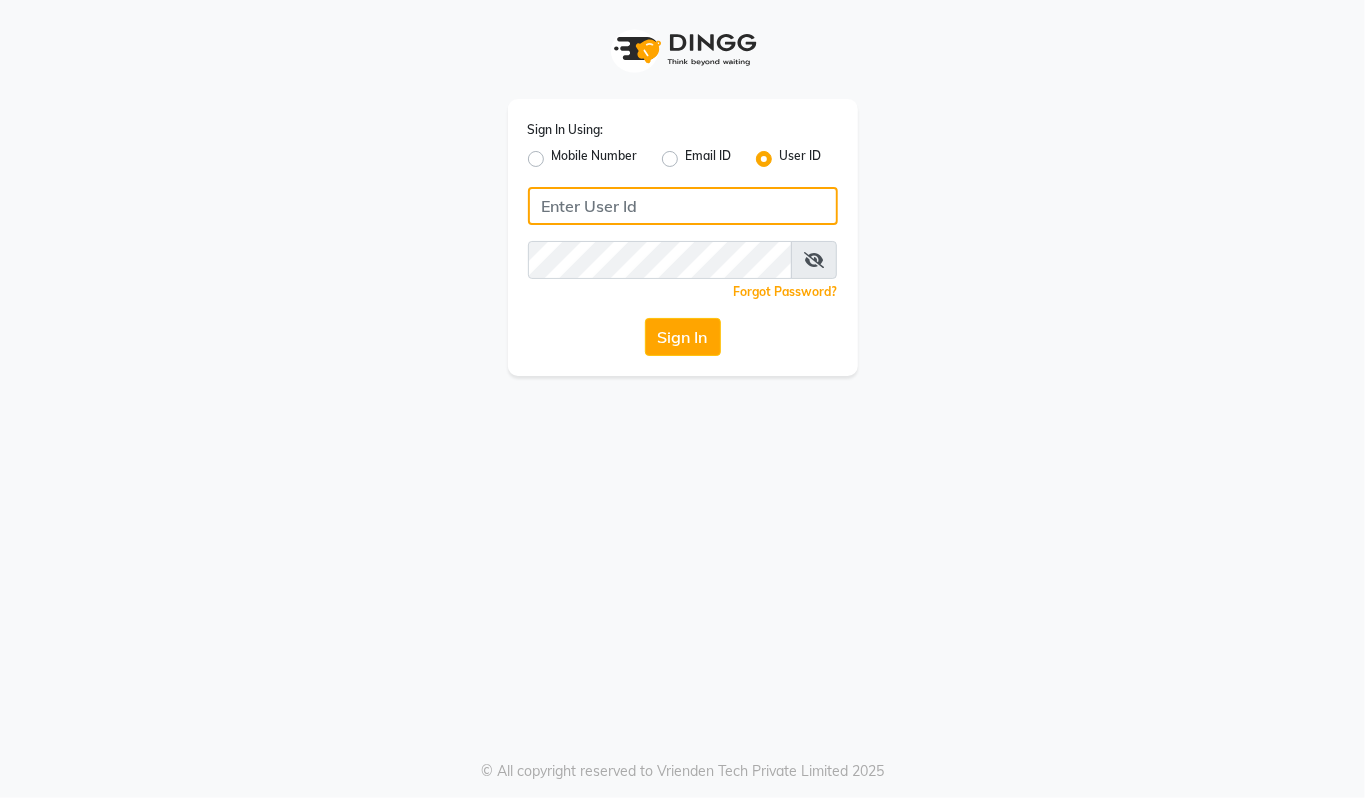 type on "[PHONE]" 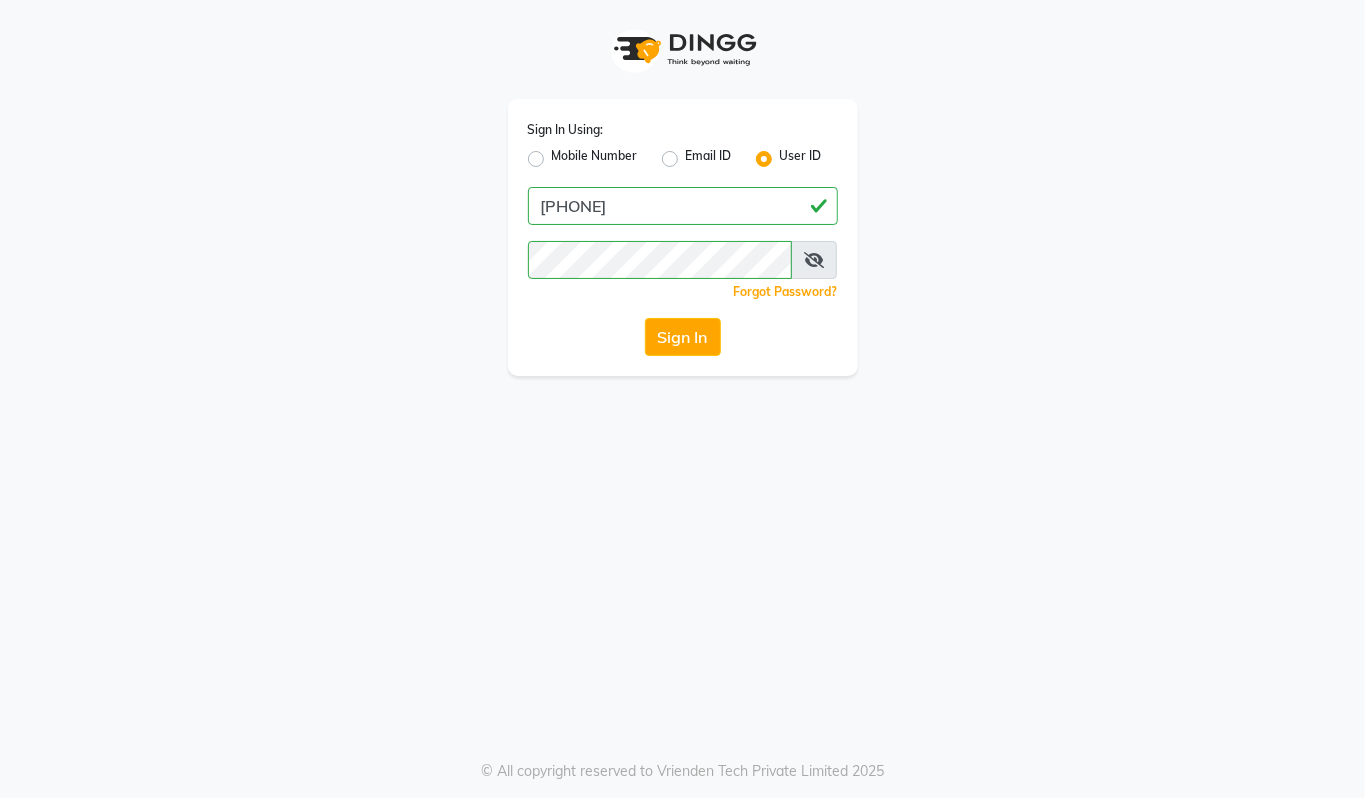 click on "Mobile Number" 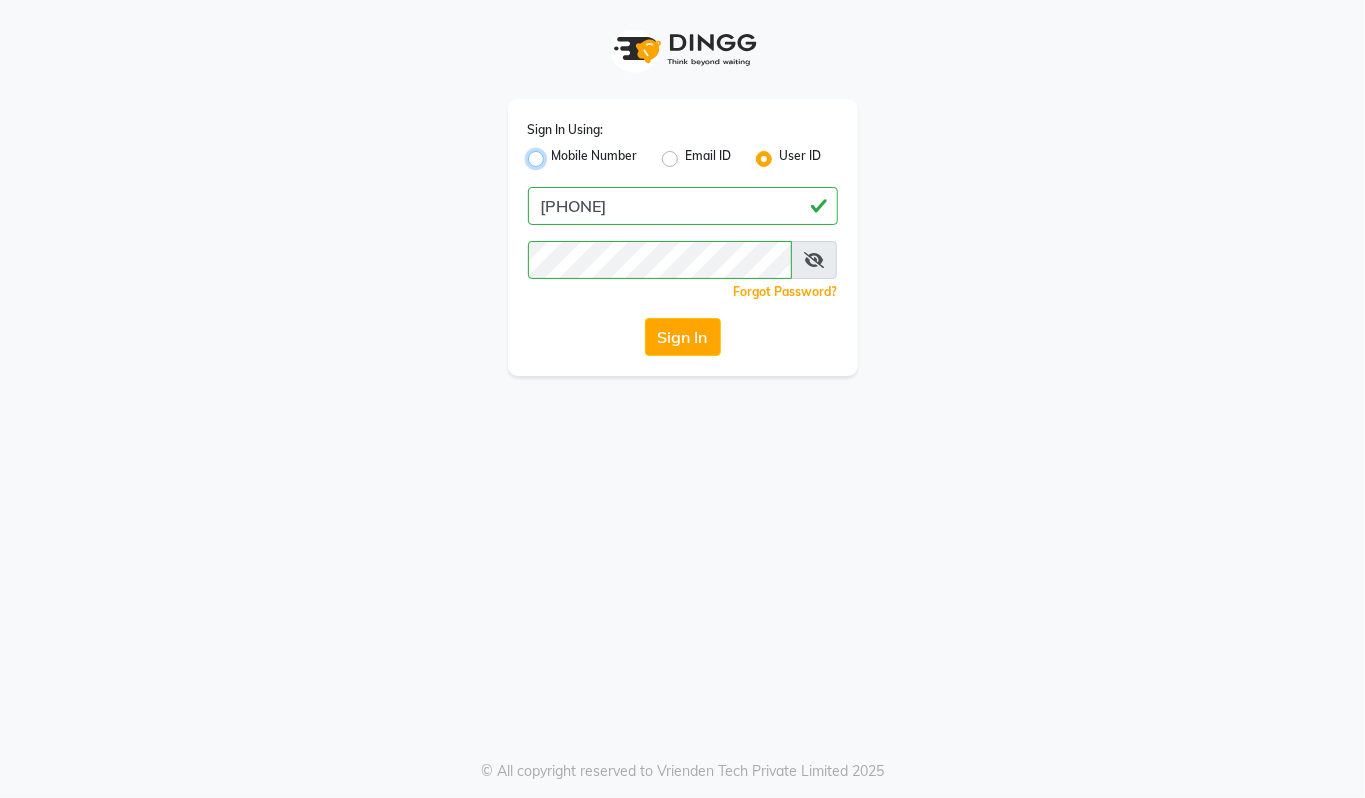 click on "Mobile Number" at bounding box center [558, 153] 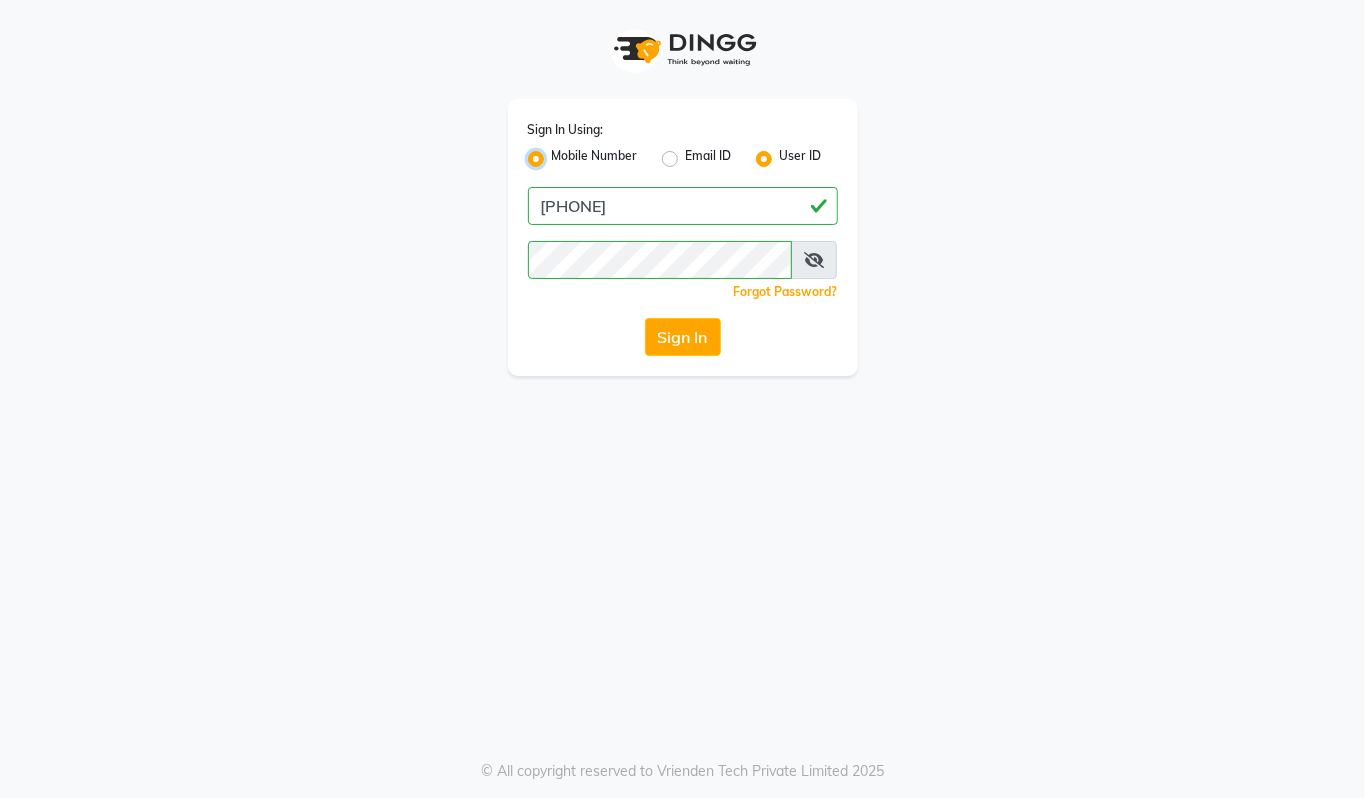 radio on "false" 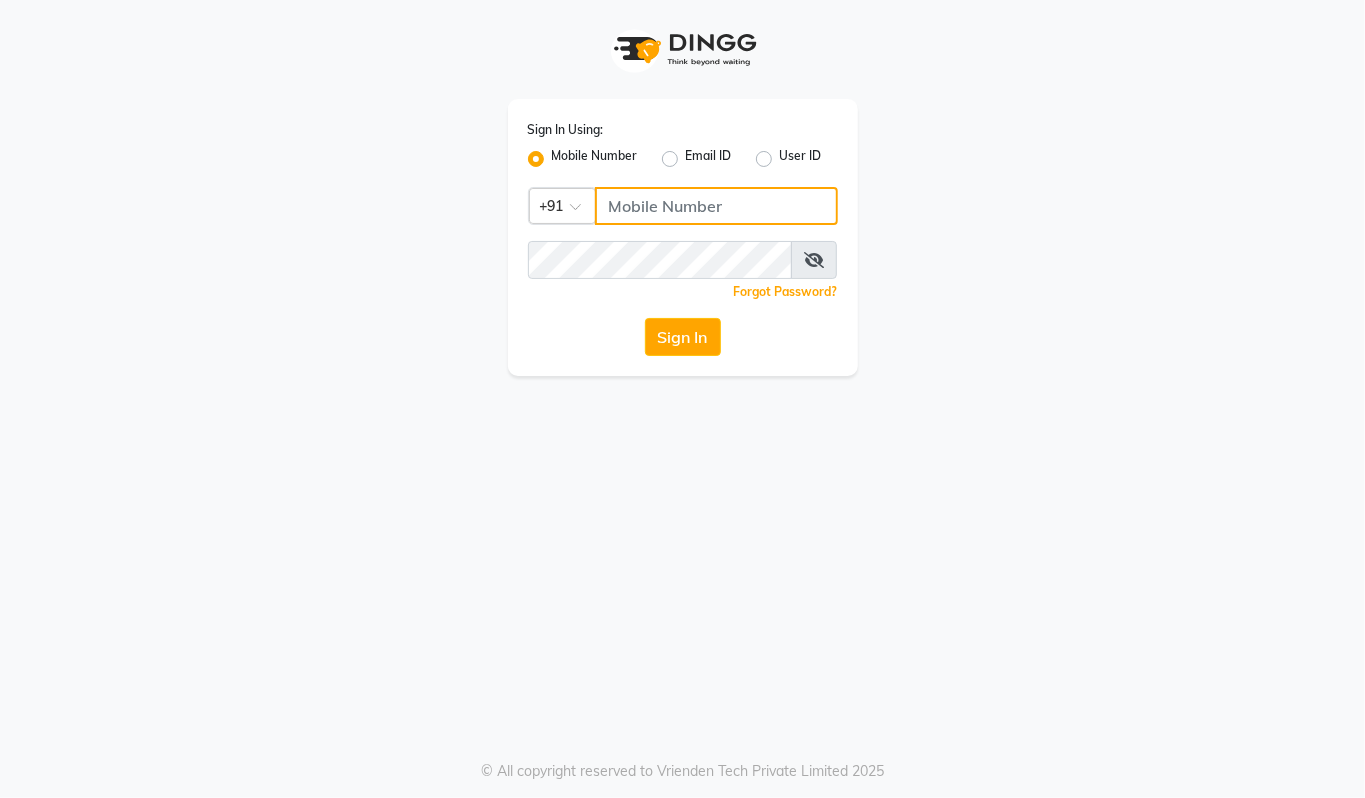 click 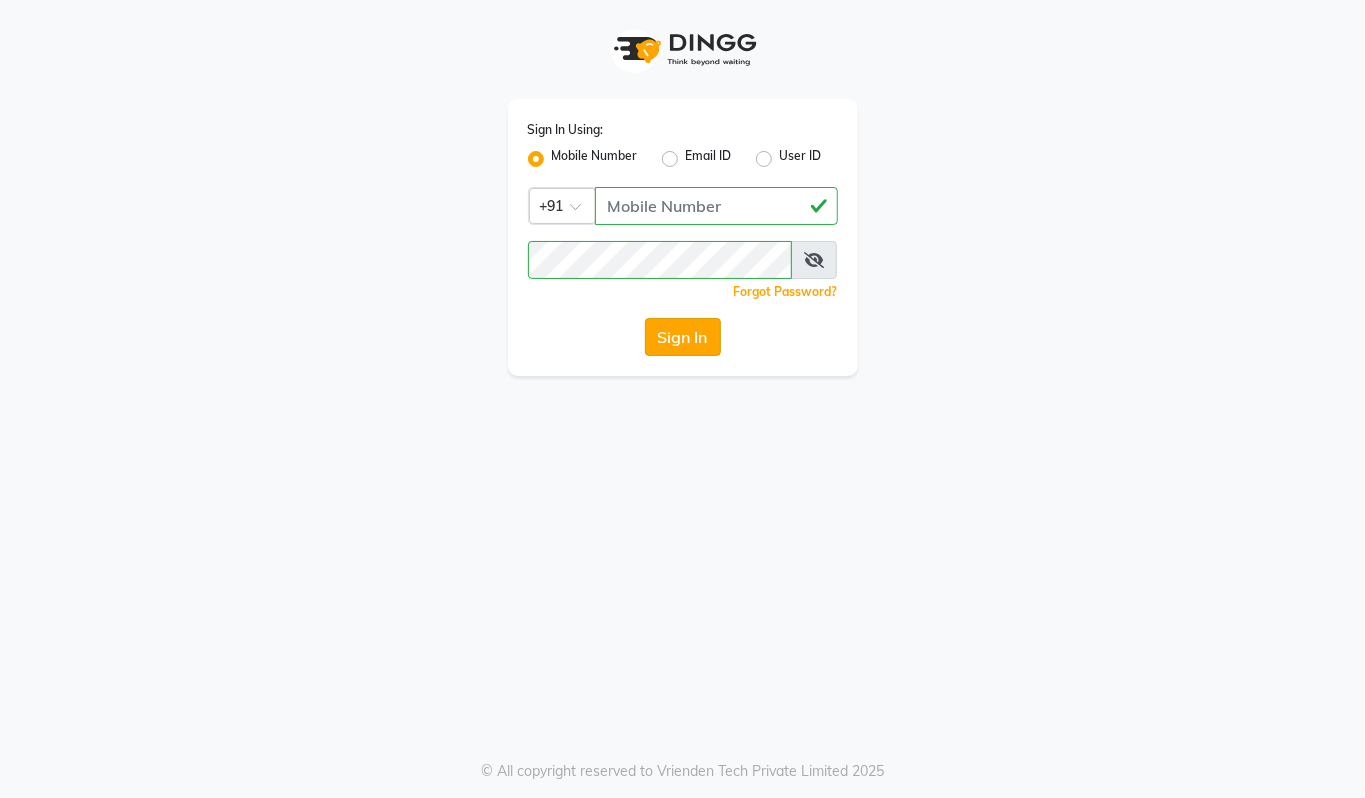 click on "Sign In" 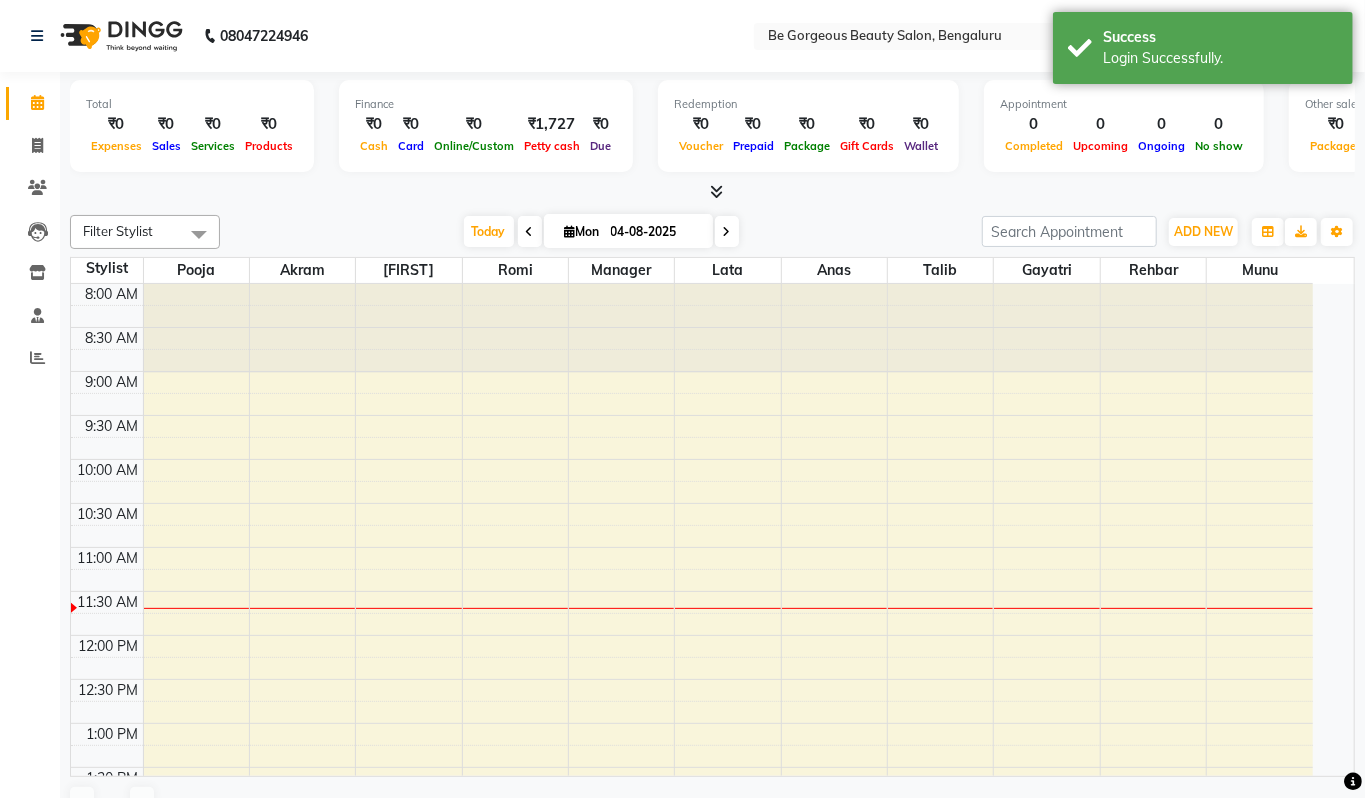 scroll, scrollTop: 0, scrollLeft: 0, axis: both 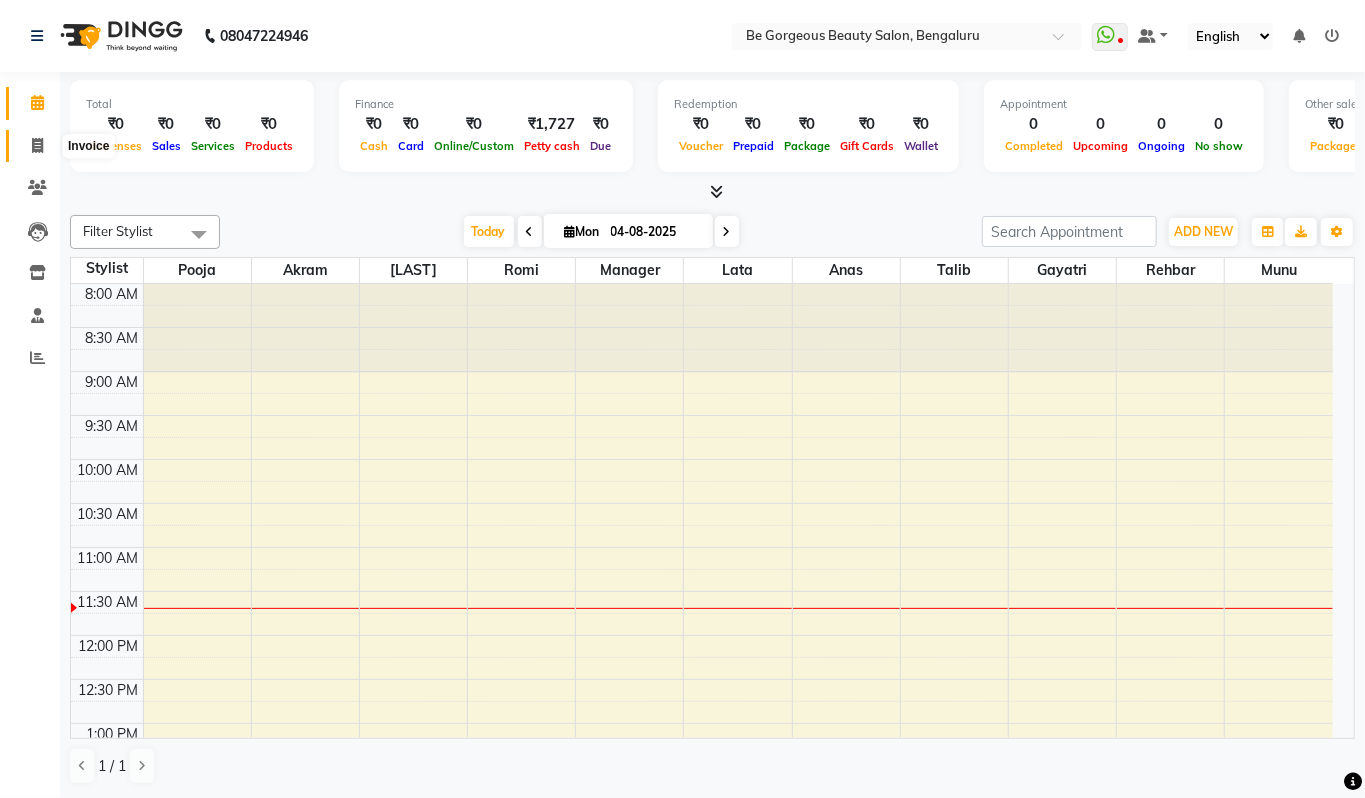 click 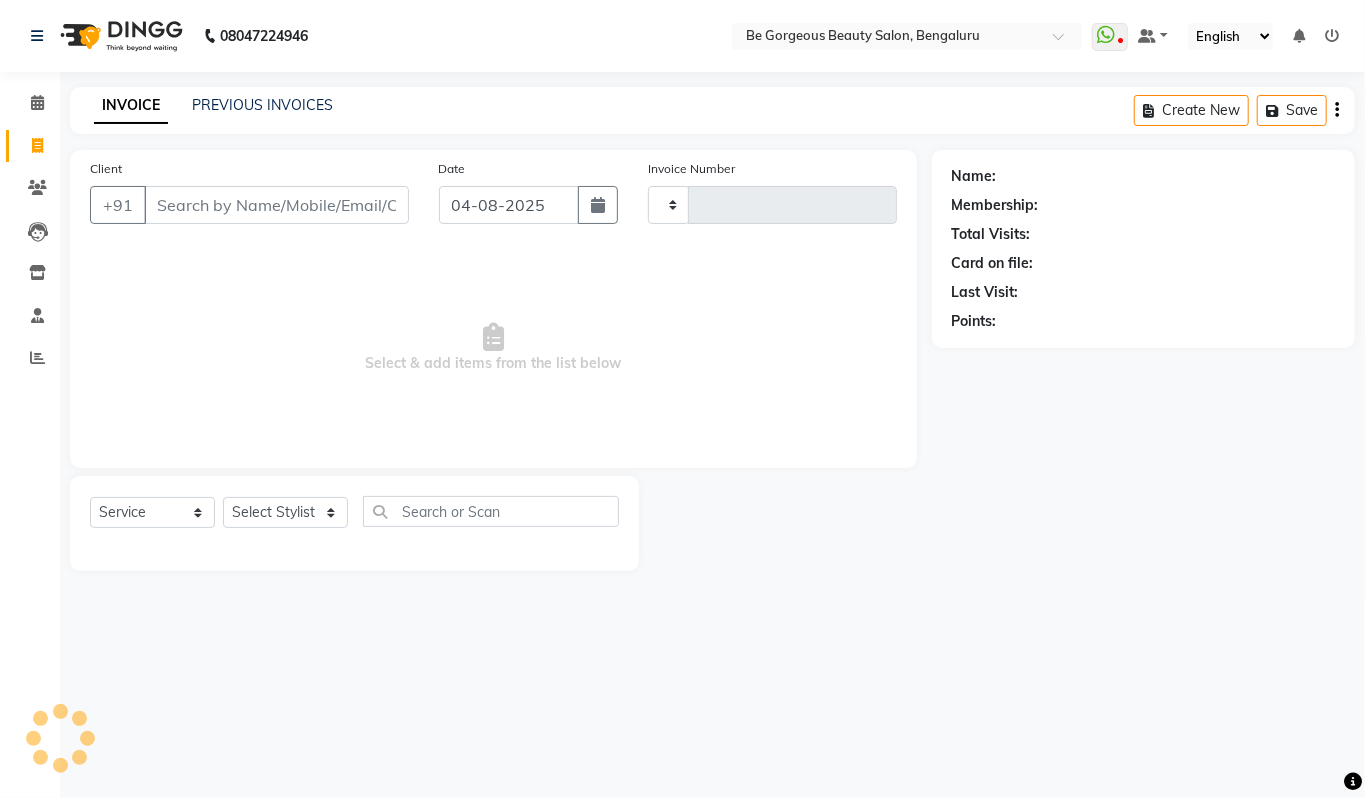 type on "3443" 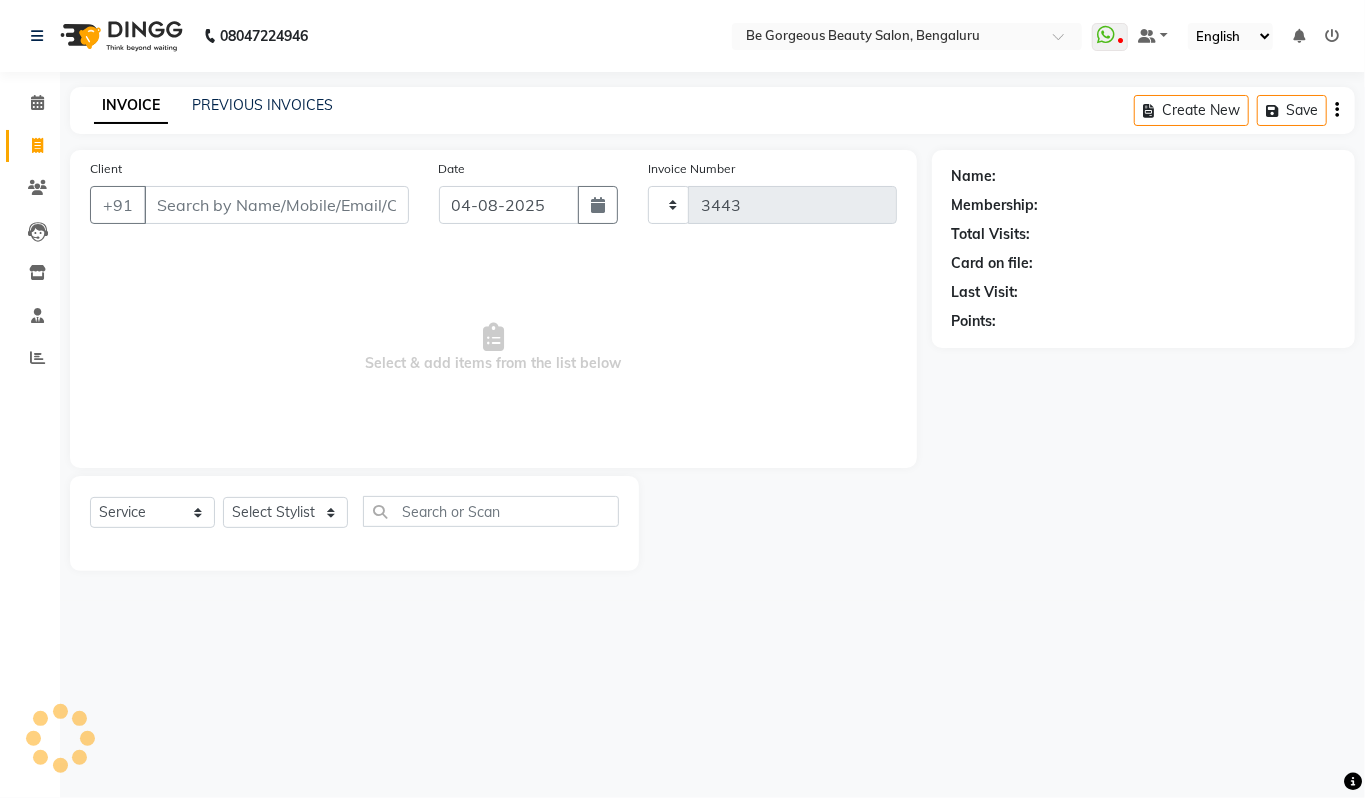 select on "5405" 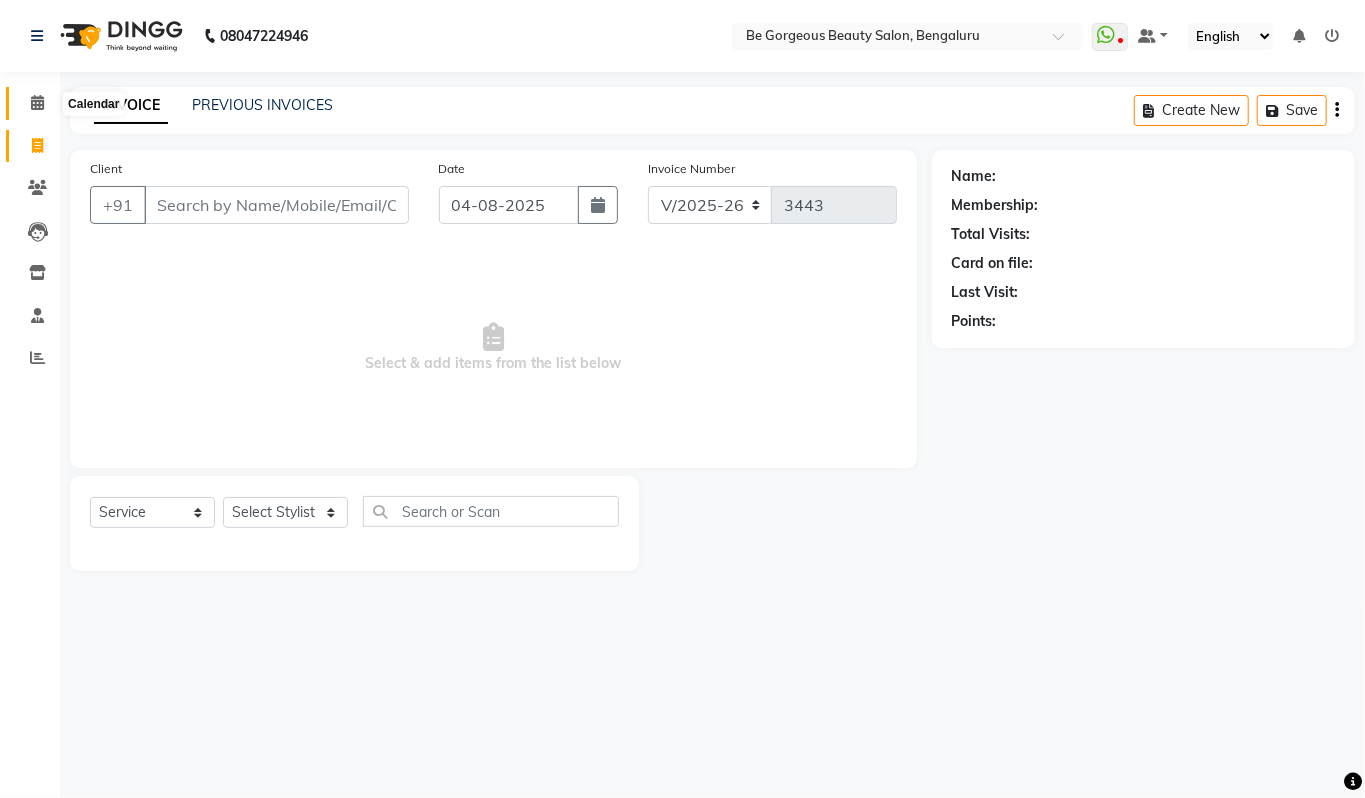 click 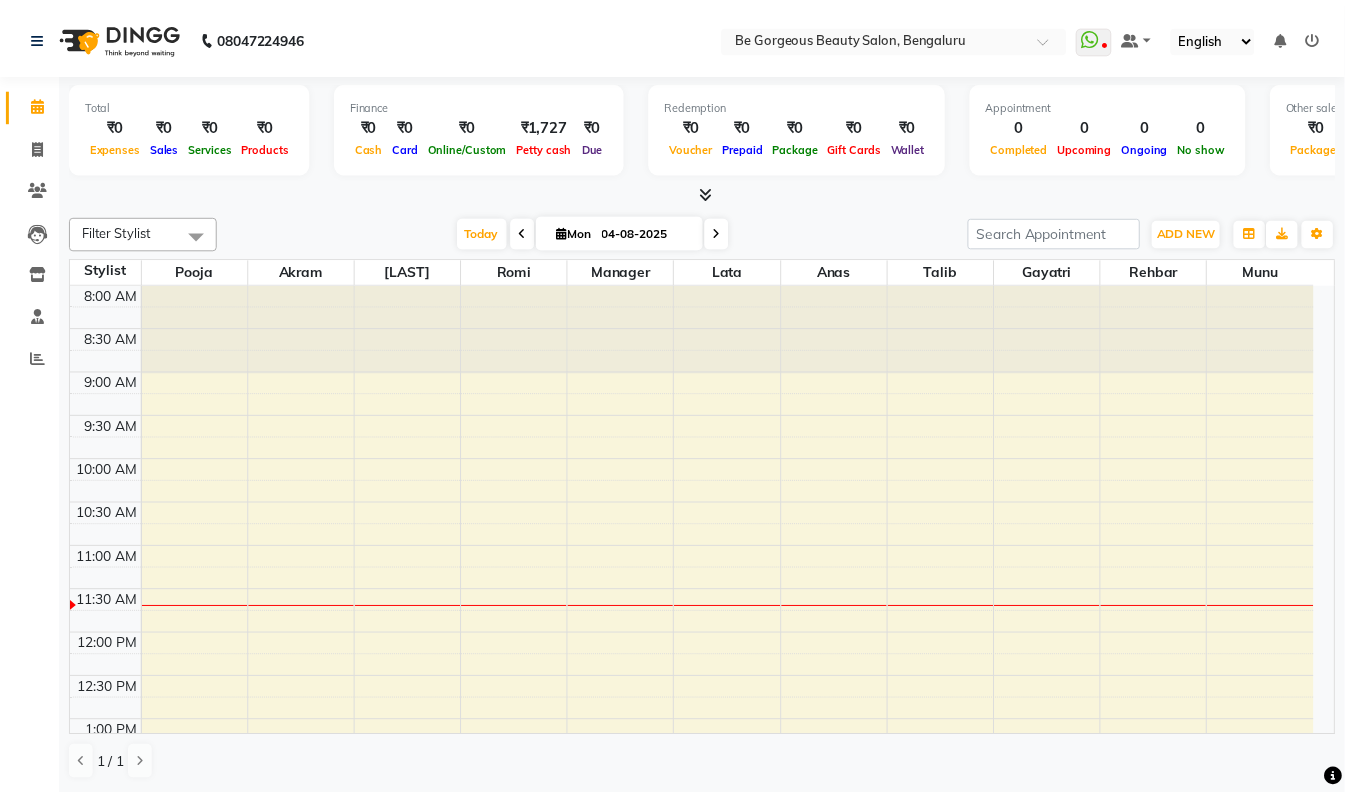 scroll, scrollTop: 0, scrollLeft: 0, axis: both 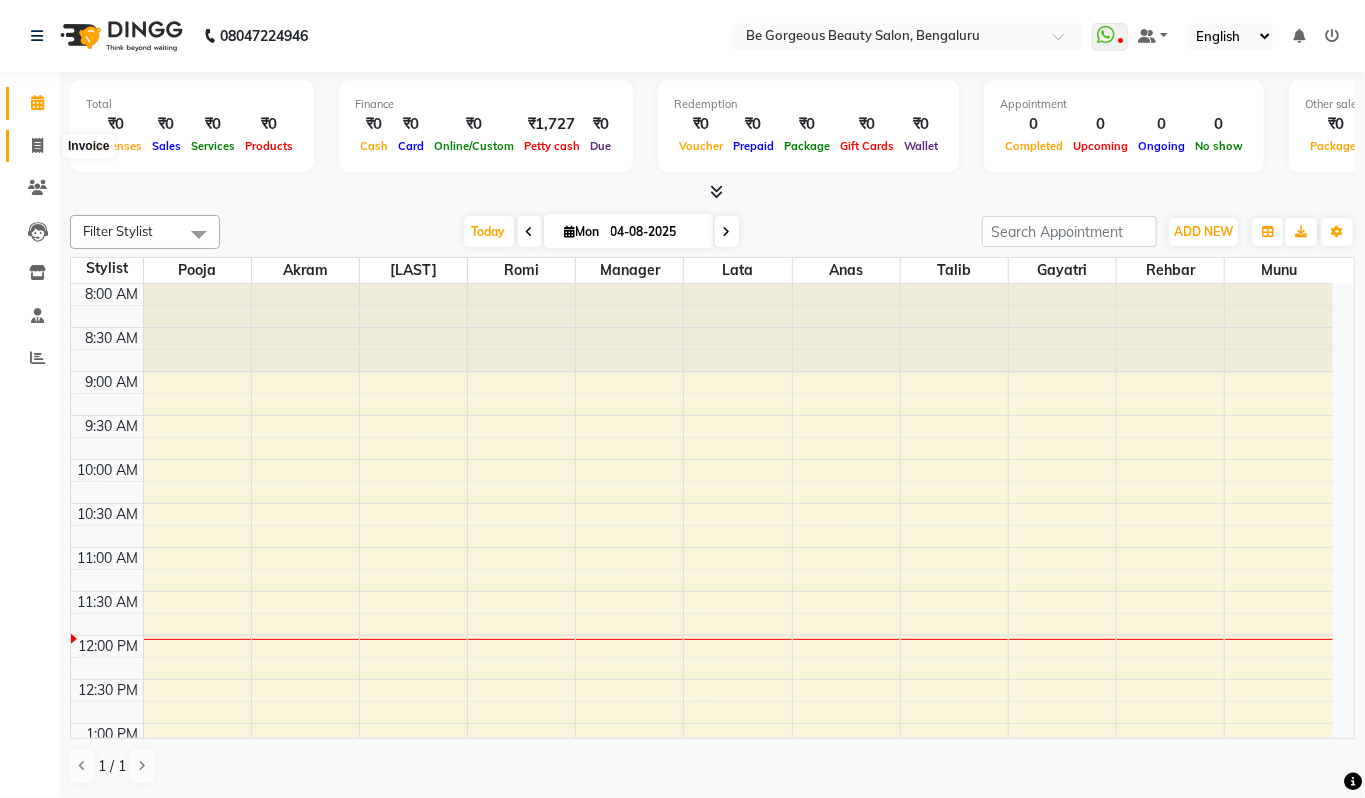 click 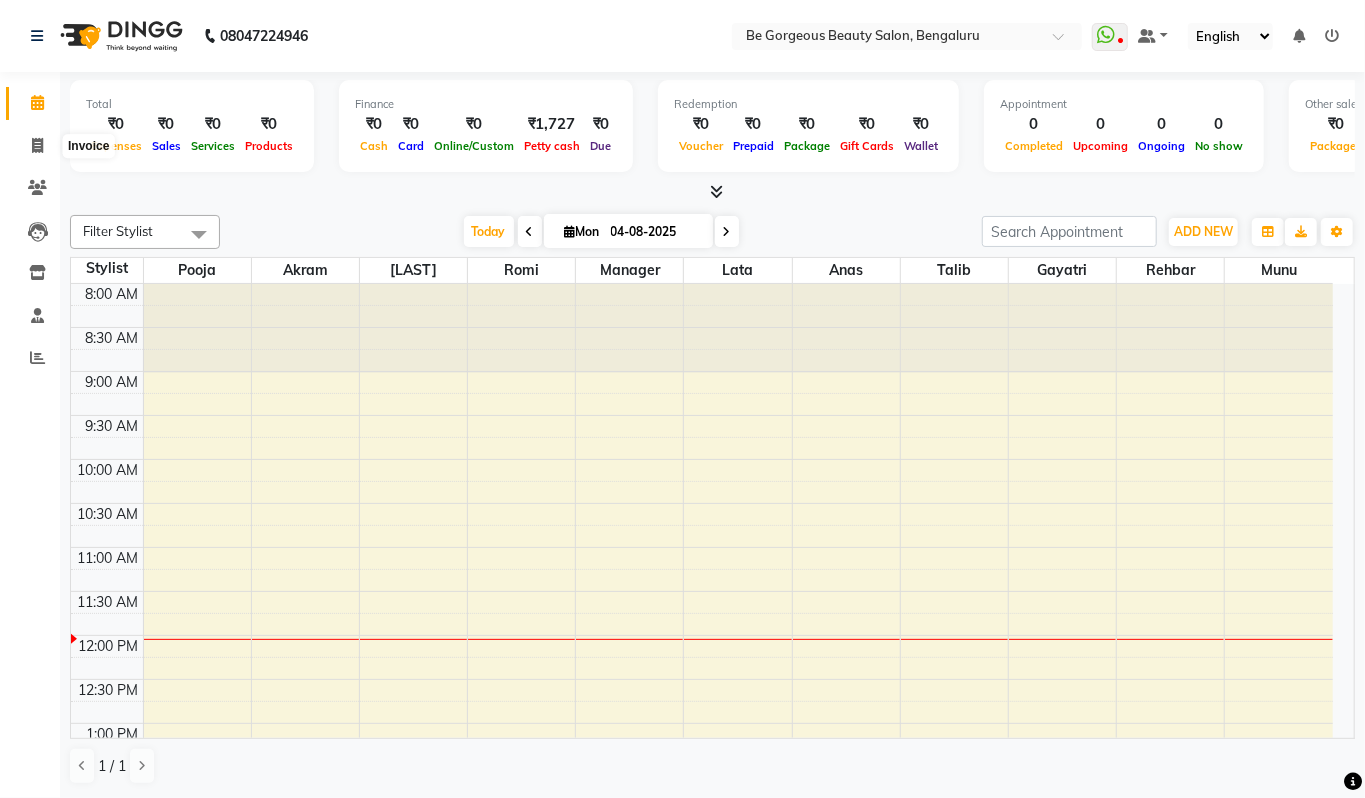 select on "5405" 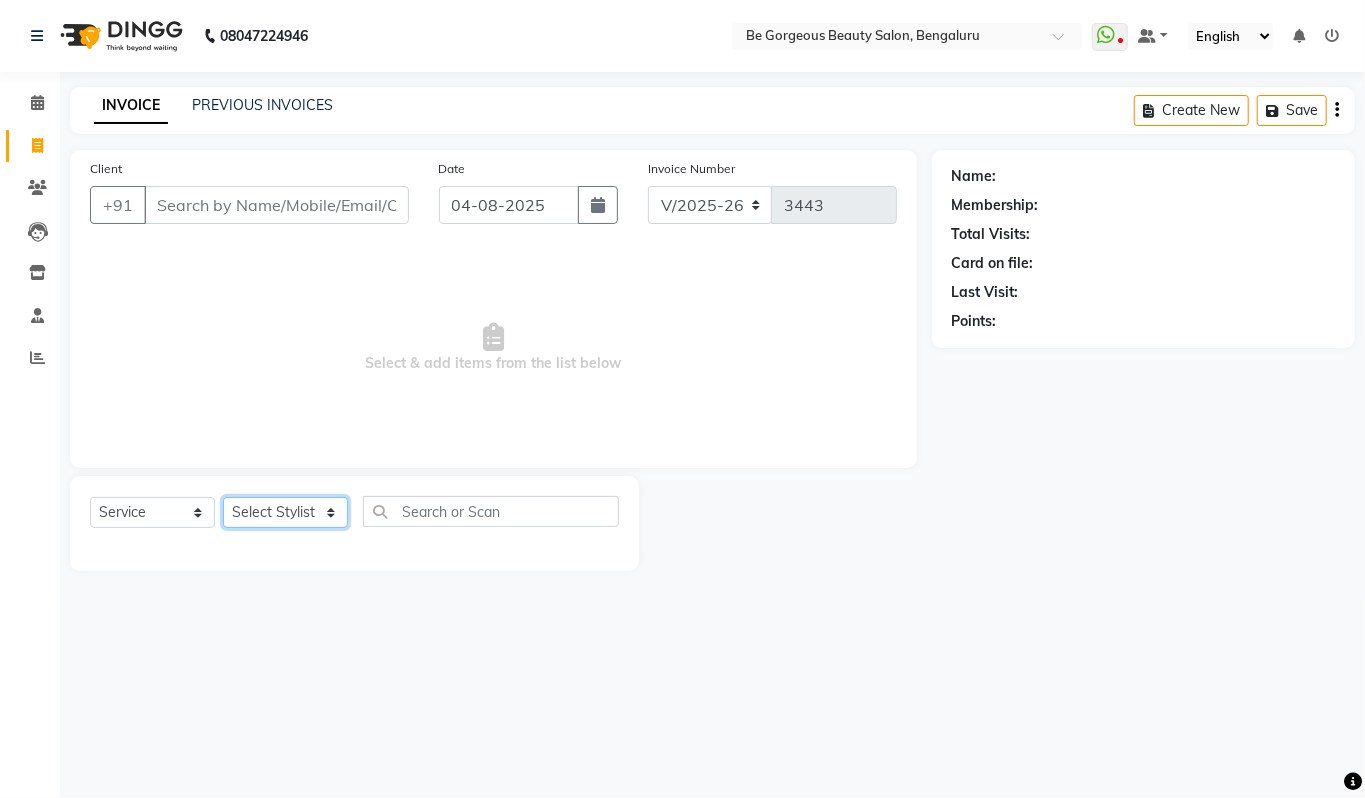 click on "Select Stylist Akram Anas Gayatri lata Manager Munu Pooja Rehbar Romi Talib Wajid" 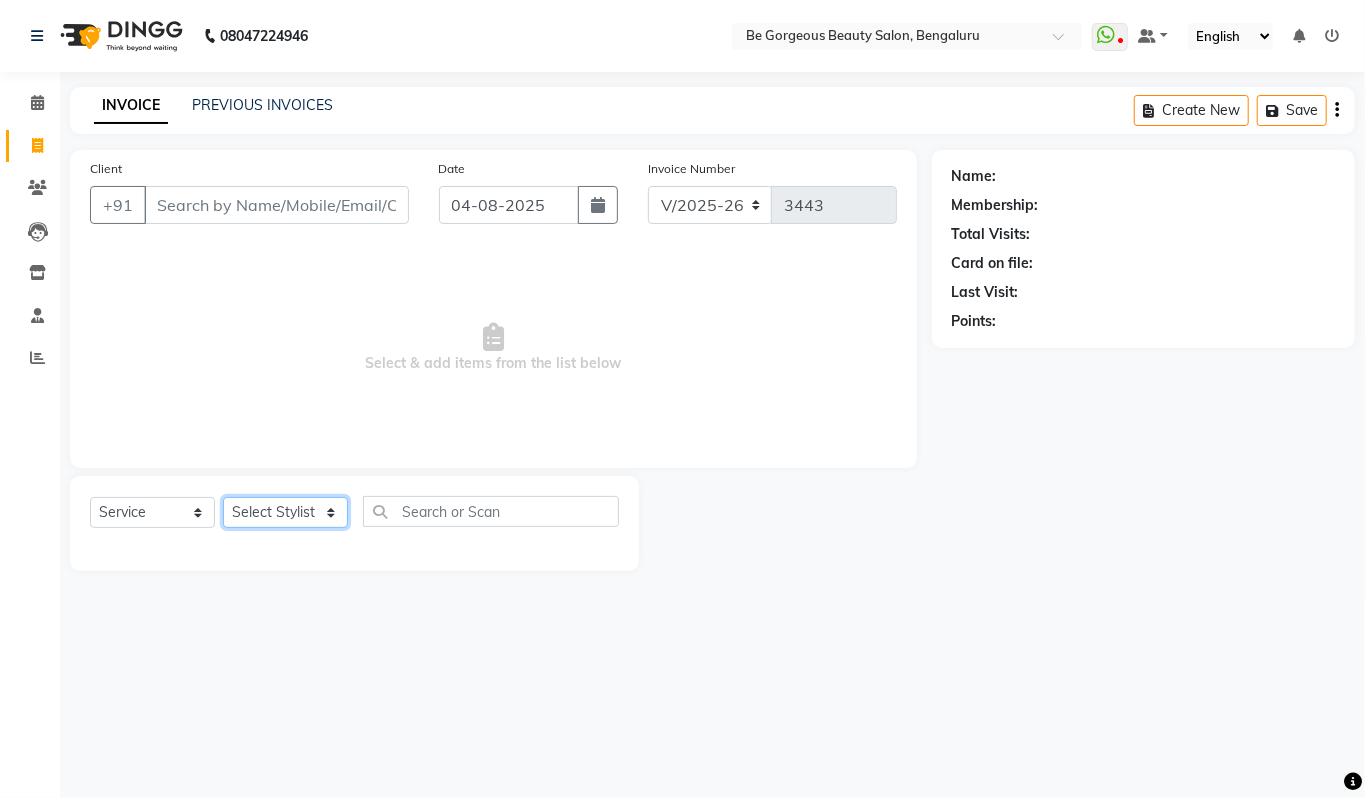 select on "83188" 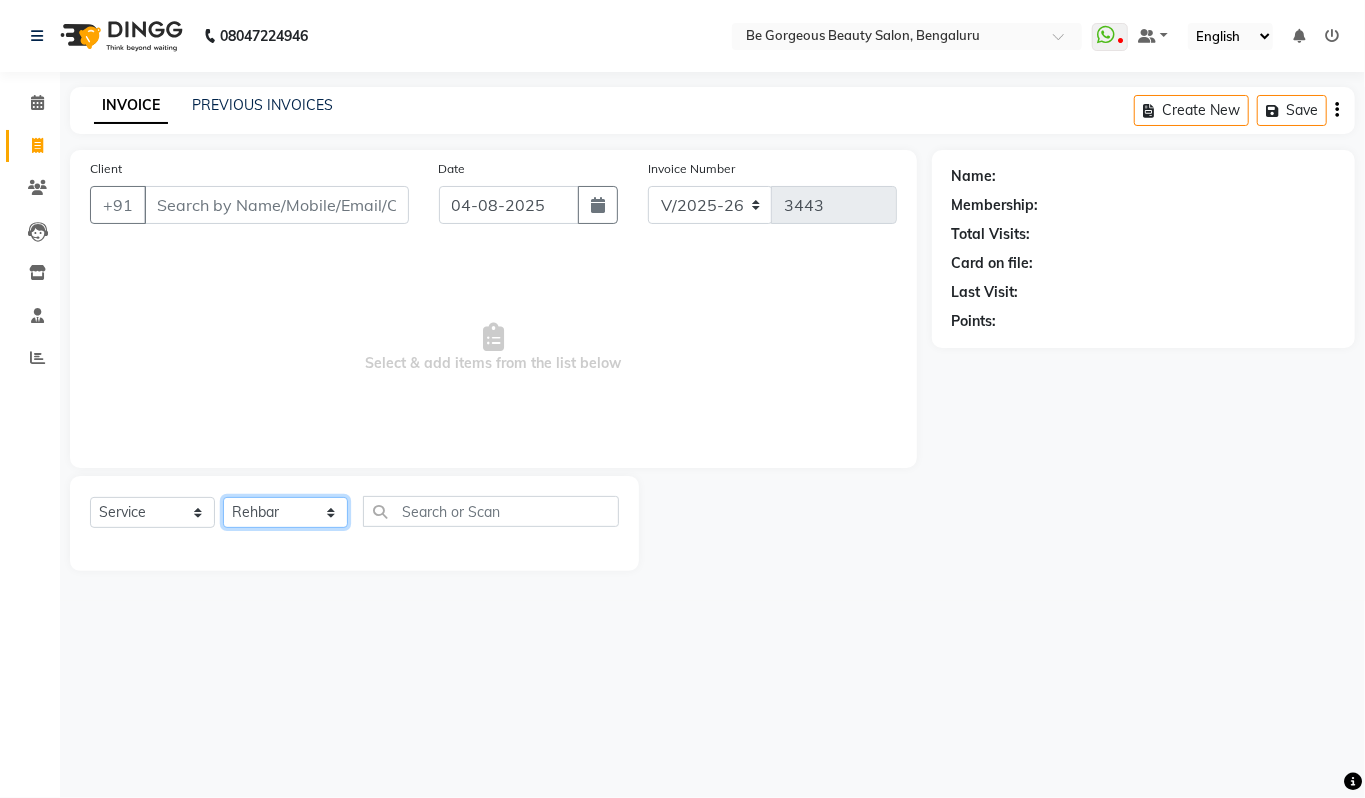 click on "Select Stylist Akram Anas Gayatri lata Manager Munu Pooja Rehbar Romi Talib Wajid" 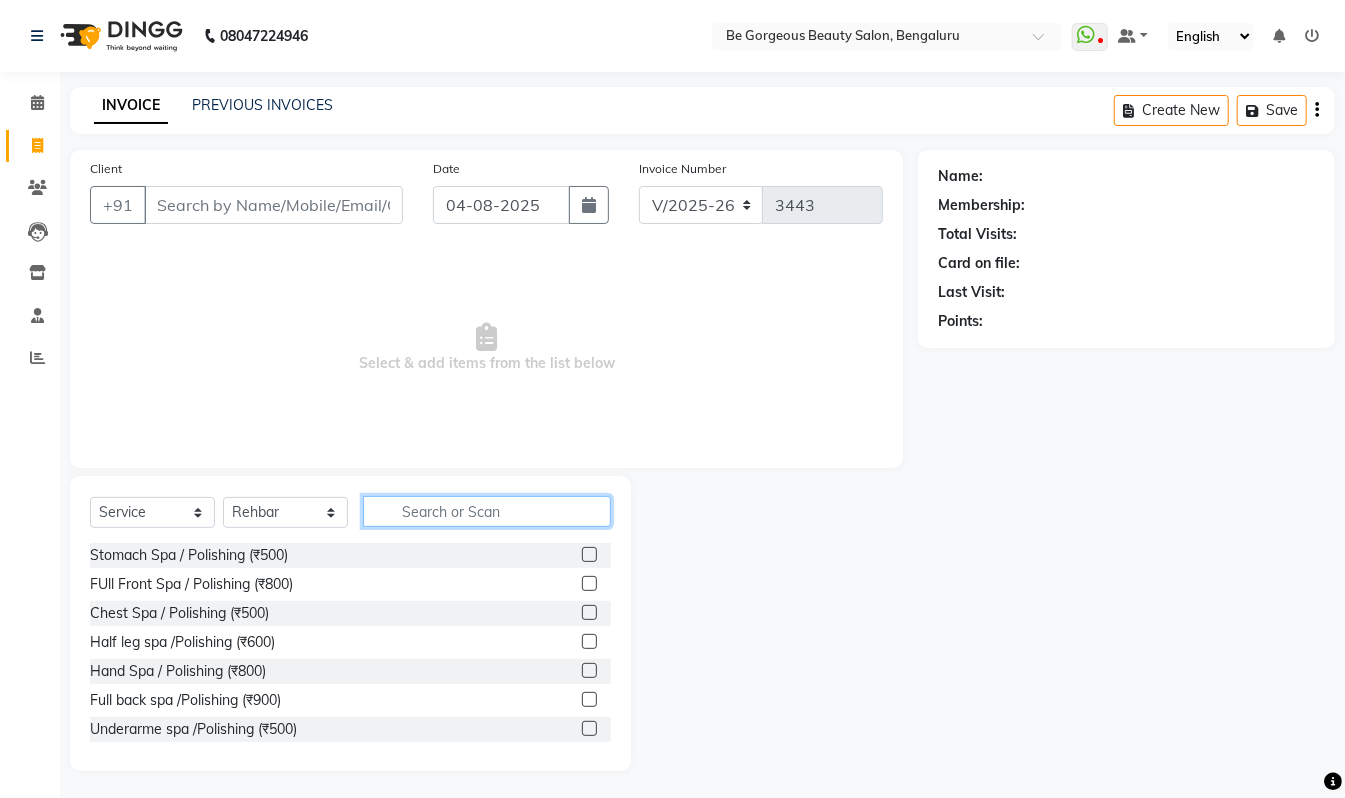 click 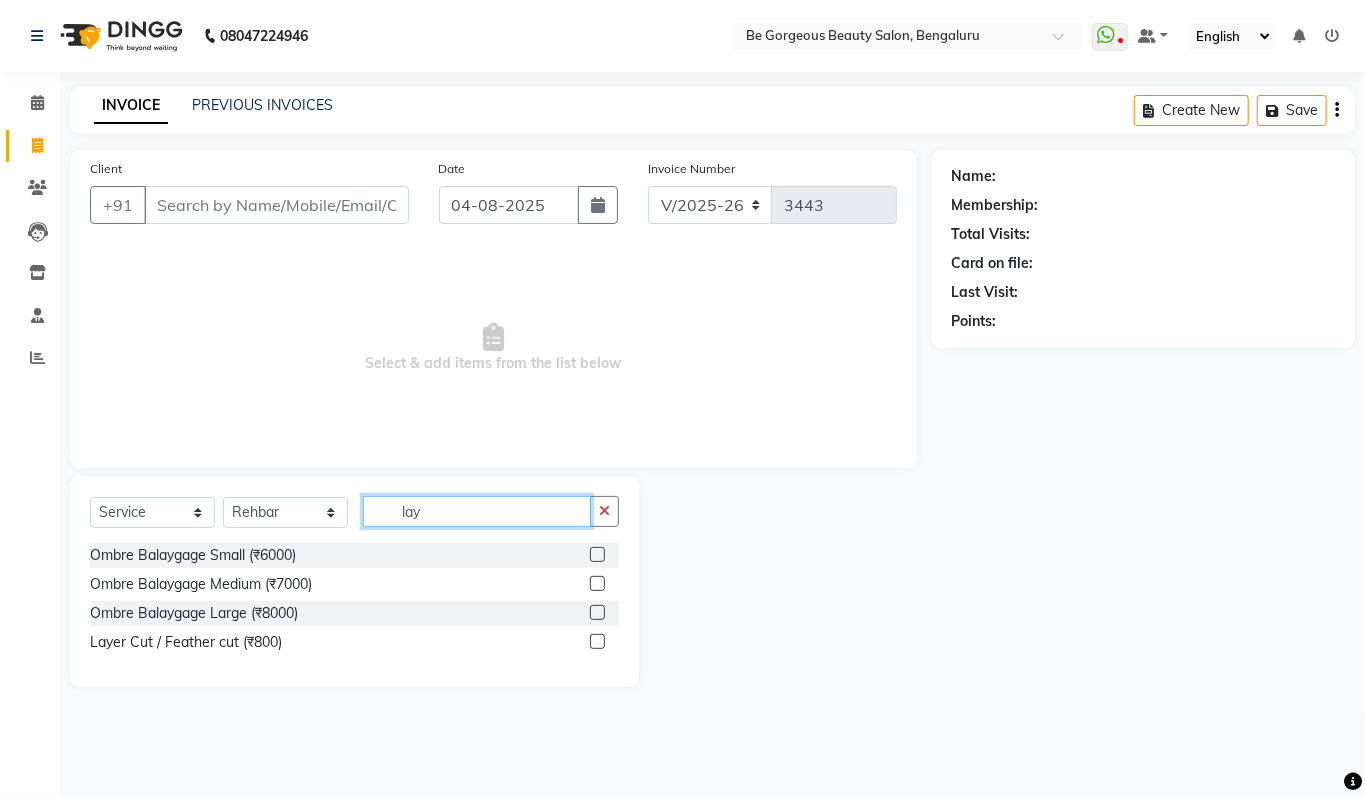 type on "lay" 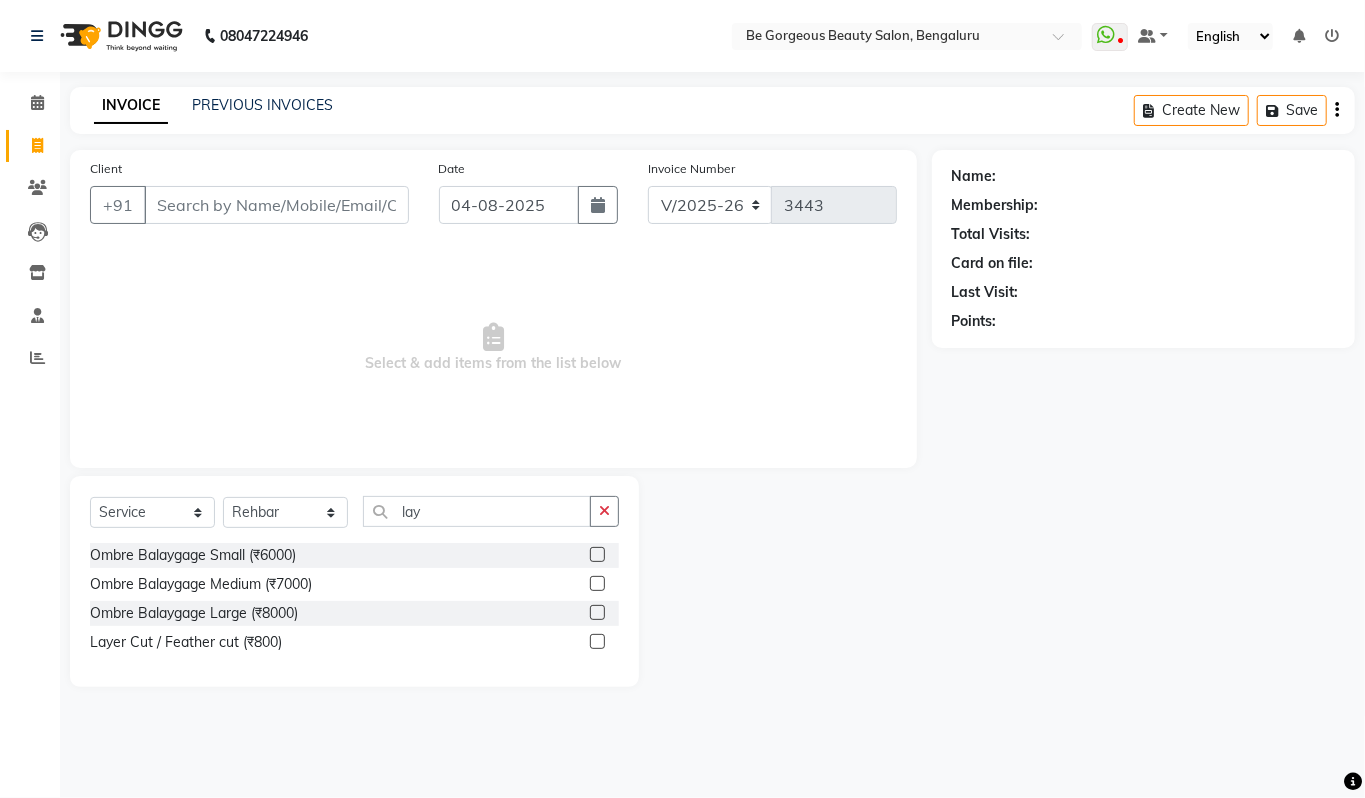 click 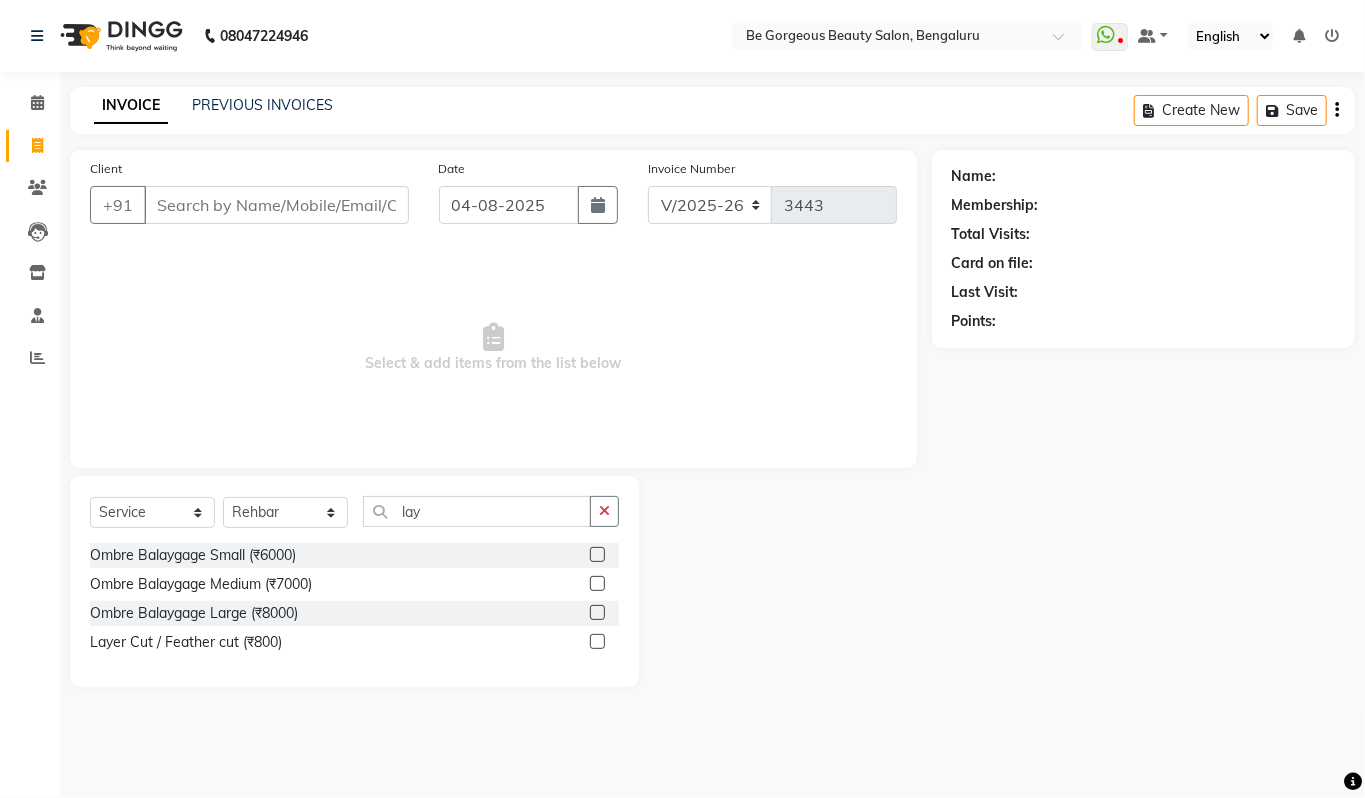 click 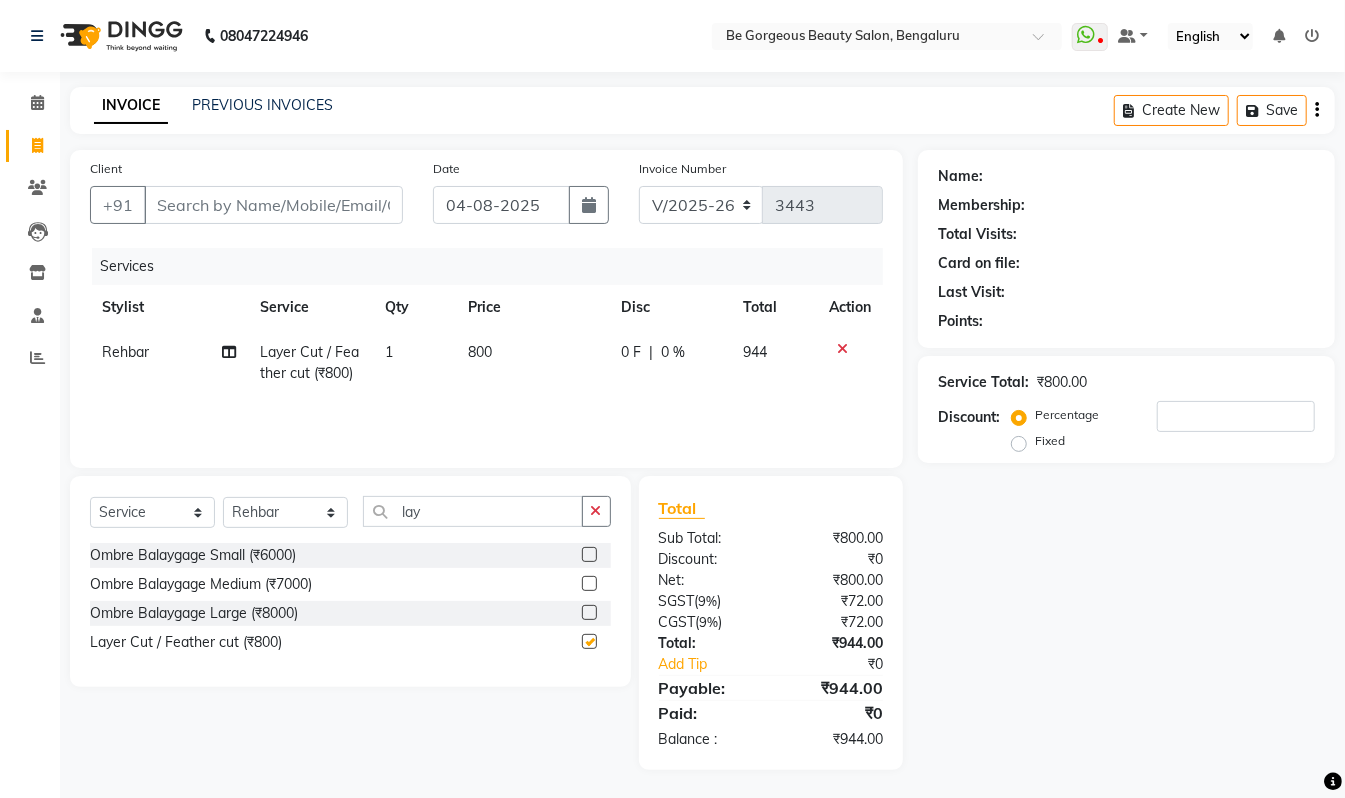 checkbox on "false" 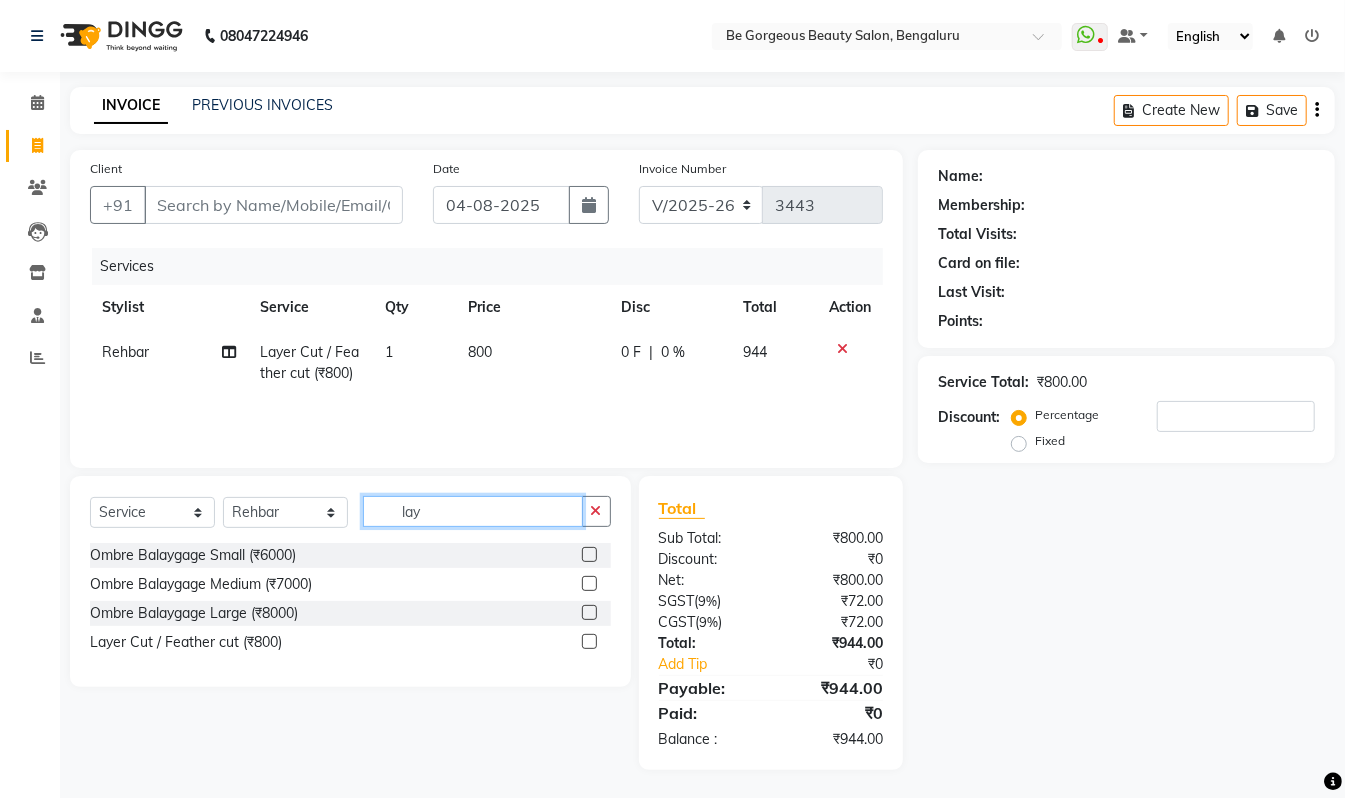 click on "lay" 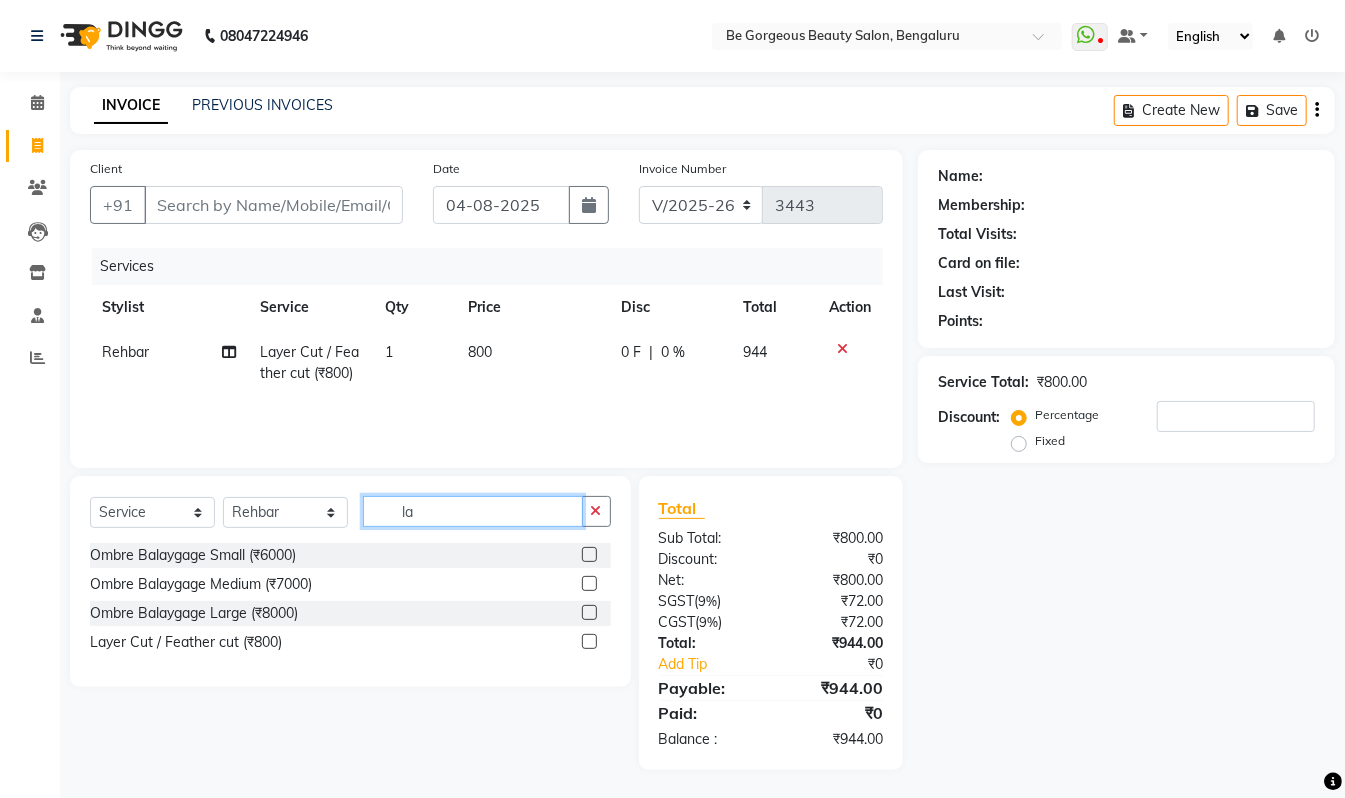 type on "l" 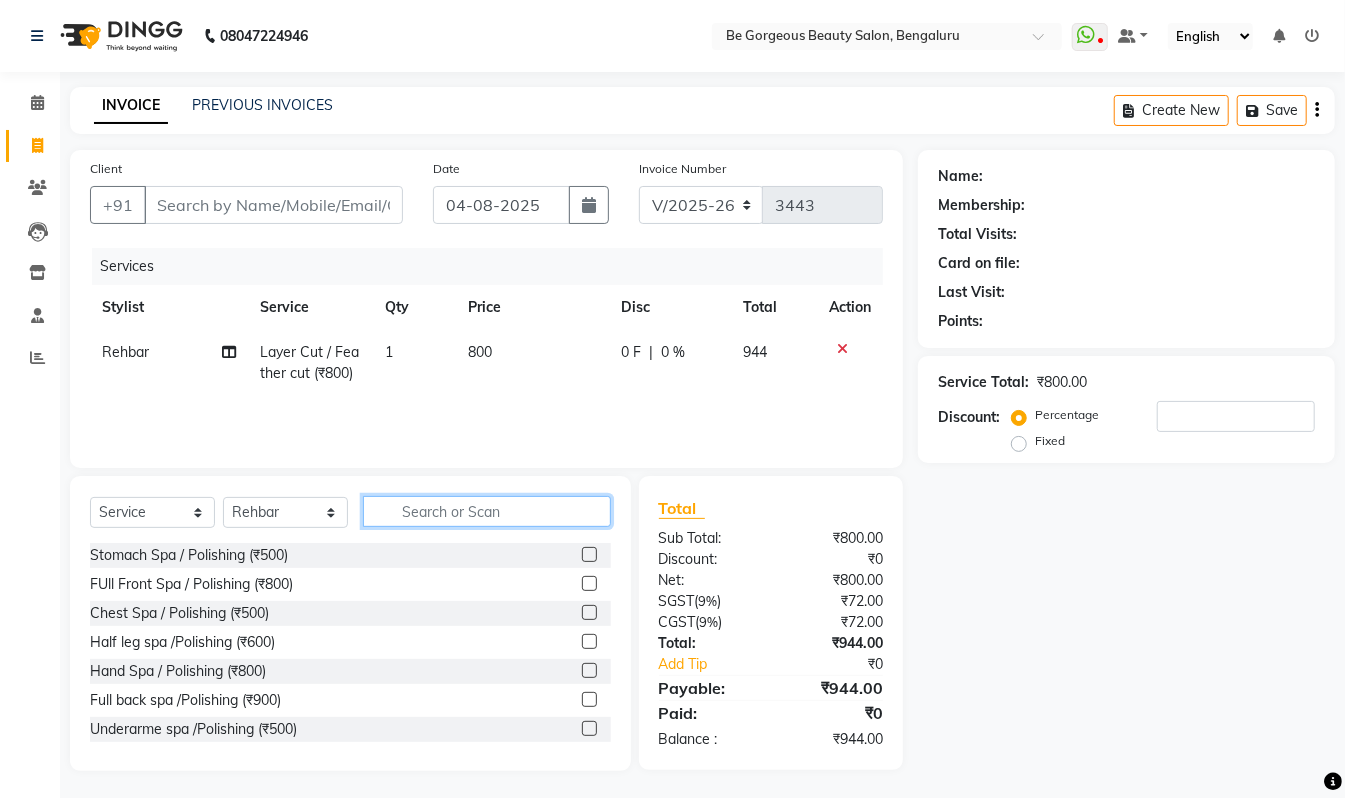 type 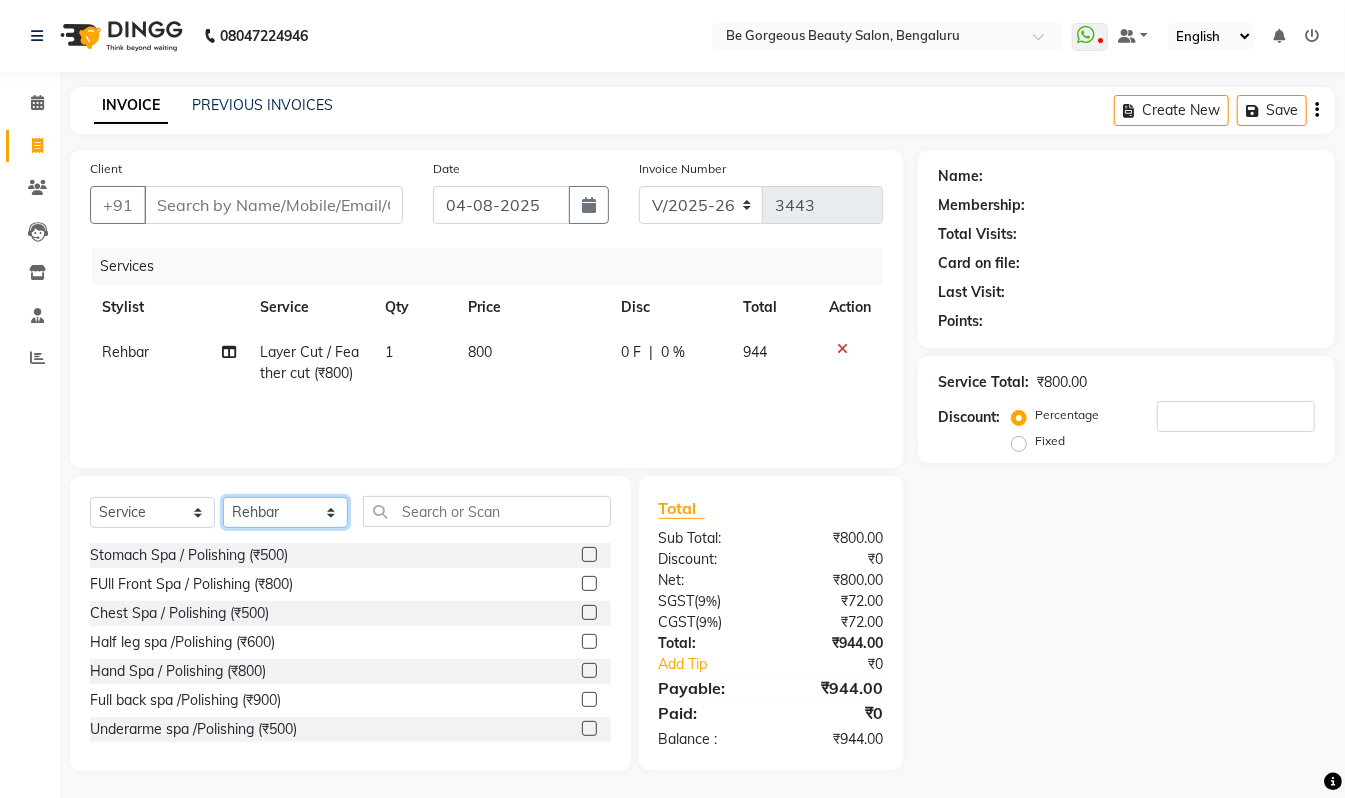click on "Select Stylist Akram Anas Gayatri lata Manager Munu Pooja Rehbar Romi Talib Wajid" 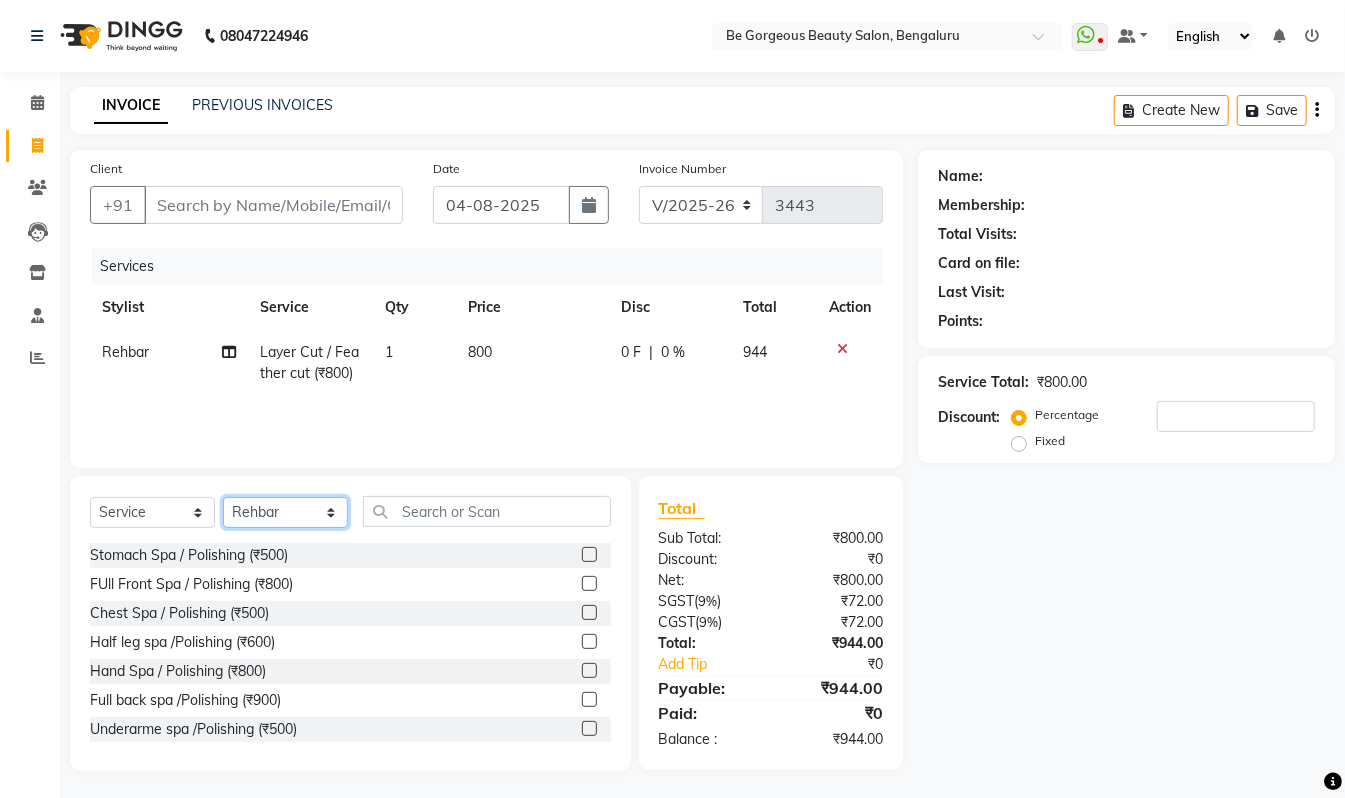 select on "36200" 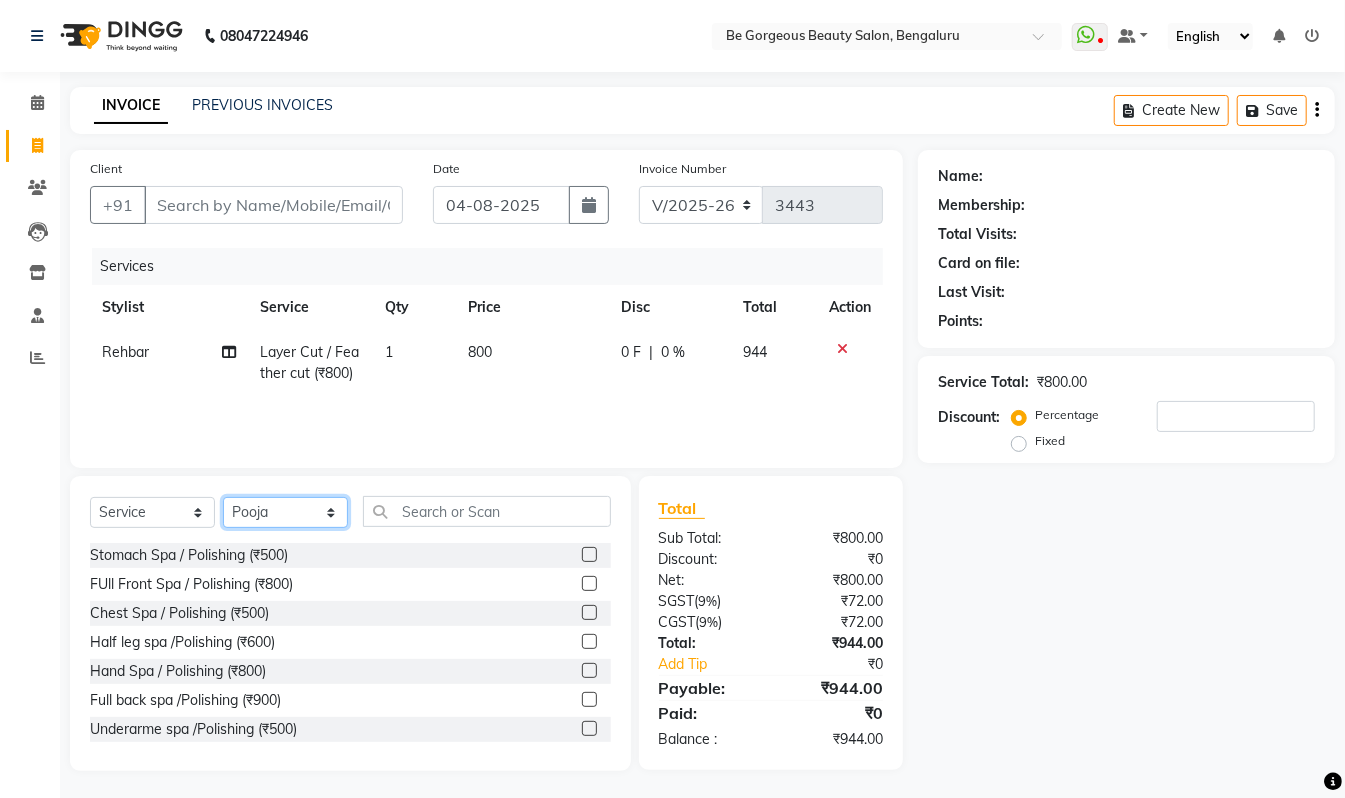 click on "Select Stylist Akram Anas Gayatri lata Manager Munu Pooja Rehbar Romi Talib Wajid" 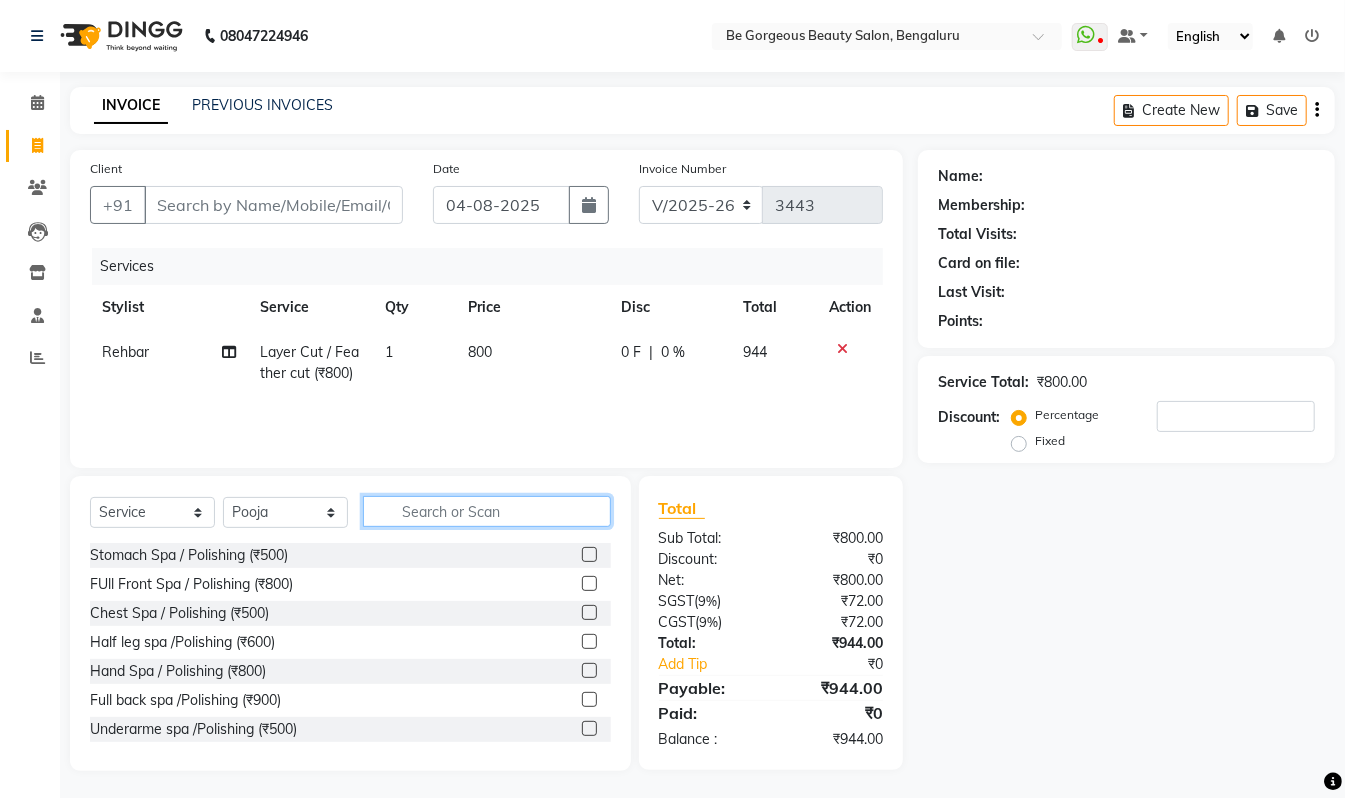 click 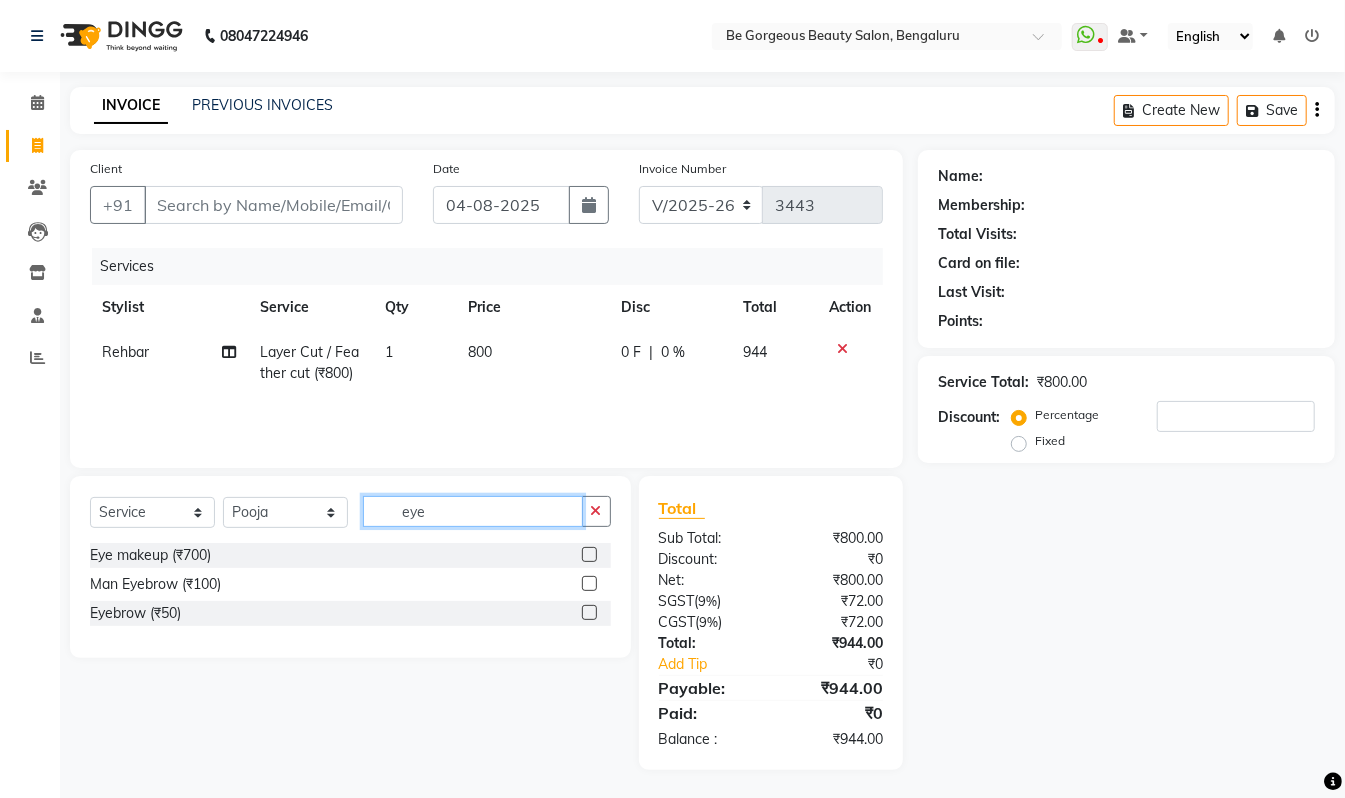 type on "eye" 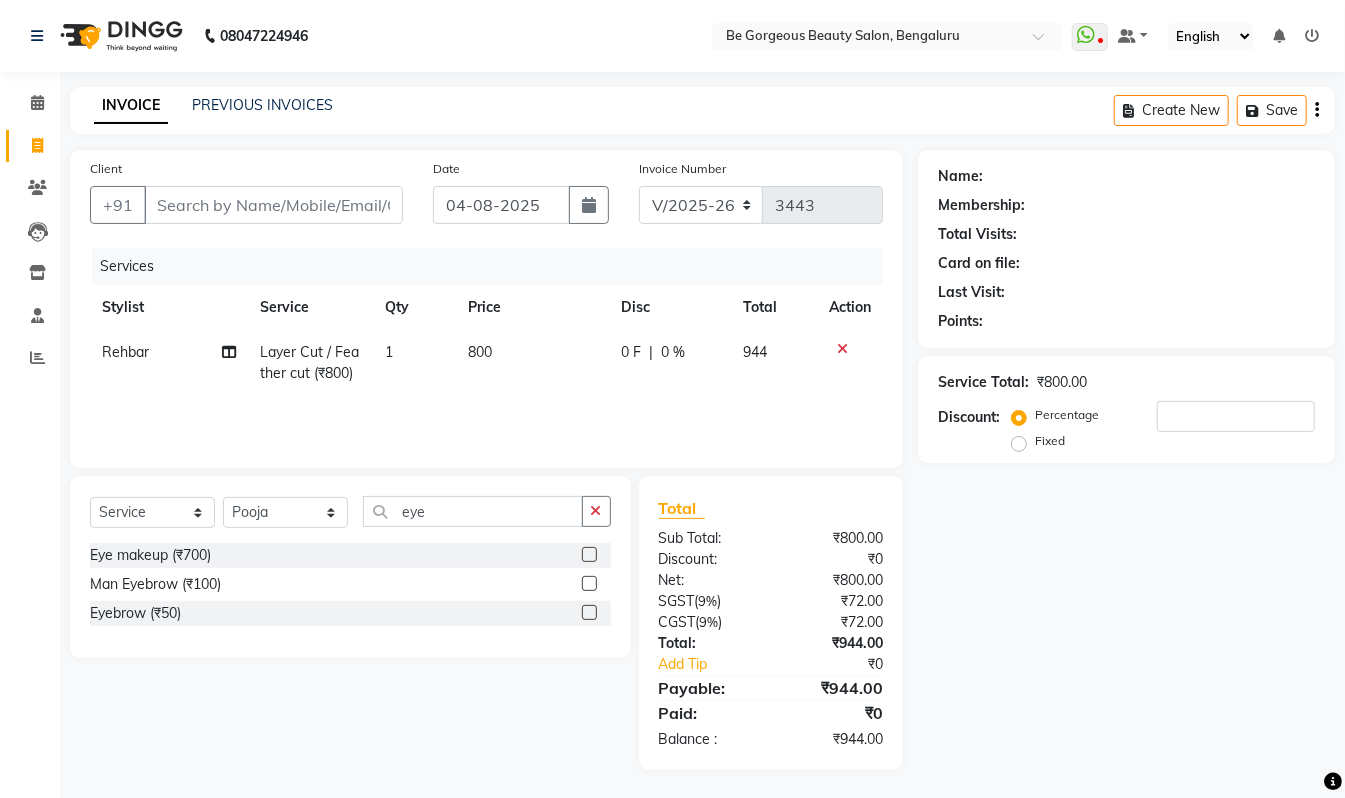click 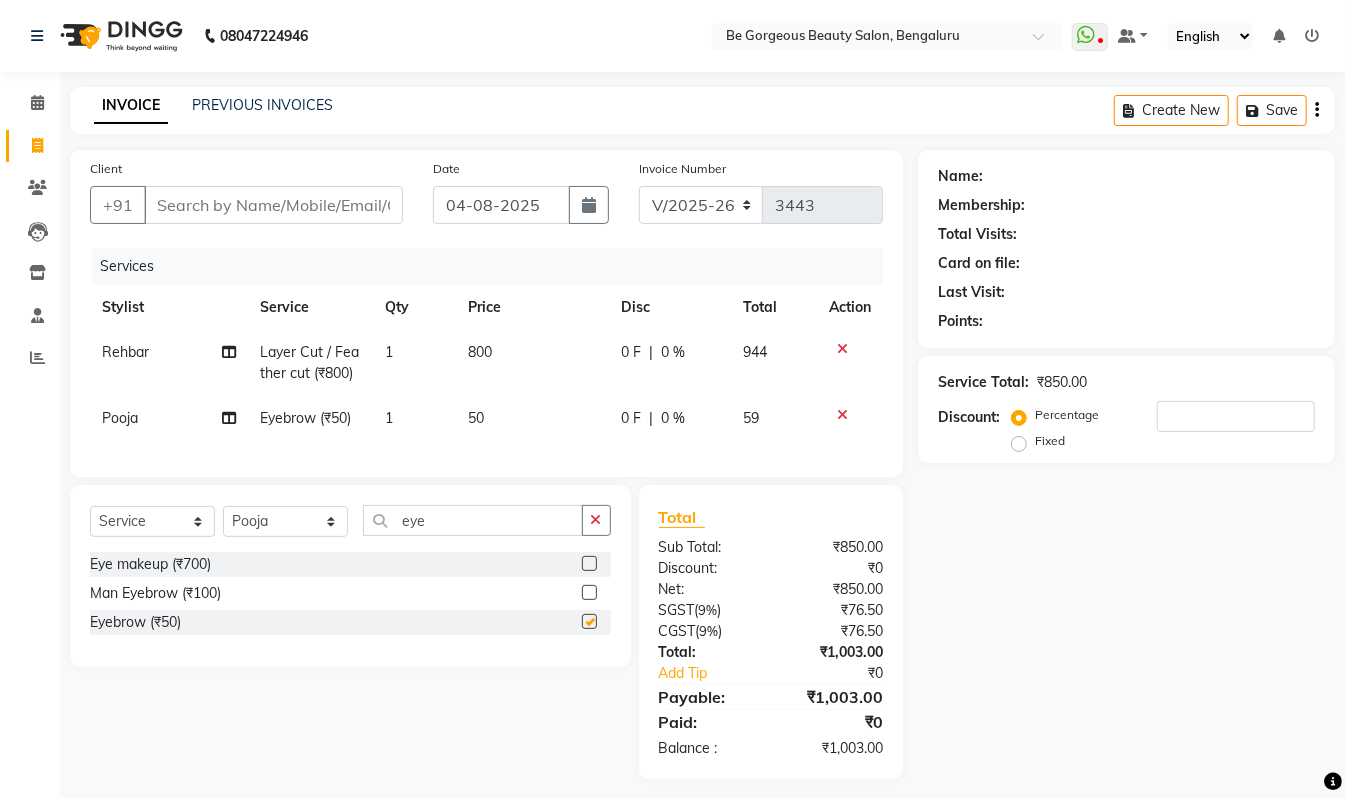 checkbox on "false" 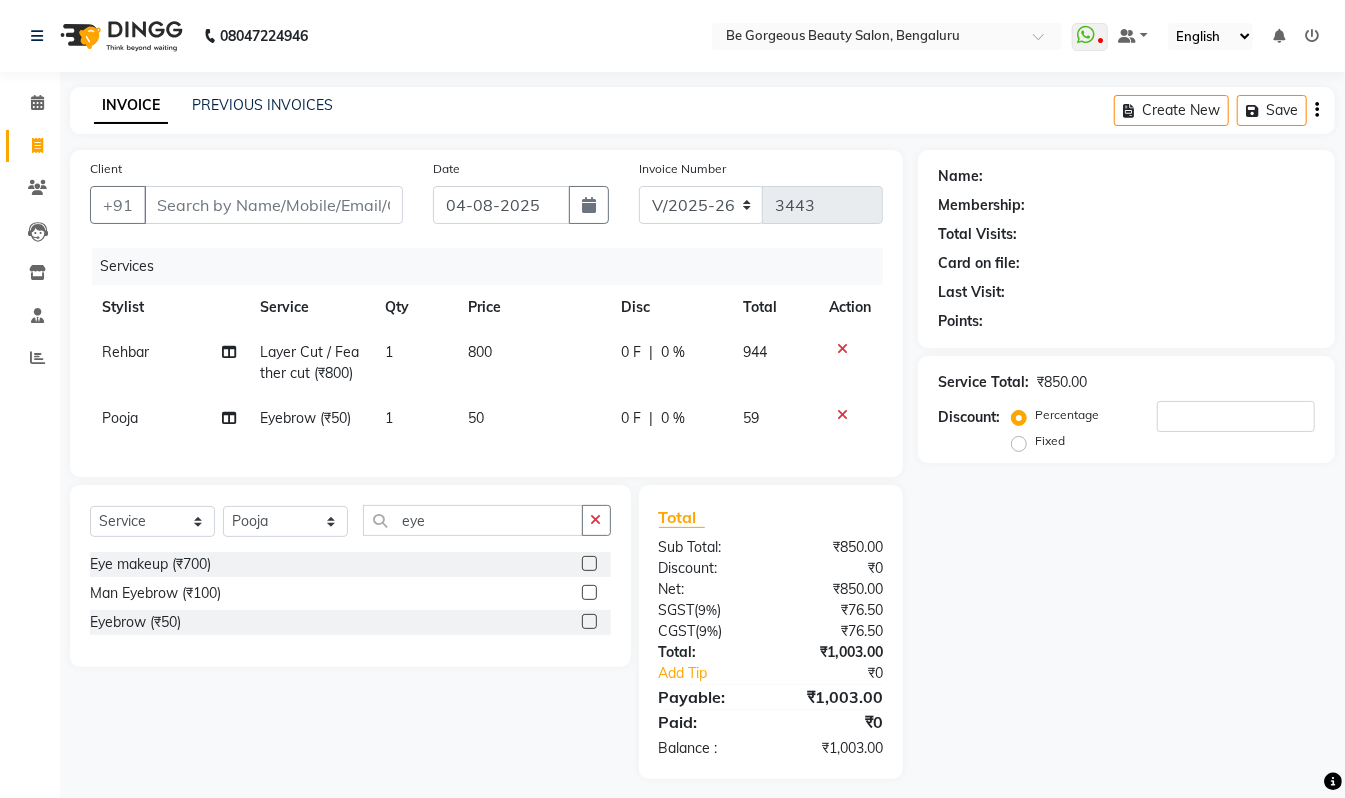 click on "Select  Service  Product  Membership  Package Voucher Prepaid Gift Card  Select Stylist Akram Anas Gayatri lata Manager Munu Pooja Rehbar Romi Talib Wajid eye Eye makeup (₹700)  Man Eyebrow (₹100)  Eyebrow (₹50)" 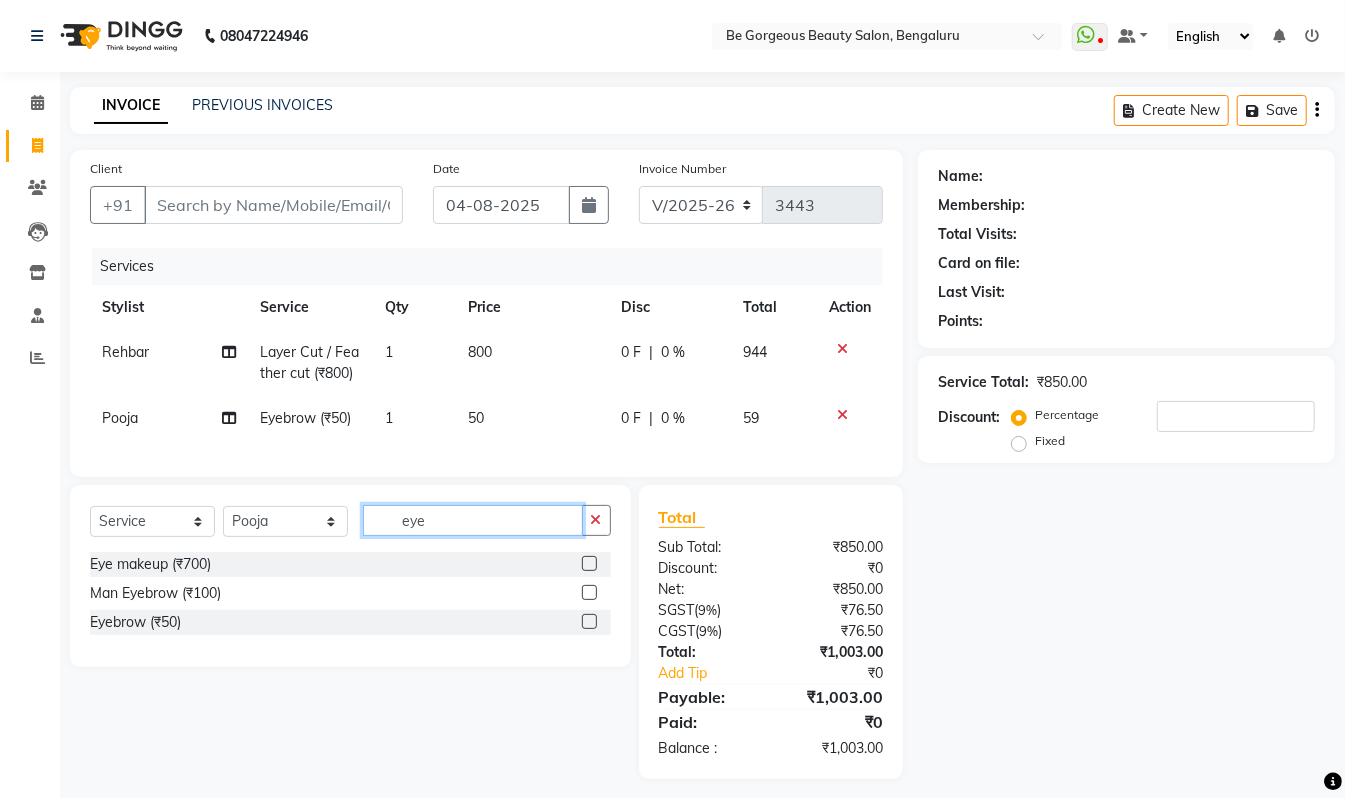 click on "eye" 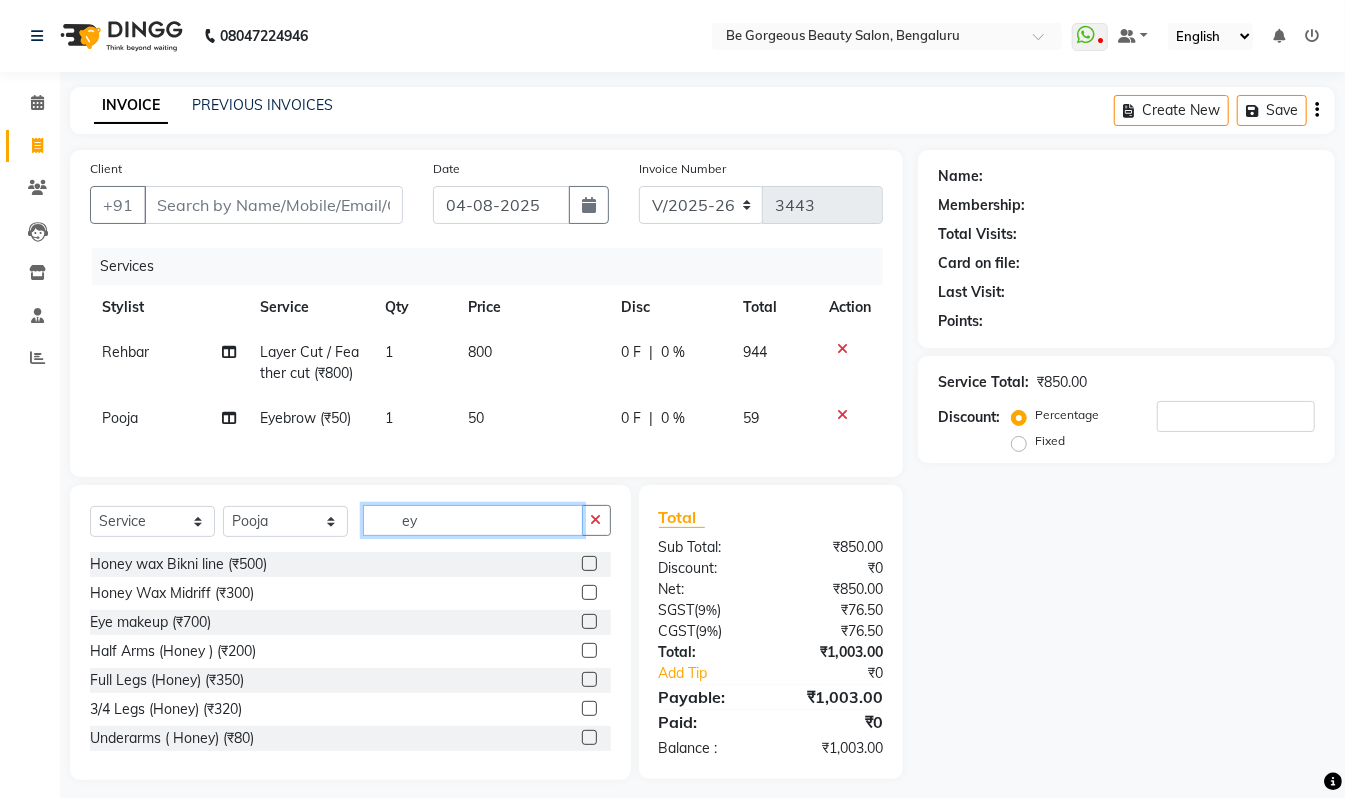 type on "e" 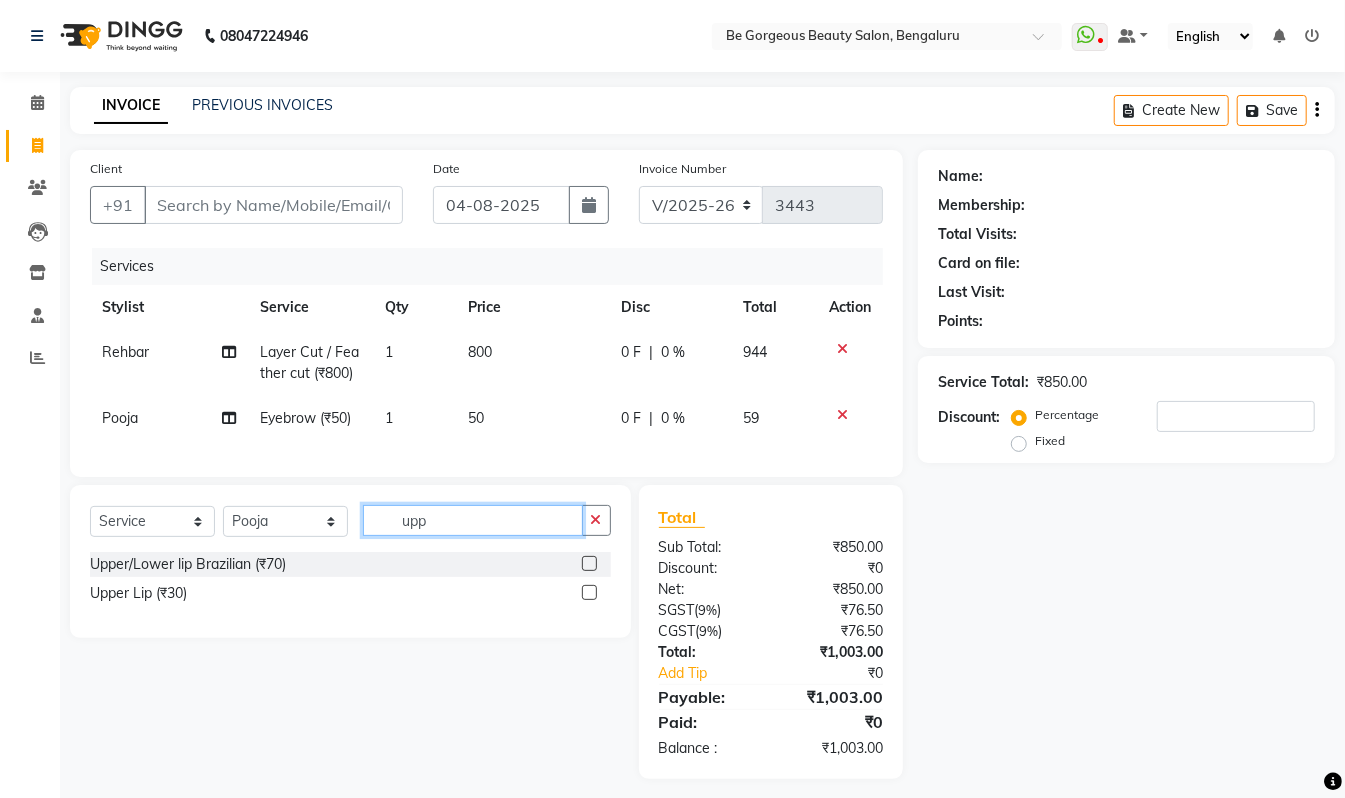 type on "upp" 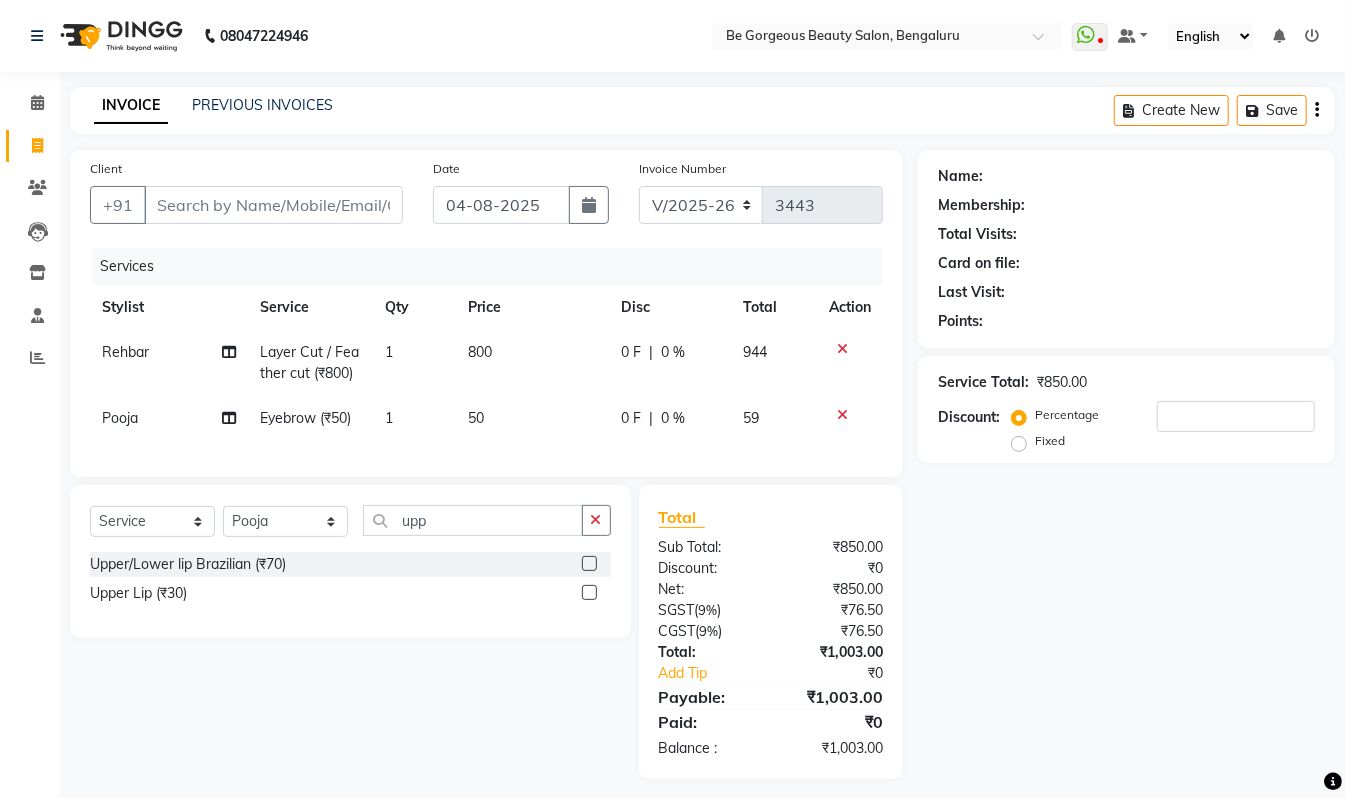 click 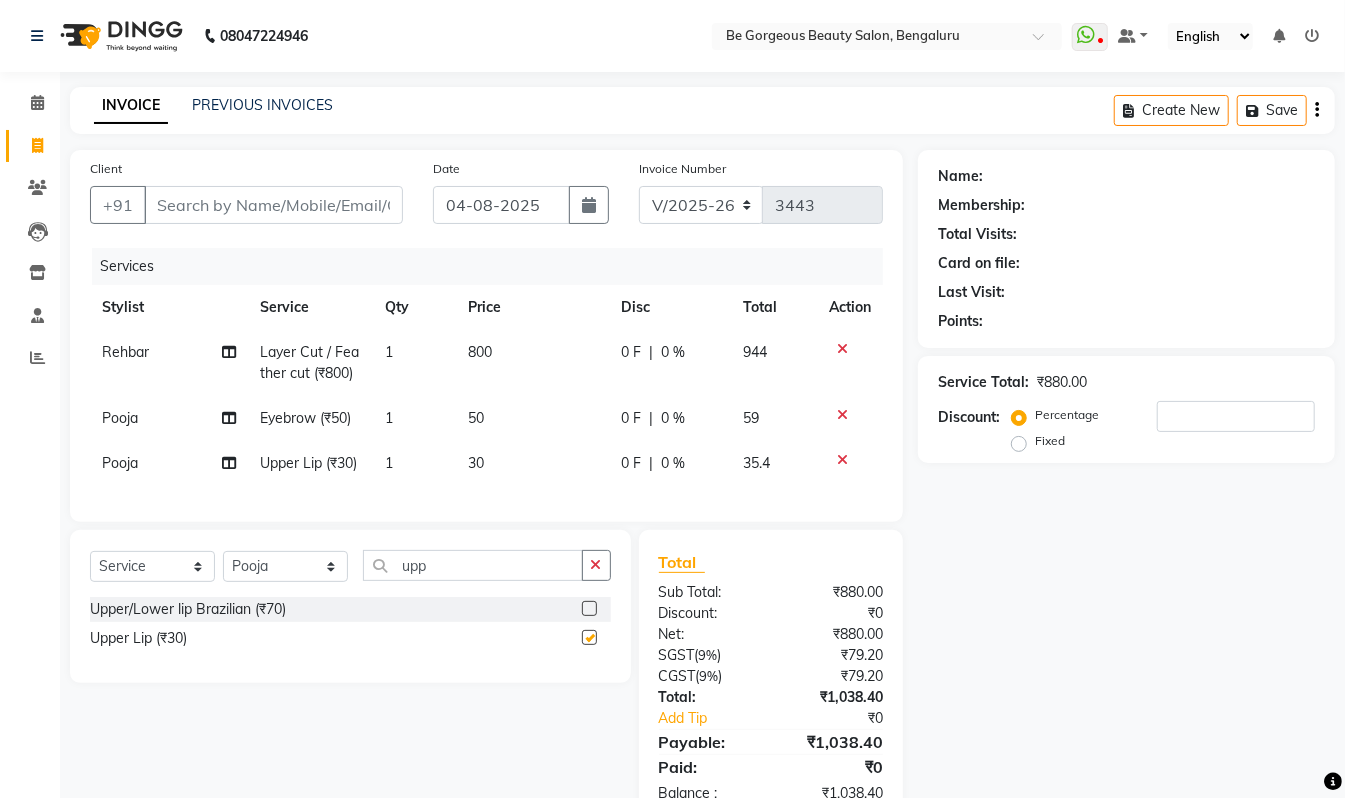 checkbox on "false" 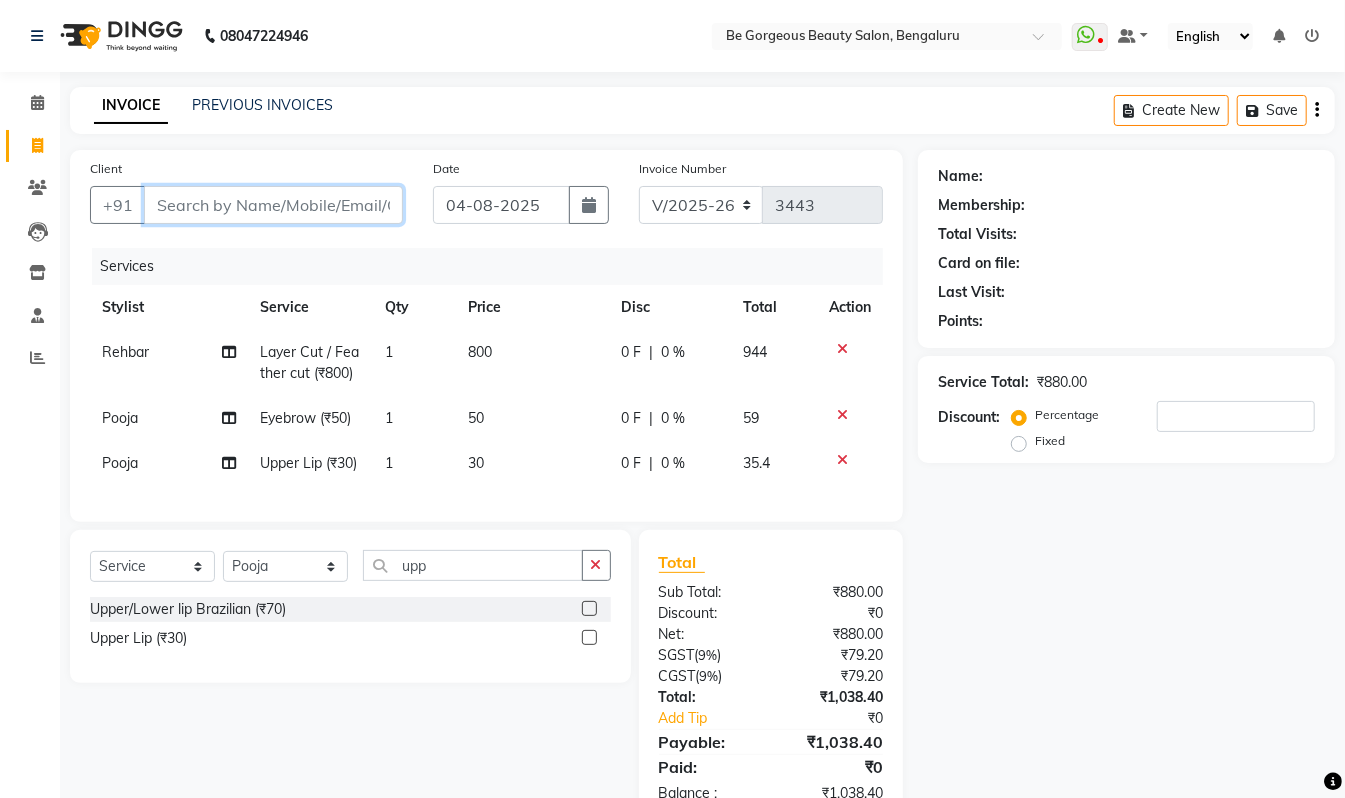 click on "Client" at bounding box center (273, 205) 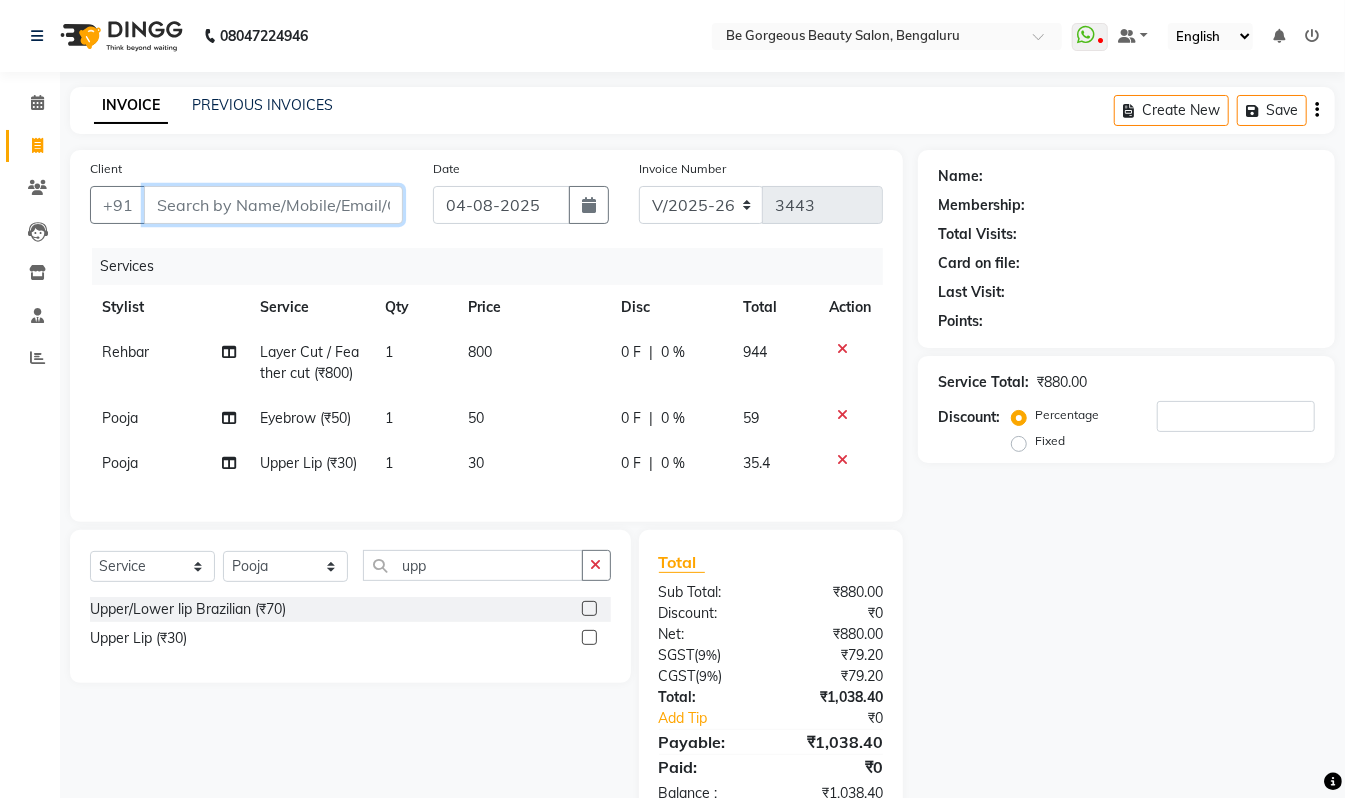type on "9" 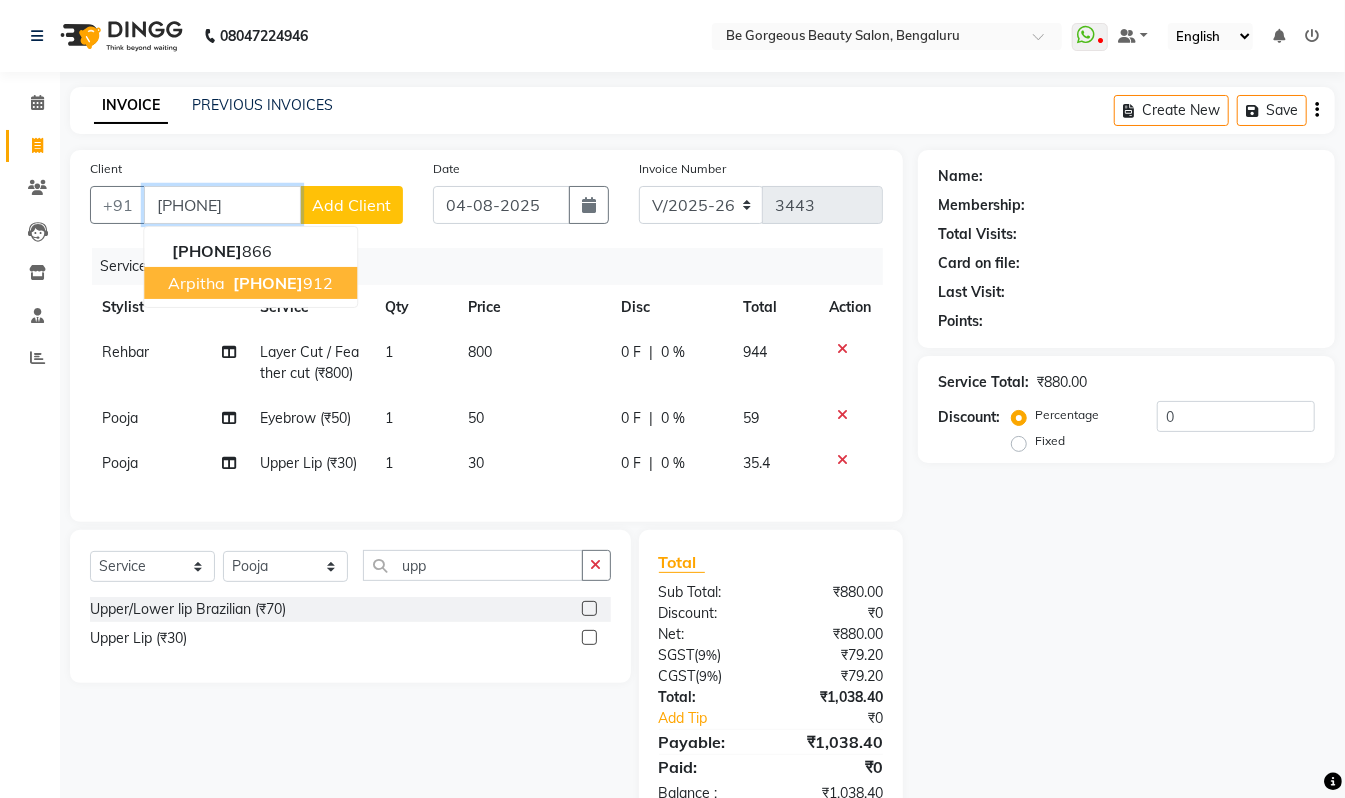 click on "9535987" at bounding box center [268, 283] 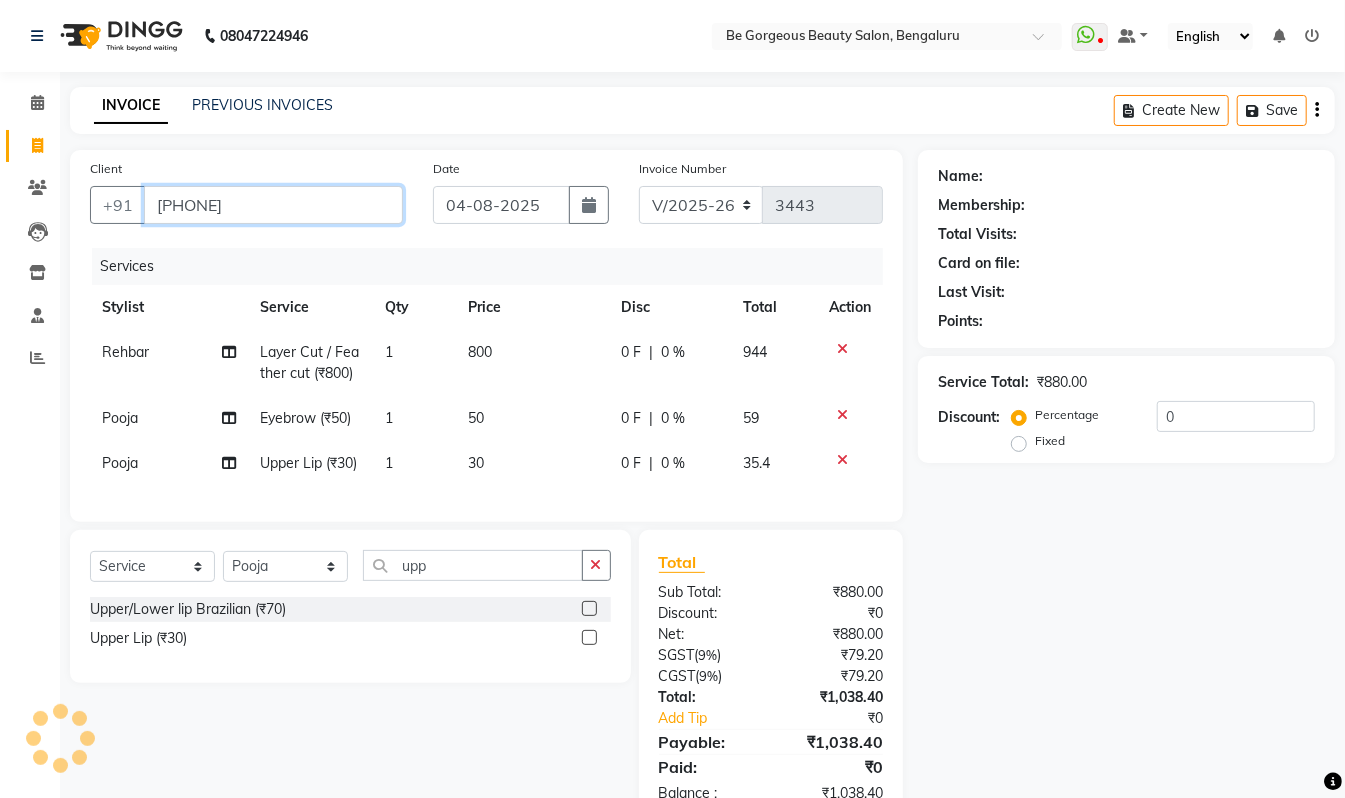 type on "9535987912" 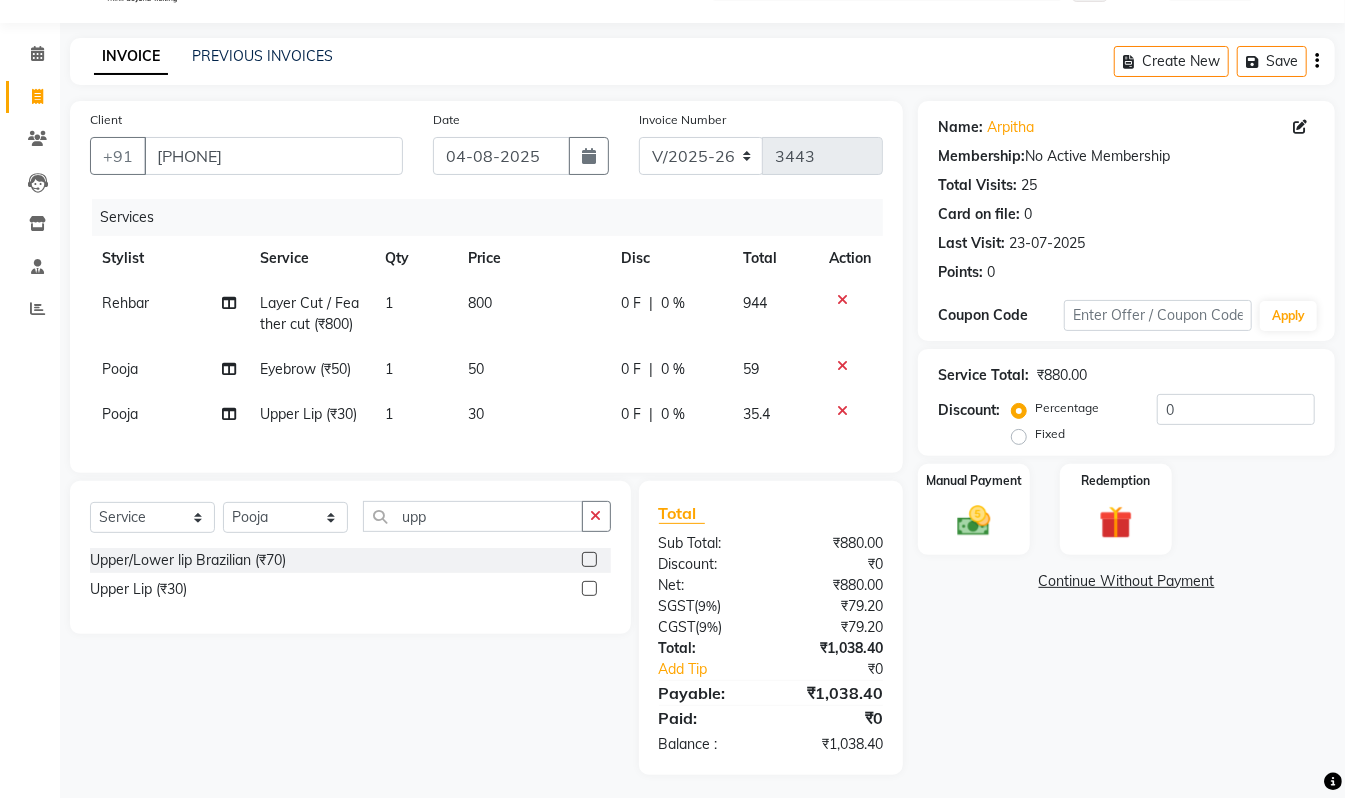 scroll, scrollTop: 76, scrollLeft: 0, axis: vertical 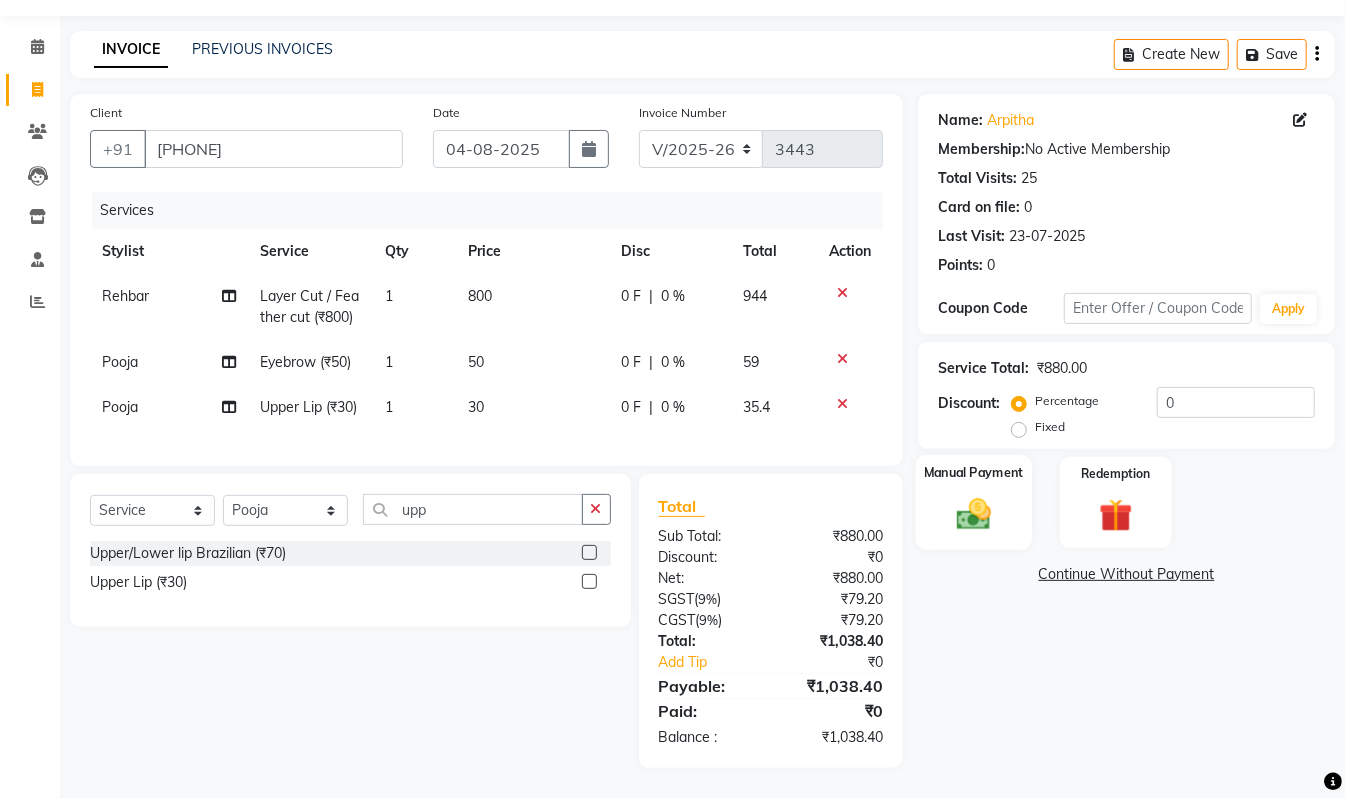 click 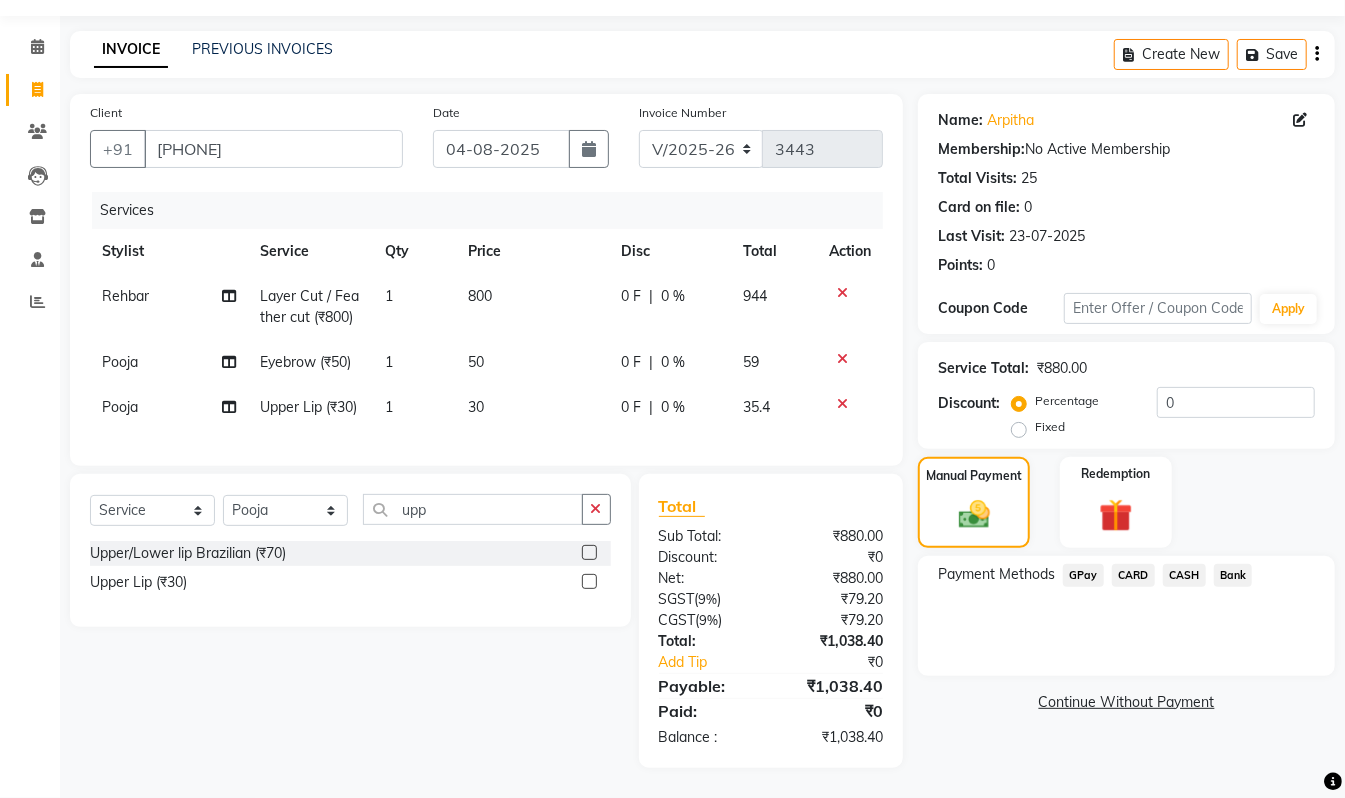 click on "GPay" 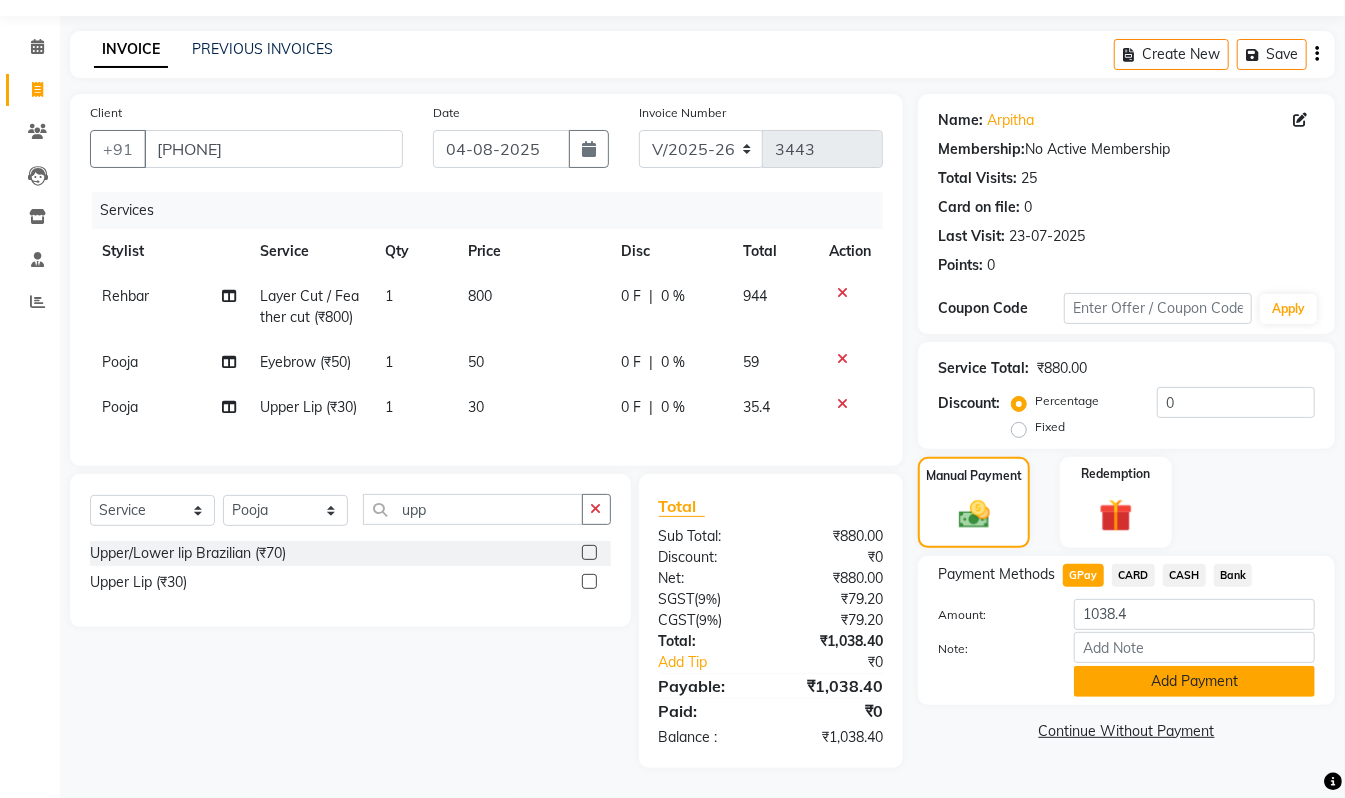 click on "Add Payment" 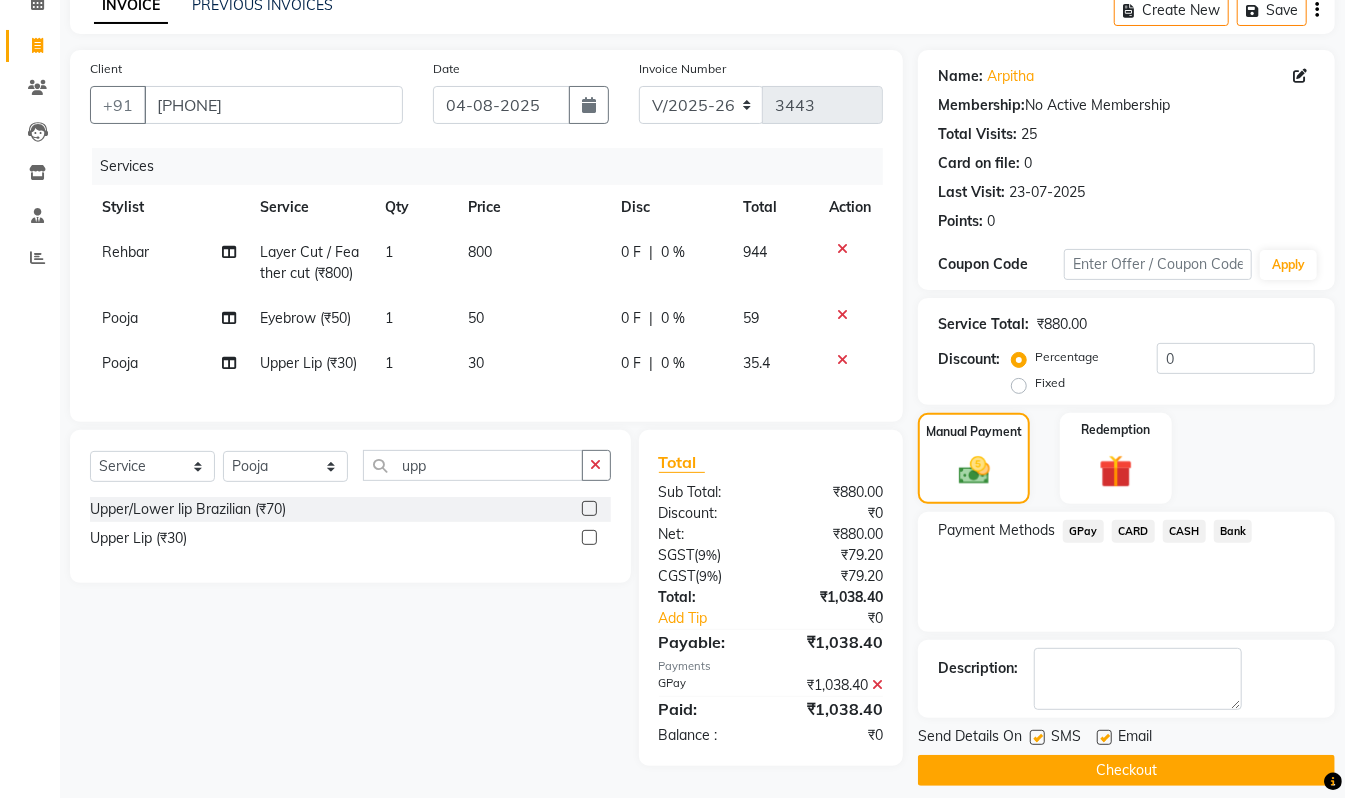scroll, scrollTop: 118, scrollLeft: 0, axis: vertical 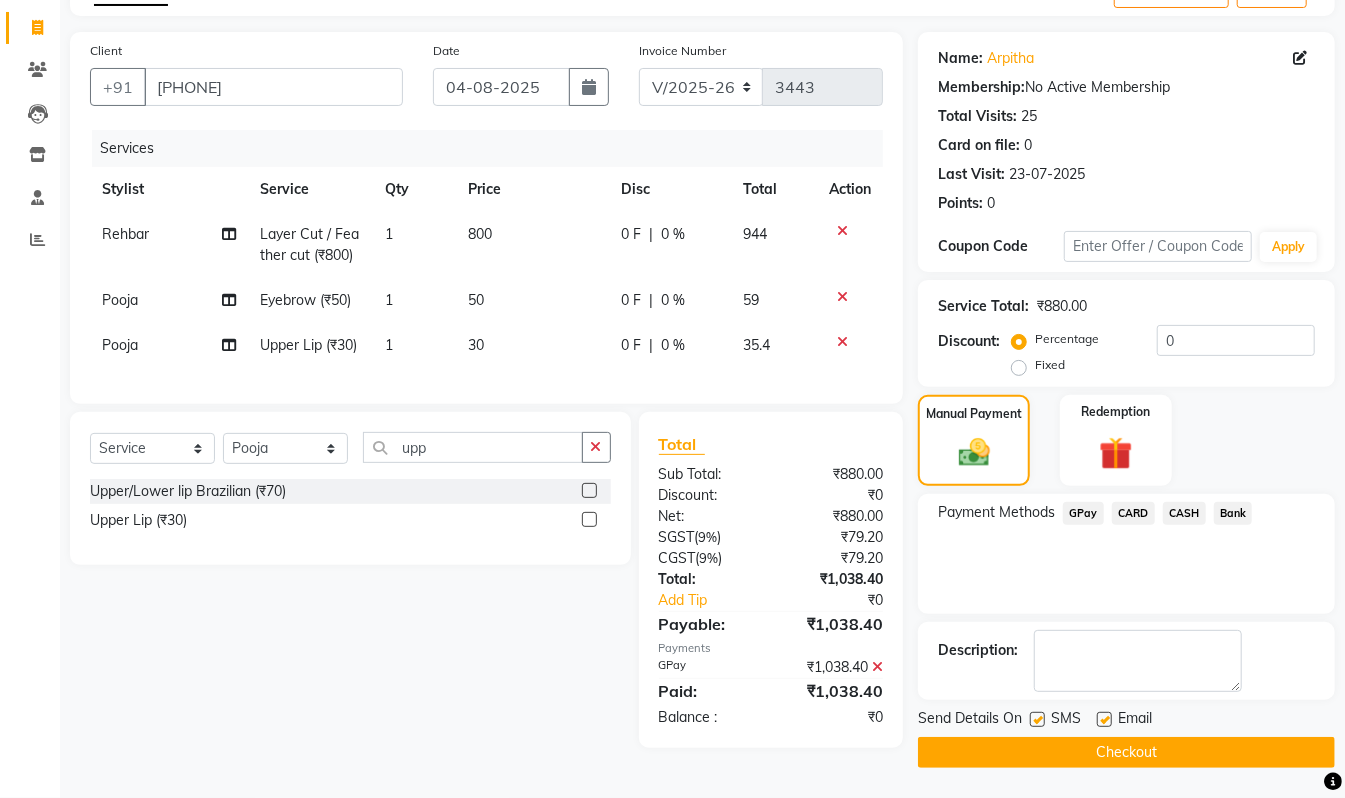 click on "Checkout" 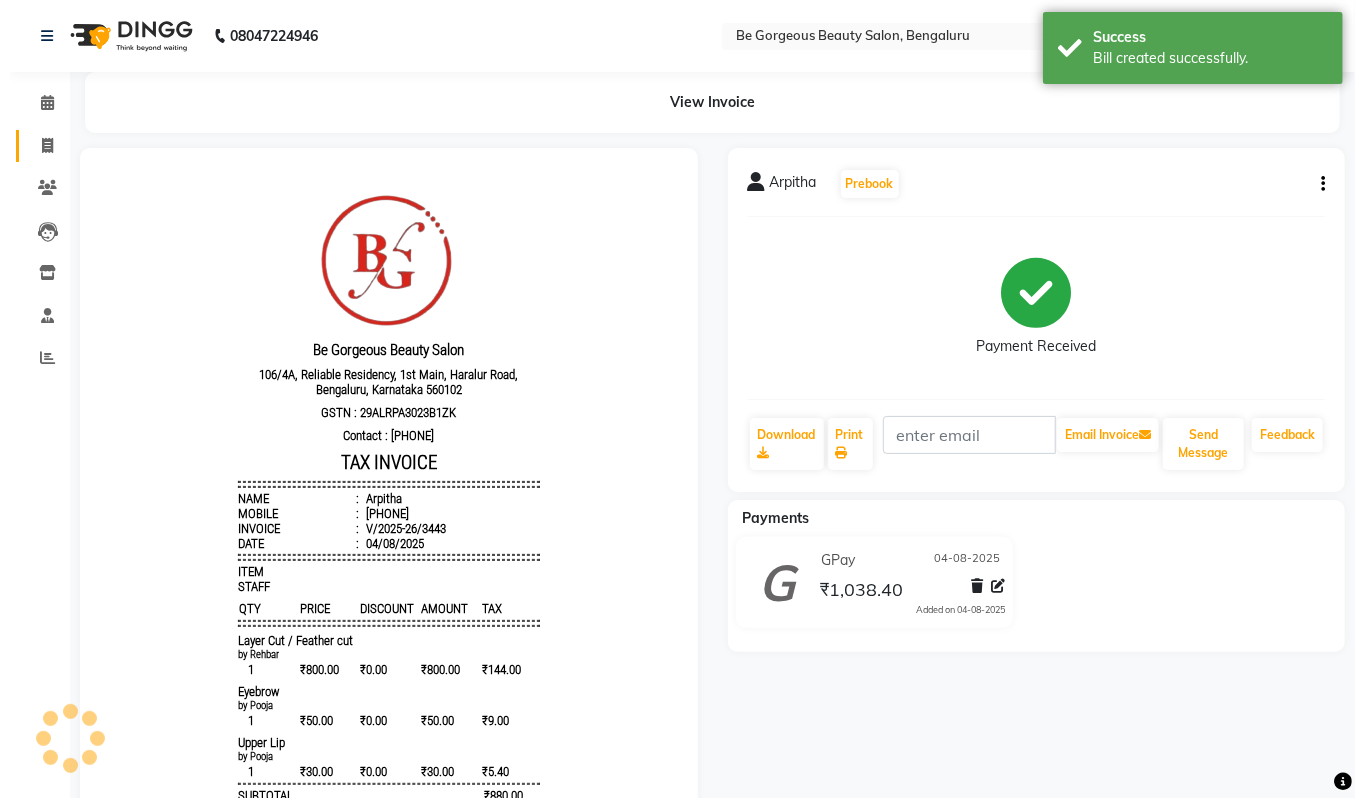 scroll, scrollTop: 0, scrollLeft: 0, axis: both 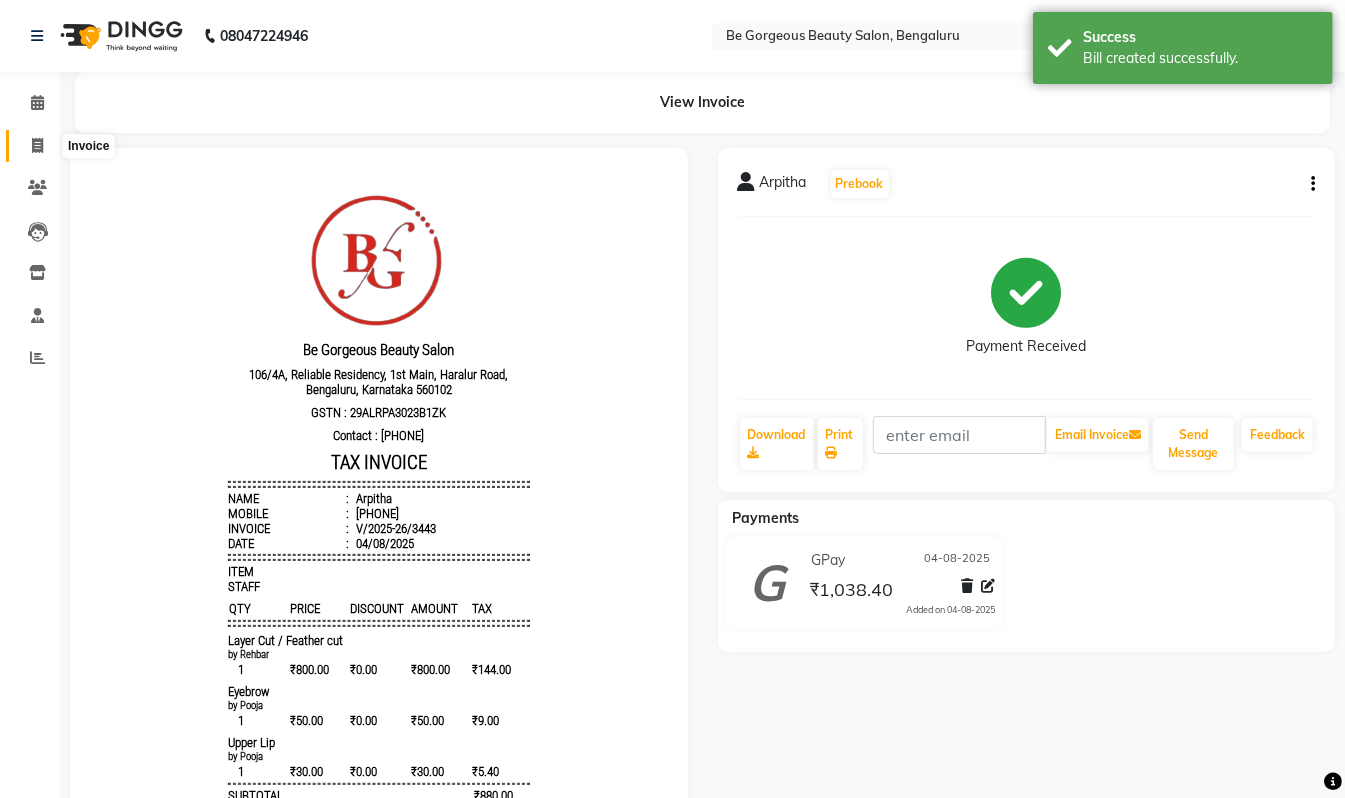 click 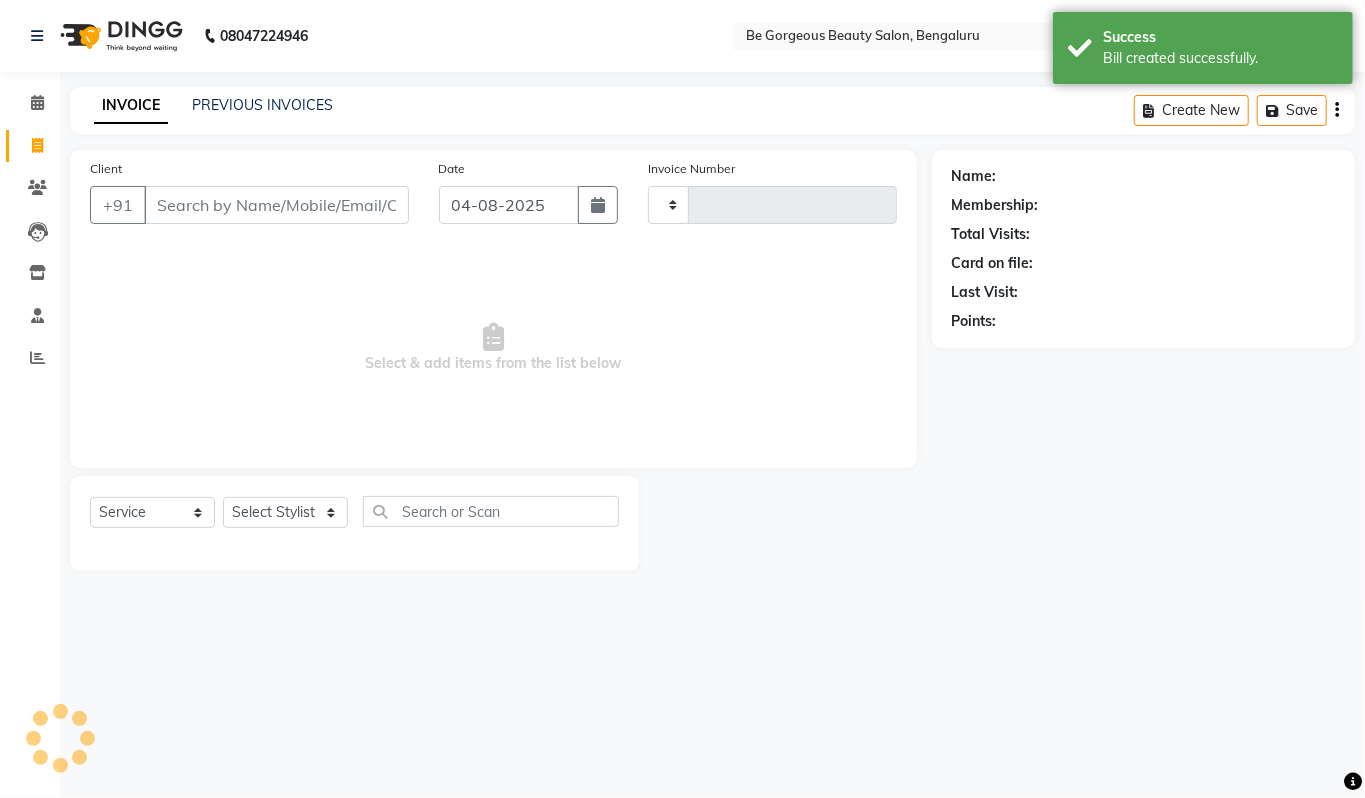 type on "3444" 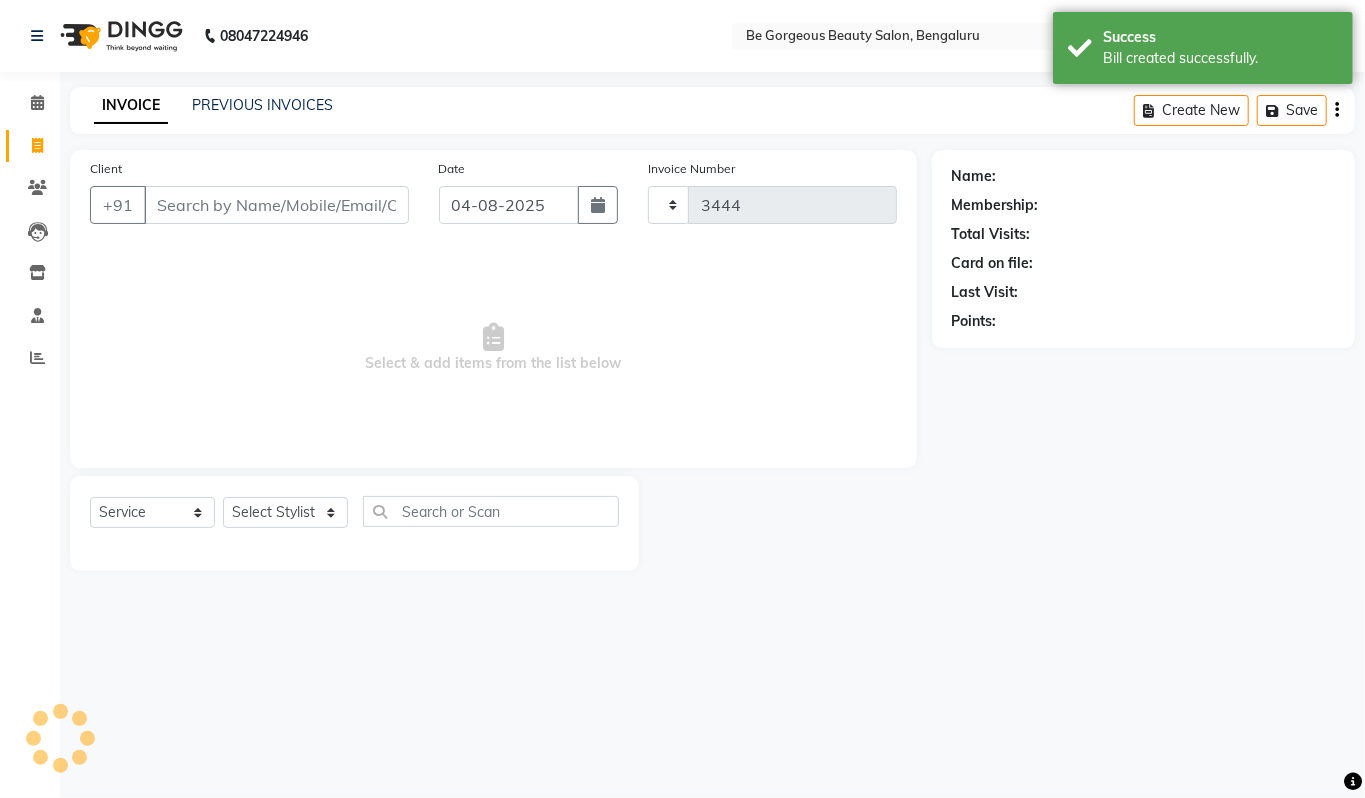 select on "5405" 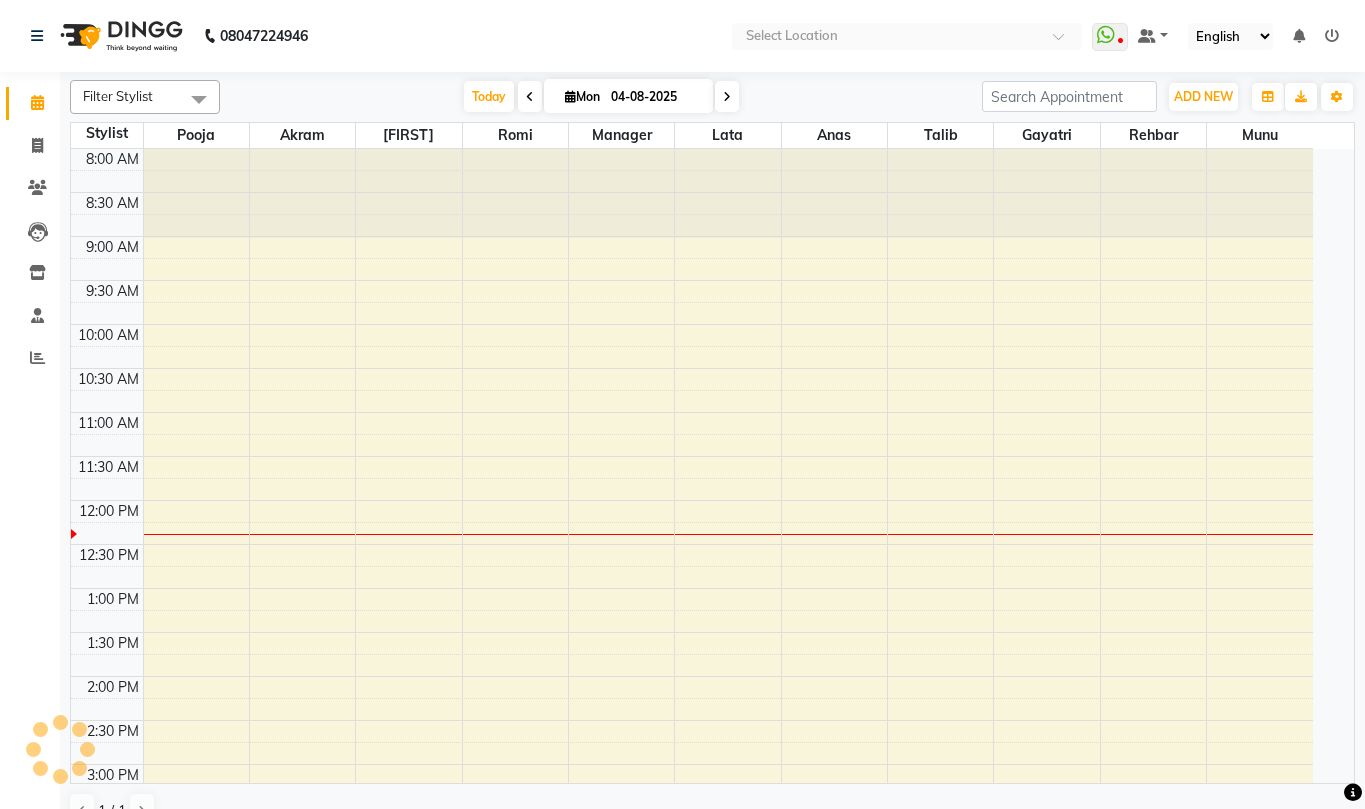 scroll, scrollTop: 0, scrollLeft: 0, axis: both 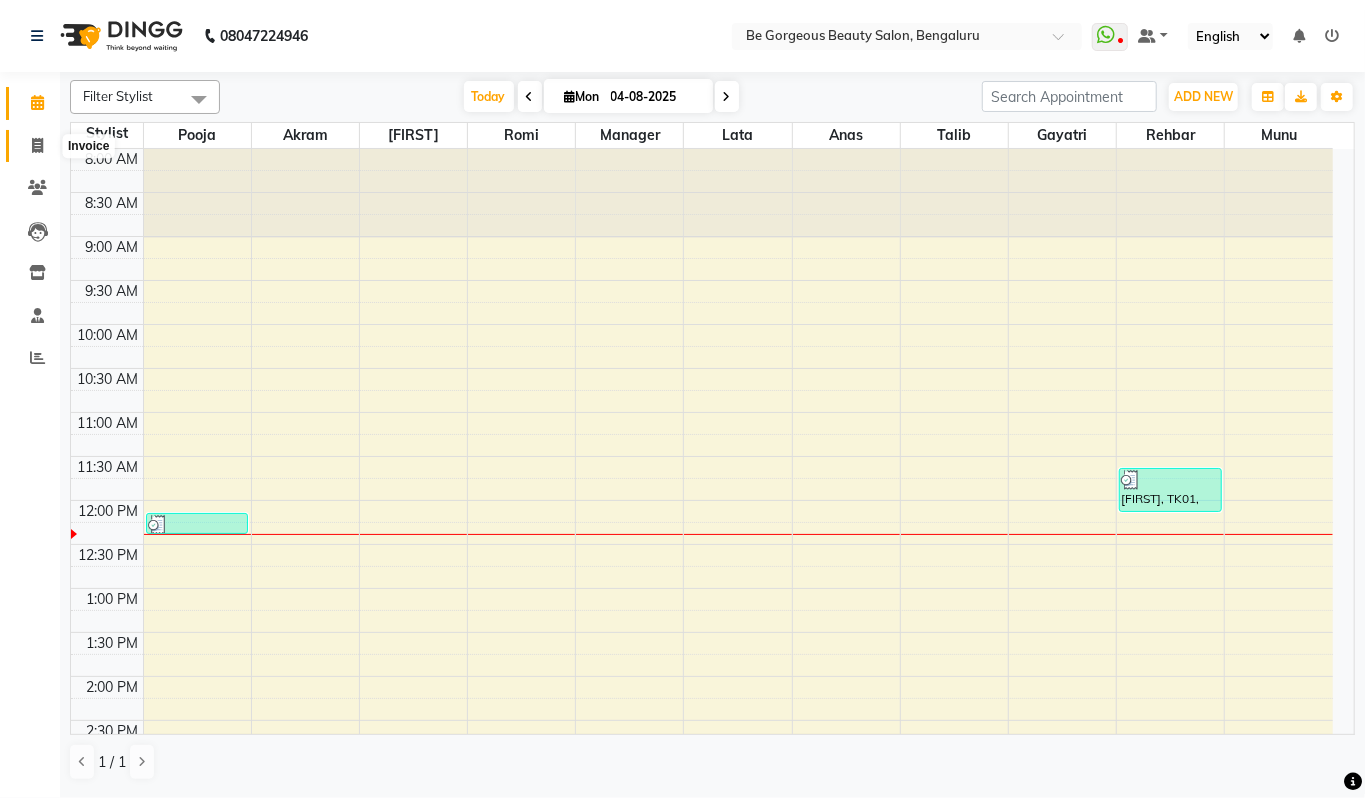 click 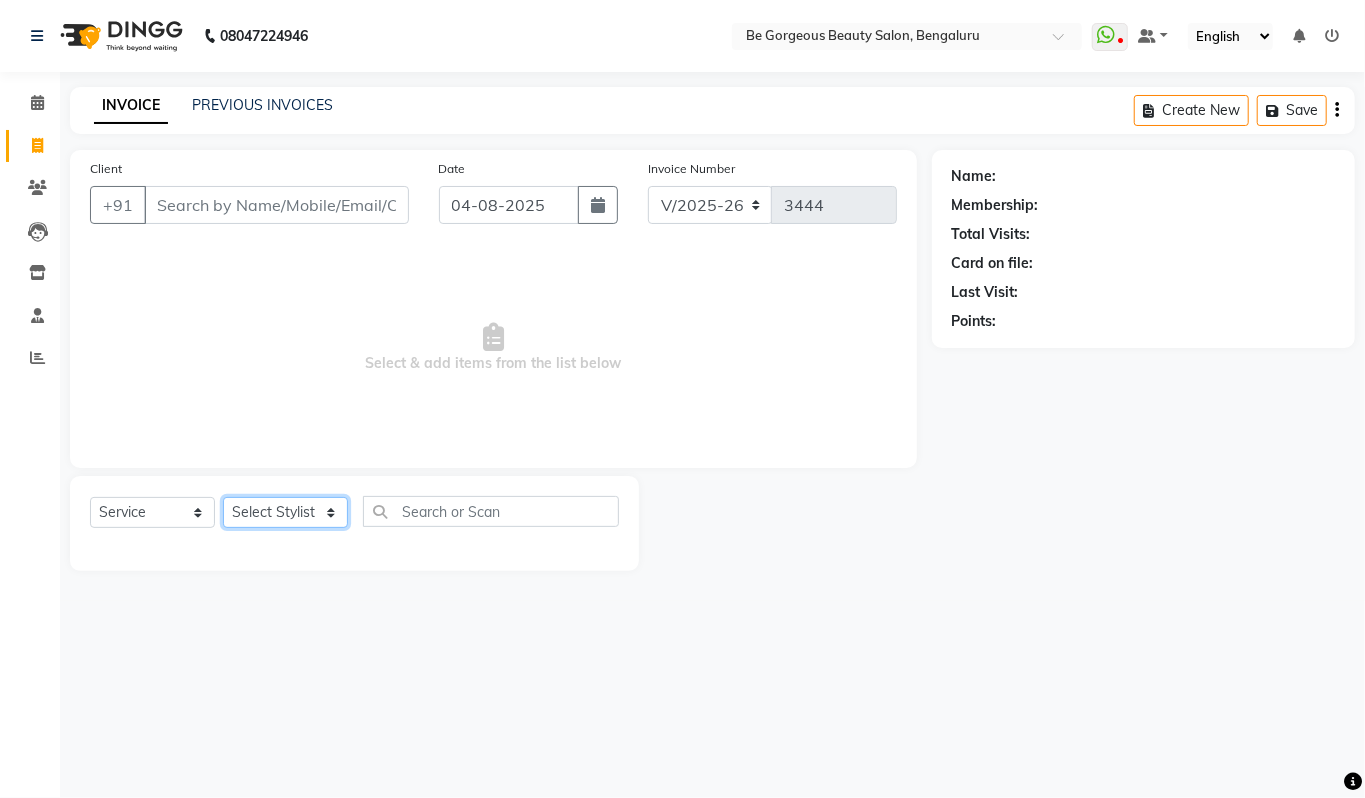 click on "Select Stylist Akram Anas Gayatri lata Manager Munu Pooja Rehbar Romi Talib Wajid" 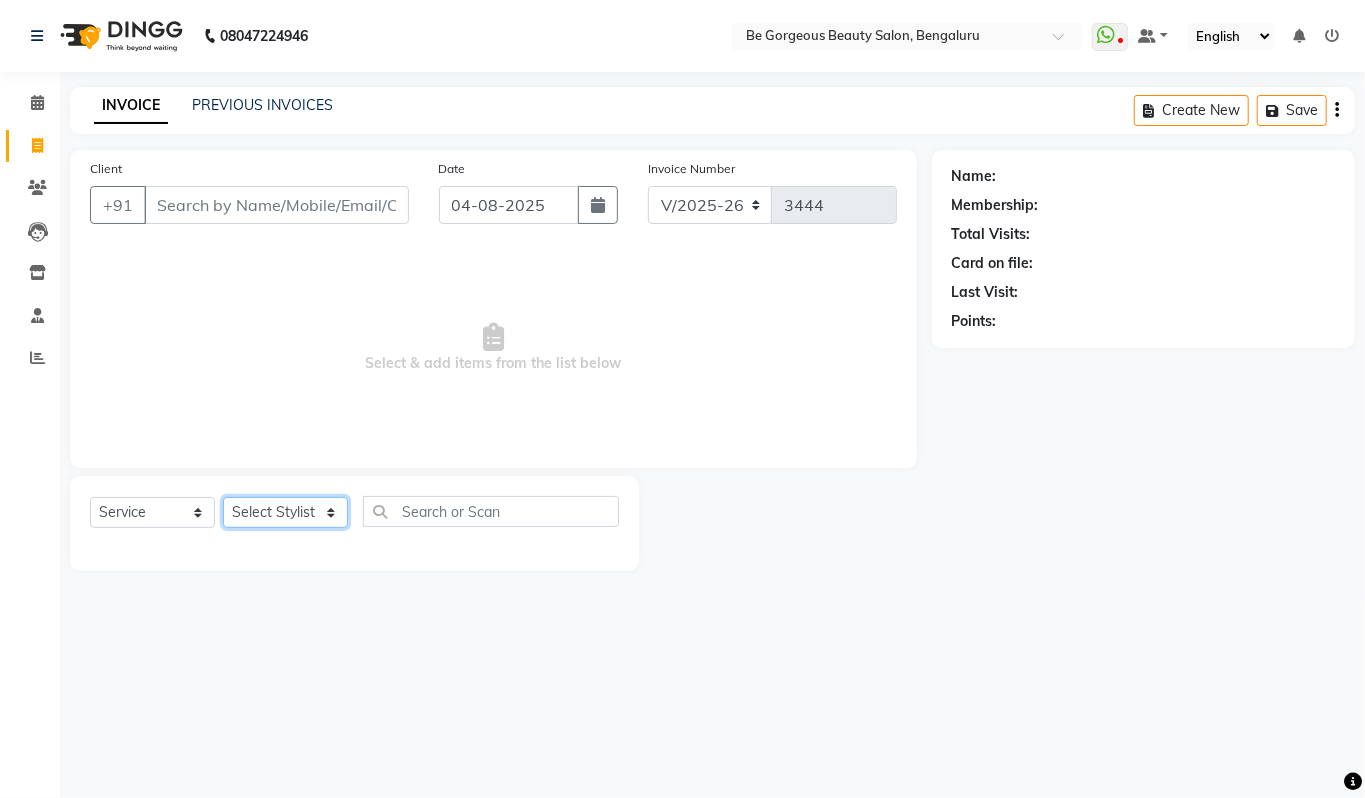 select on "36207" 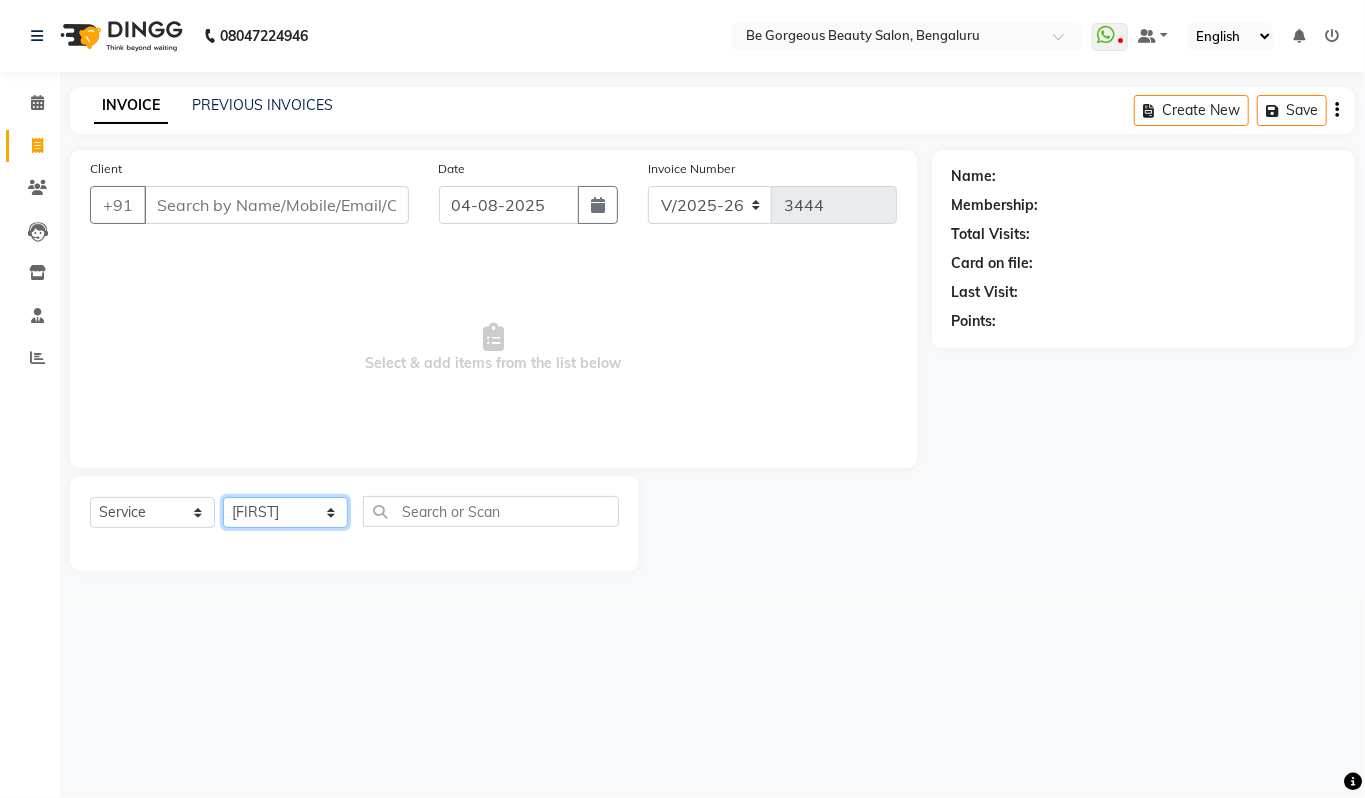 click on "Select Stylist Akram Anas Gayatri lata Manager Munu Pooja Rehbar Romi Talib Wajid" 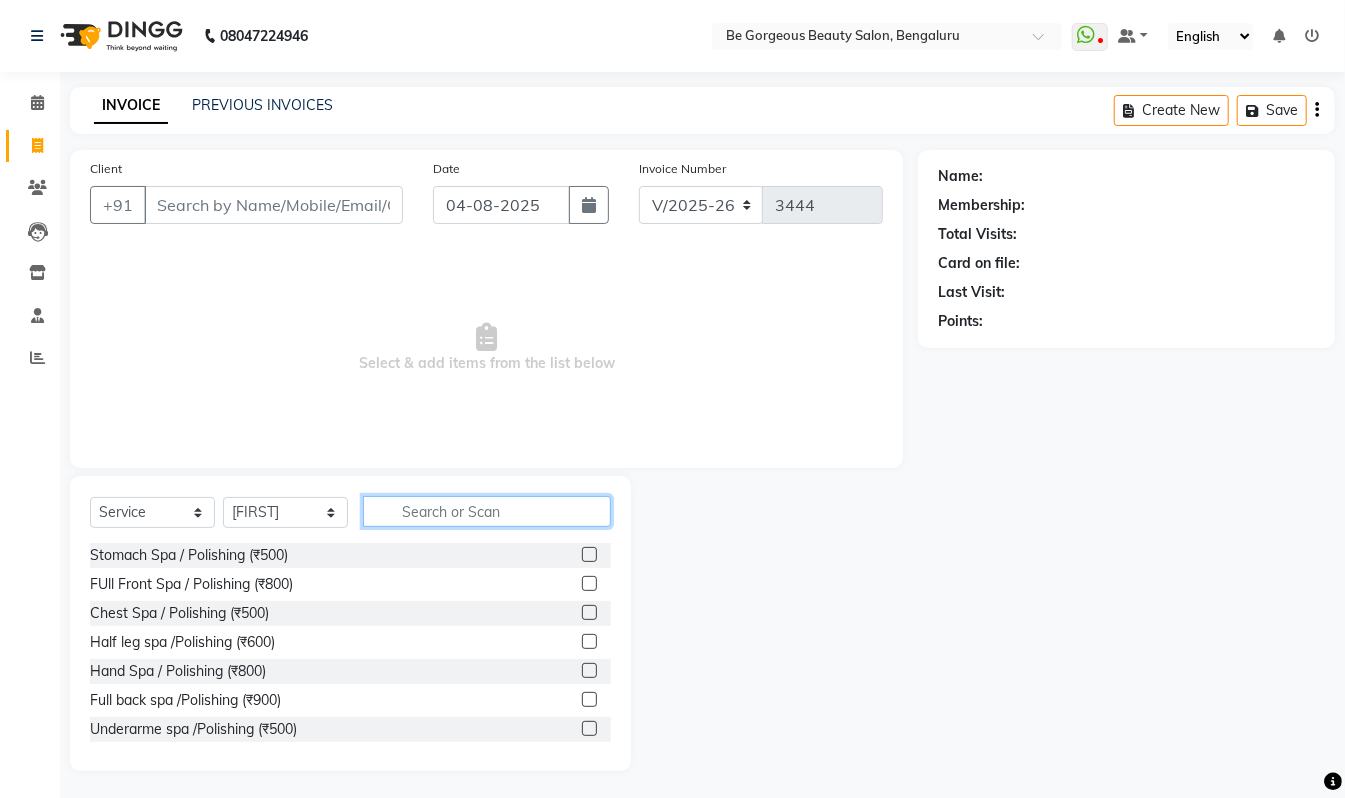 click 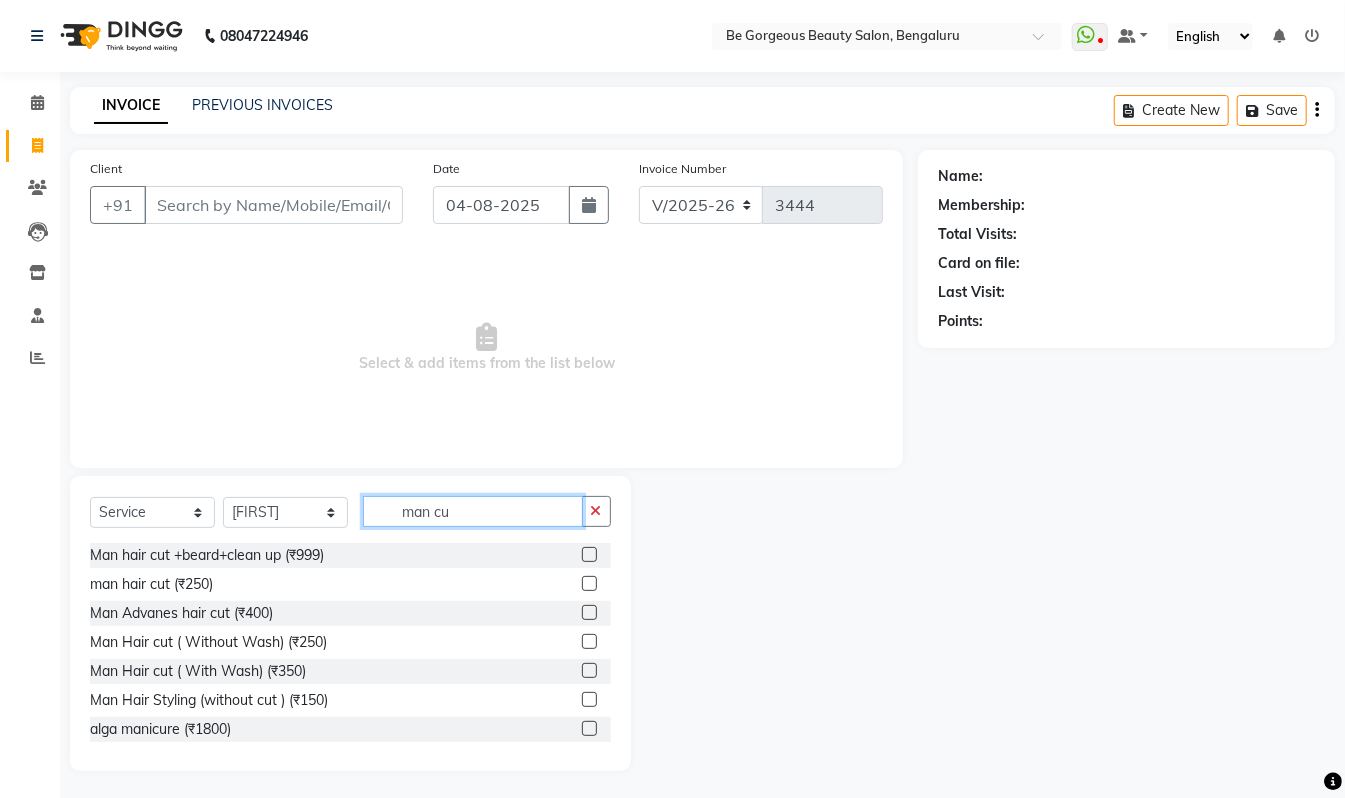 type on "man cu" 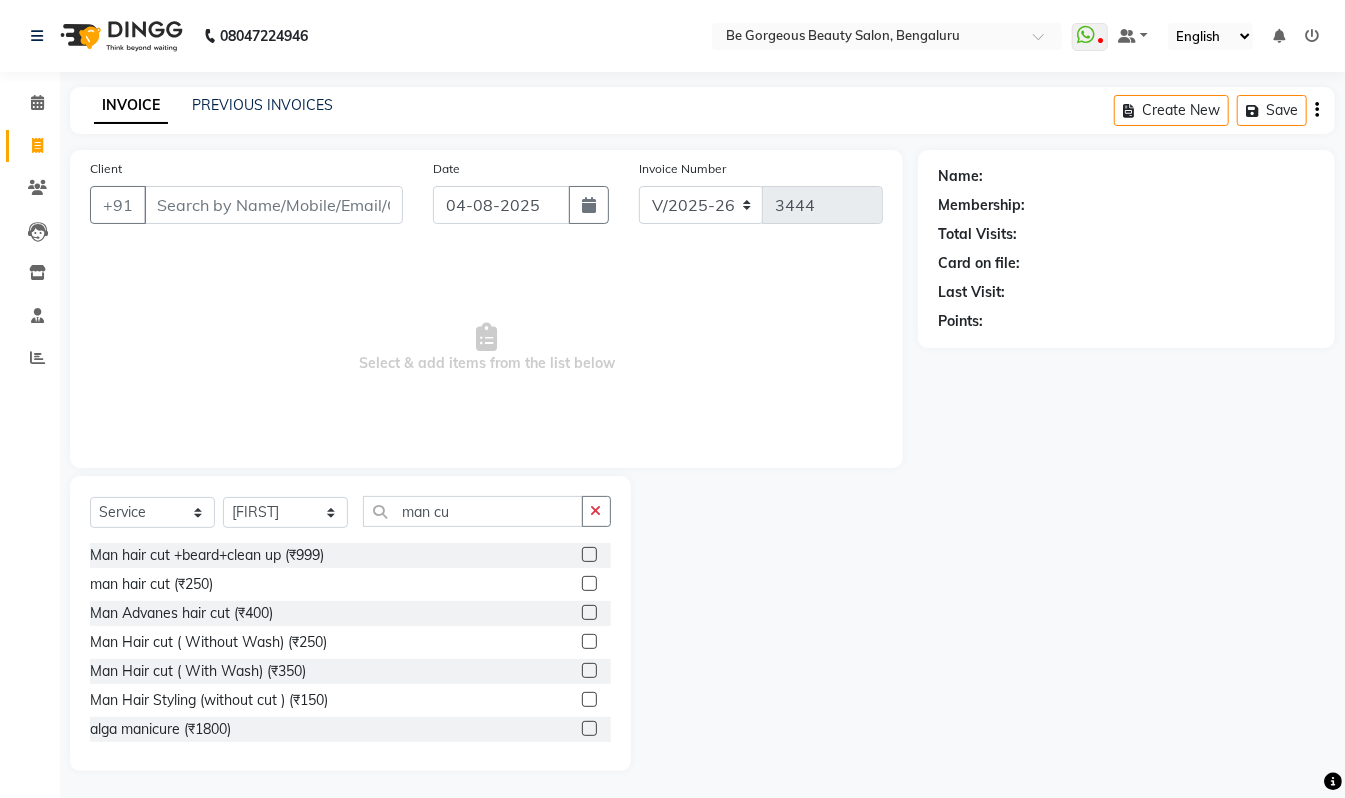 click 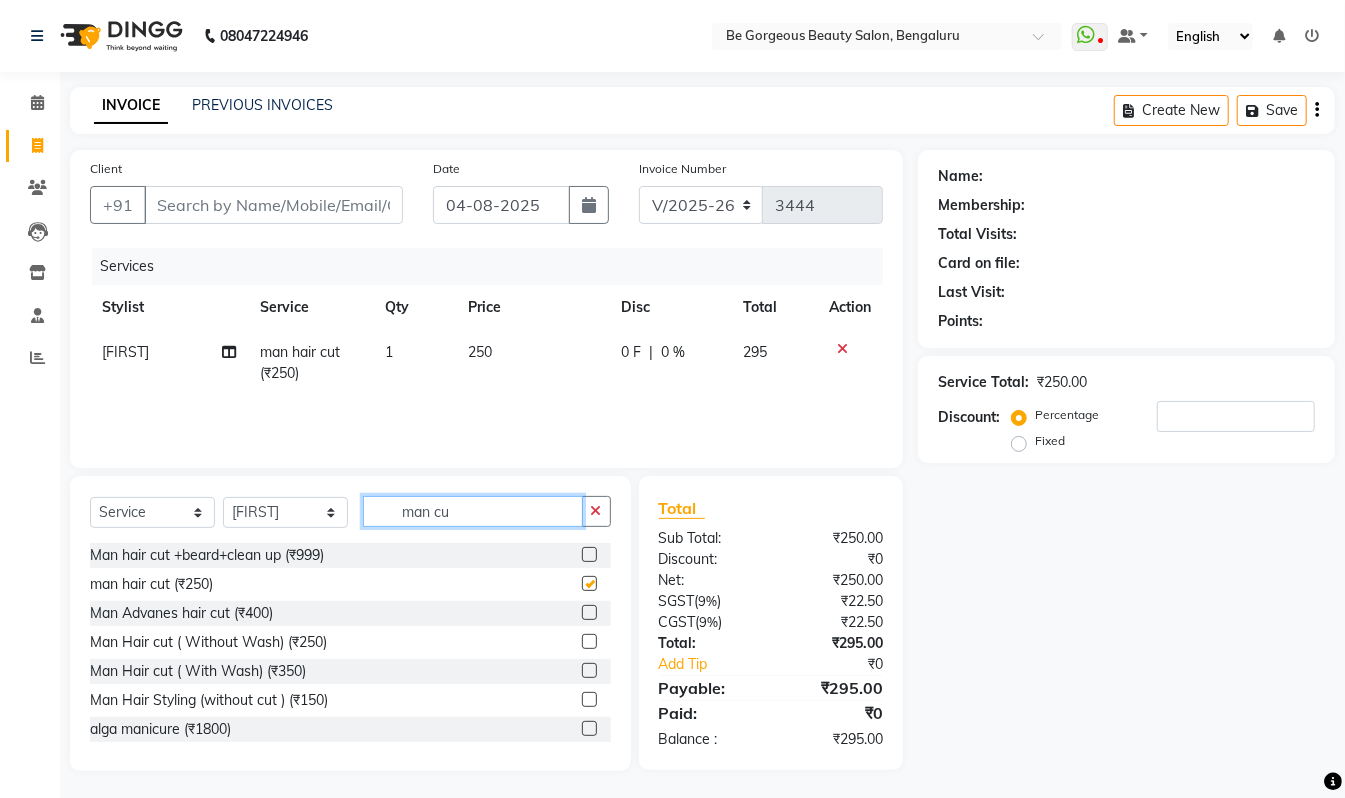 checkbox on "false" 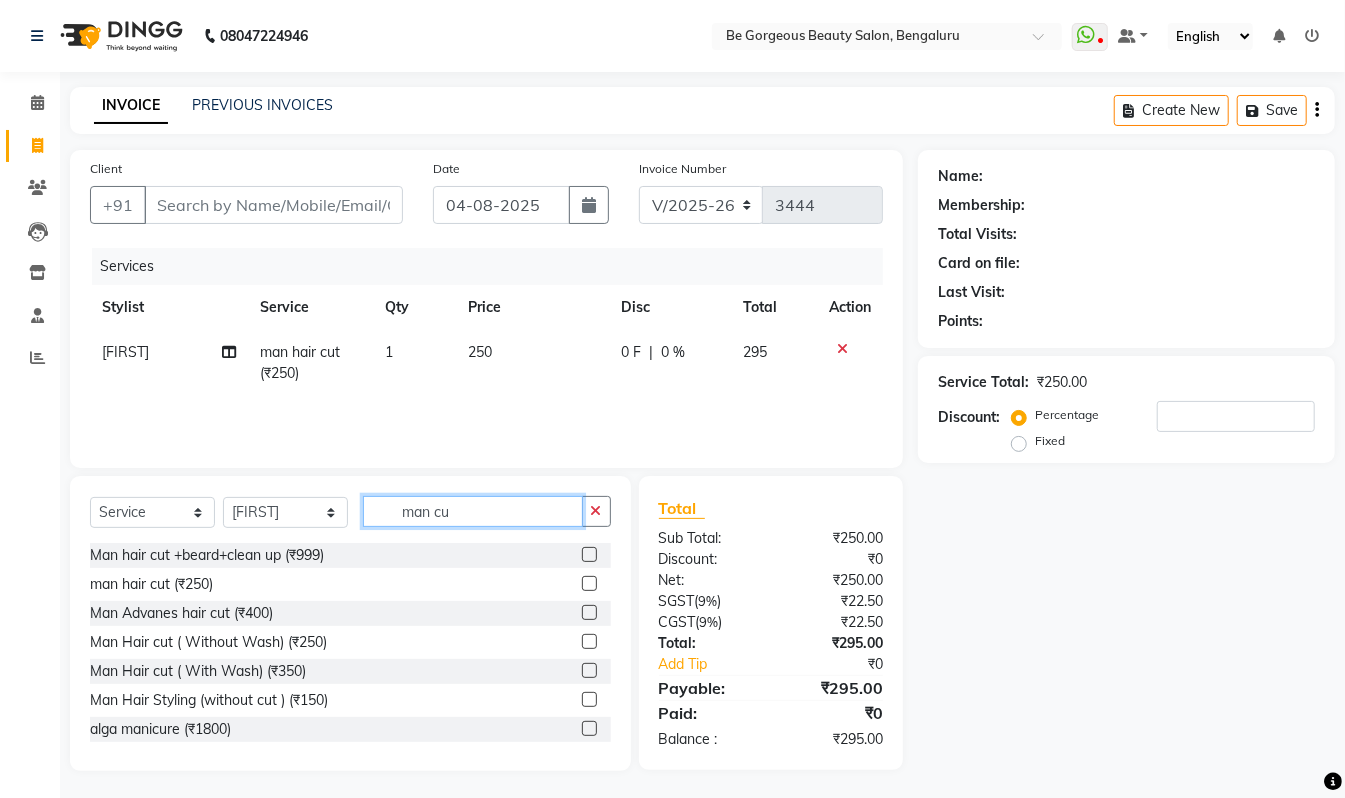 click on "man cu" 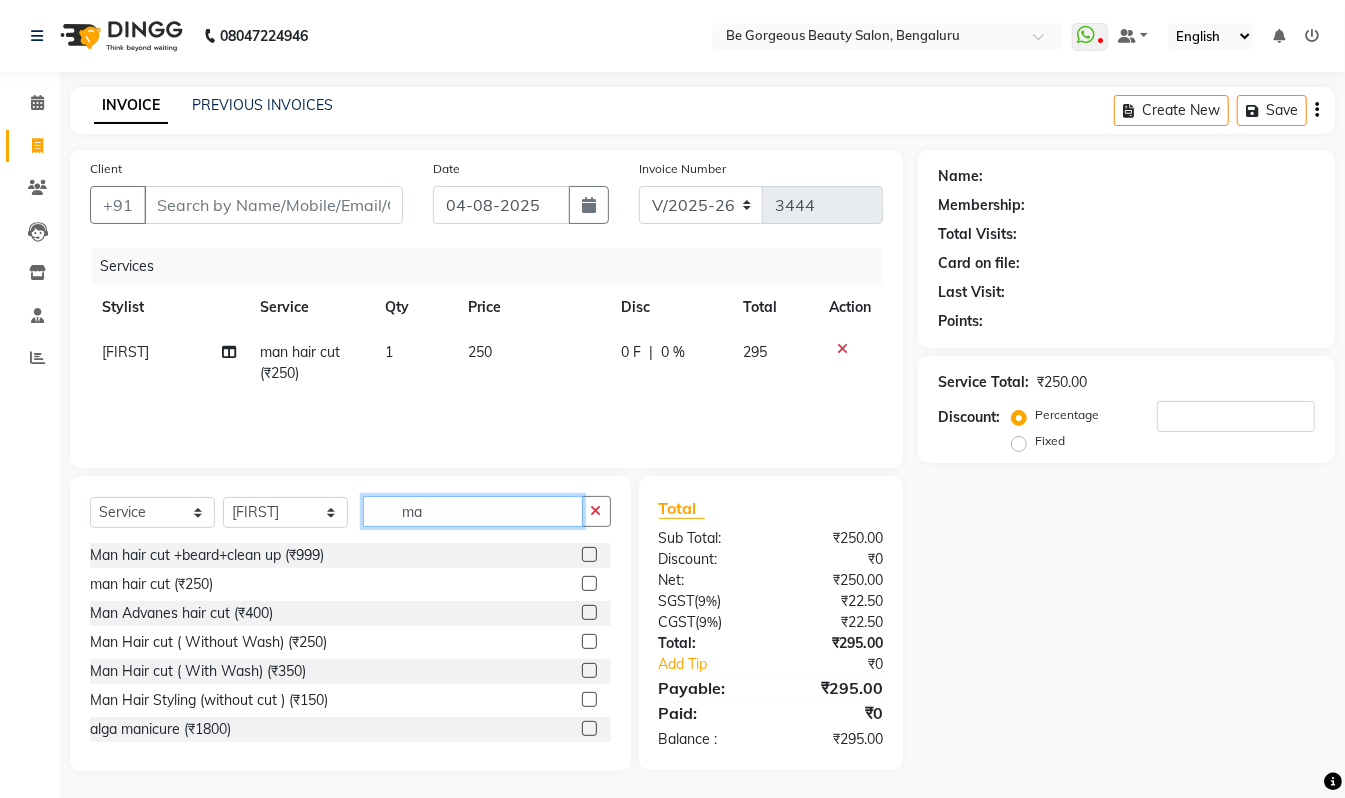 type on "m" 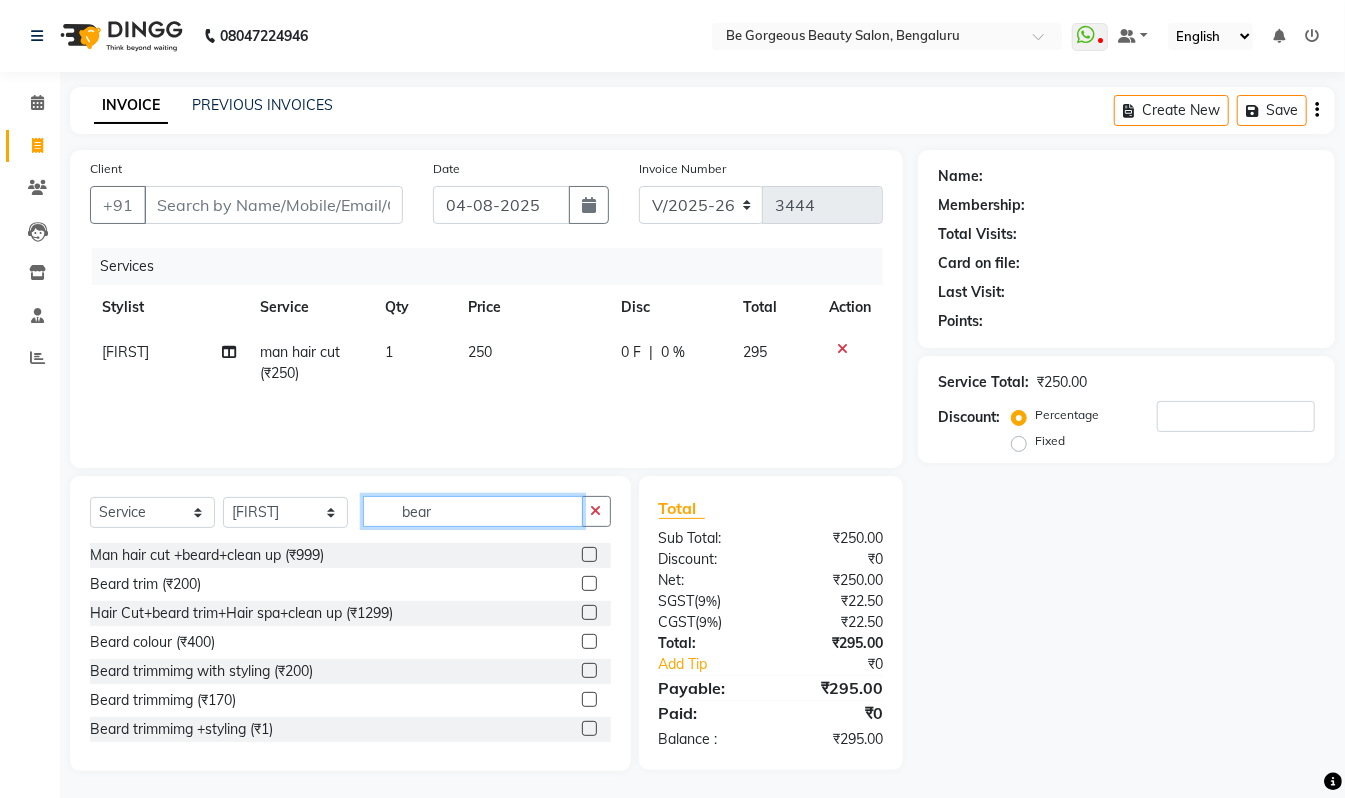type on "bear" 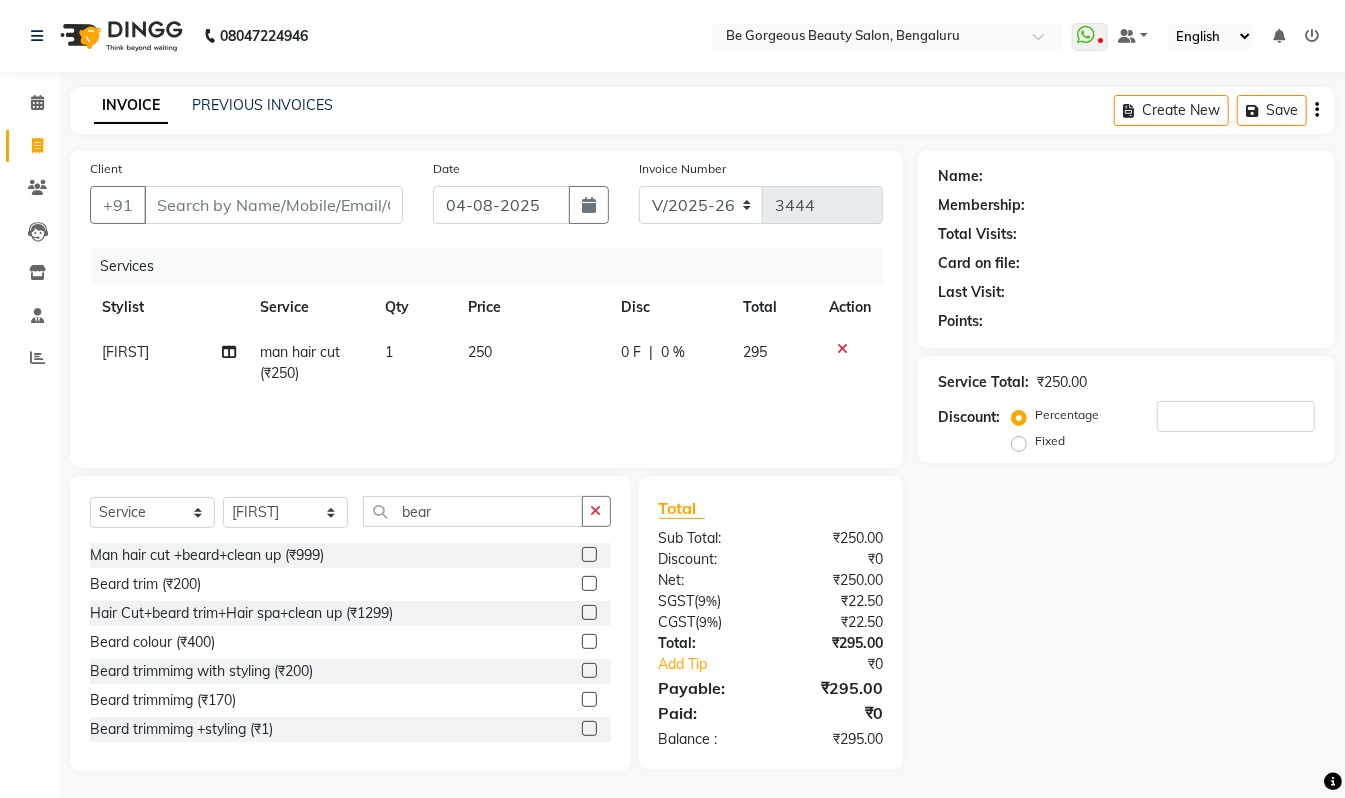 click 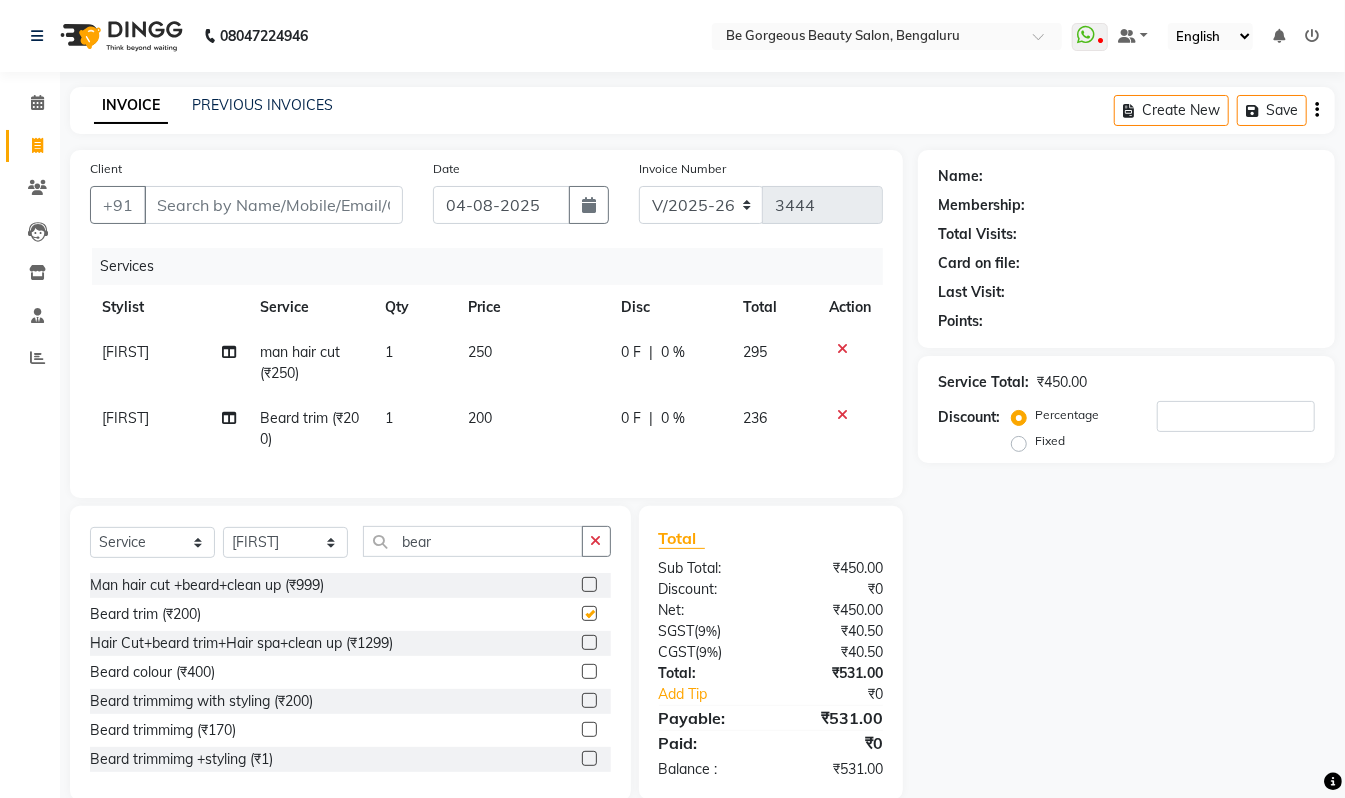 checkbox on "false" 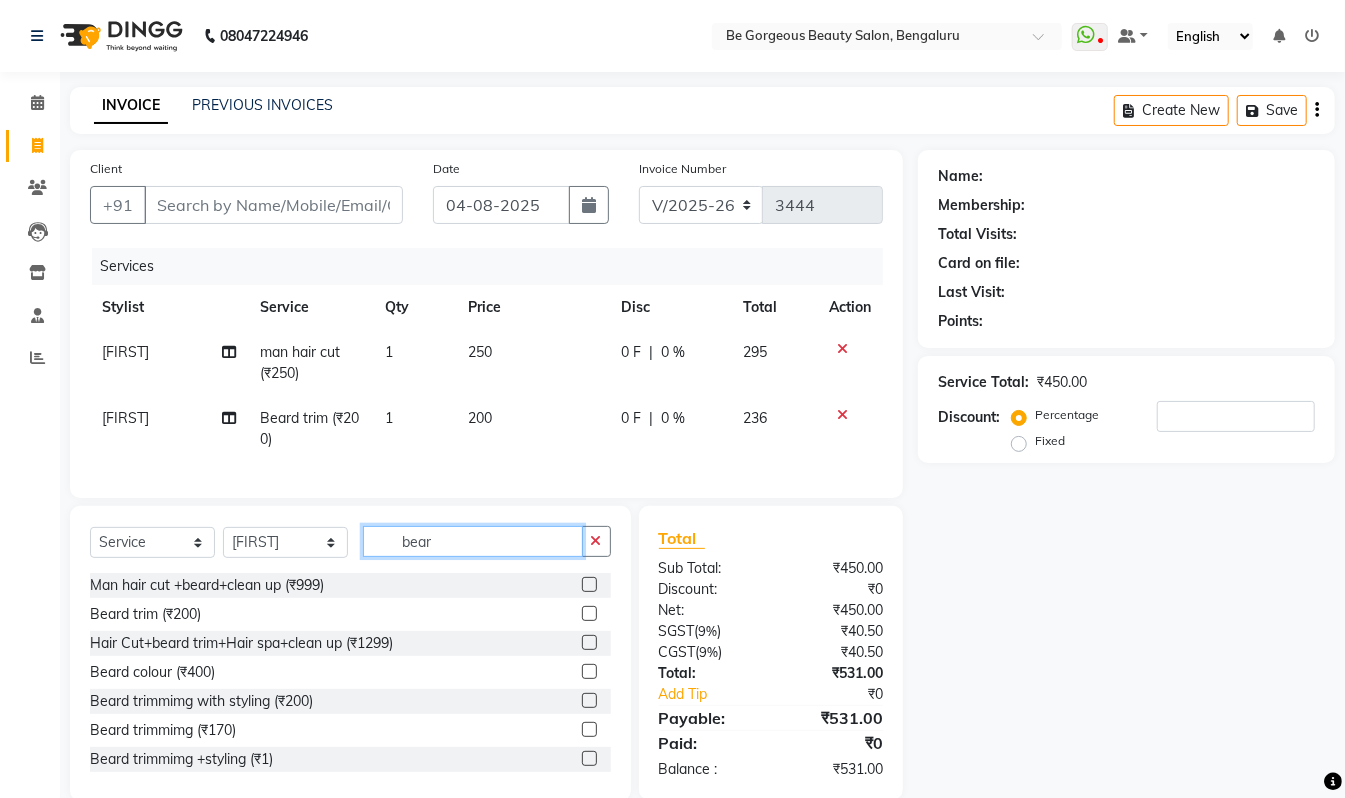 click on "bear" 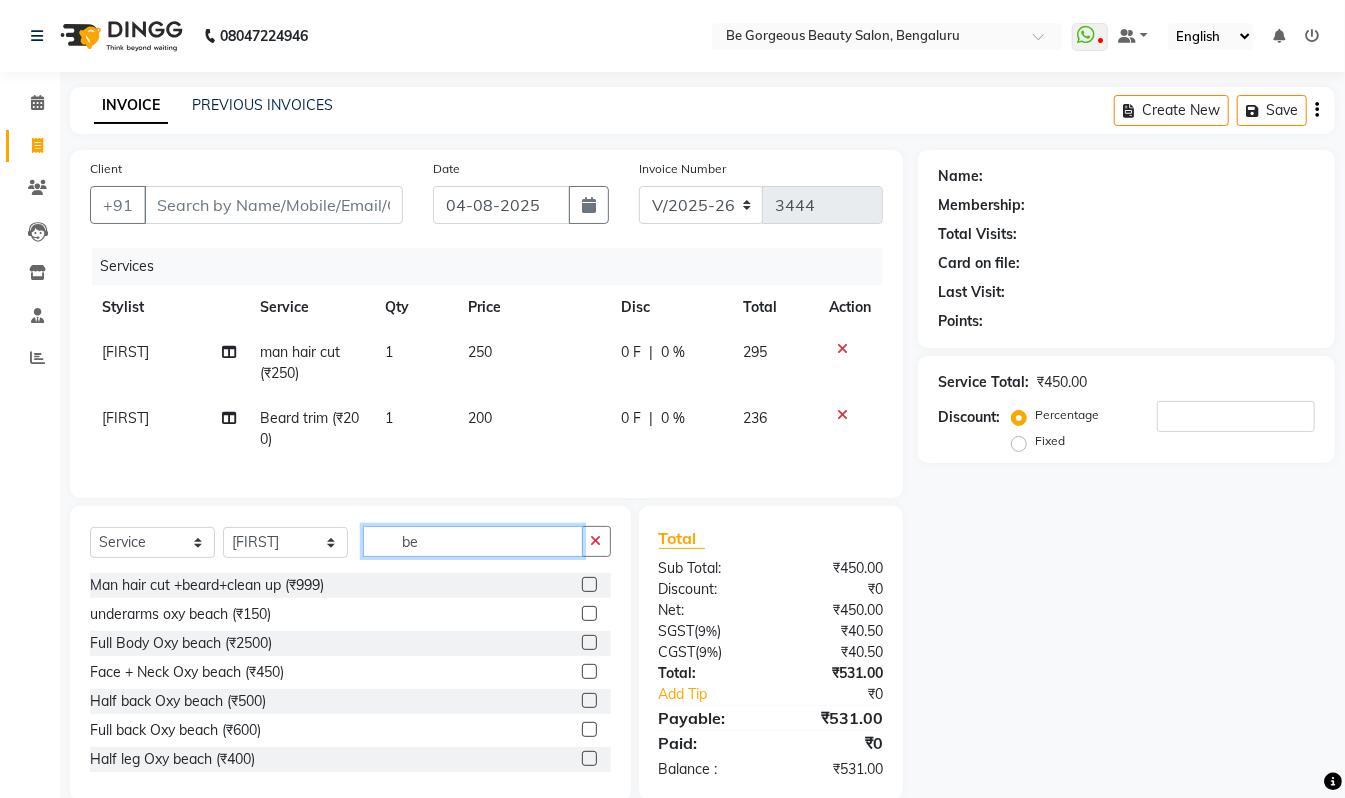 type on "b" 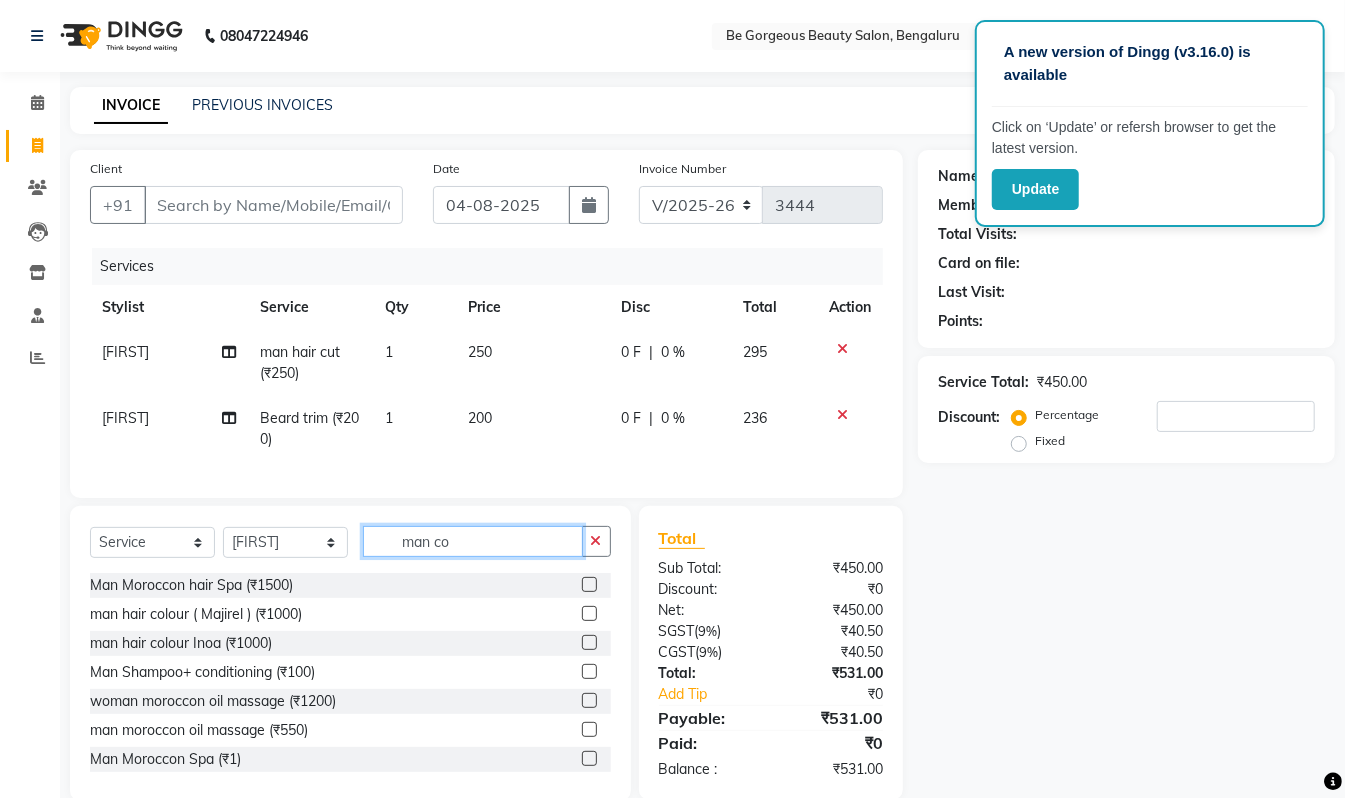 type on "man co" 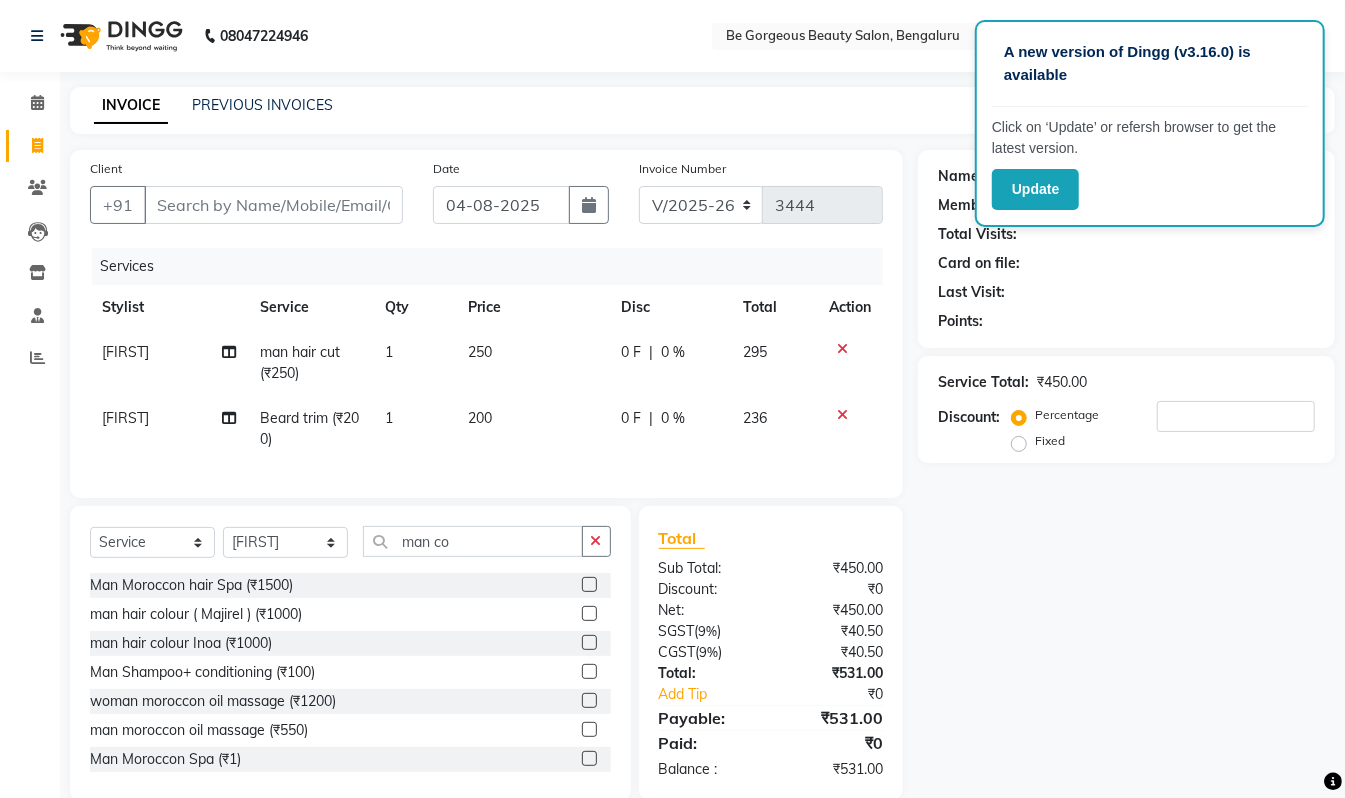 click 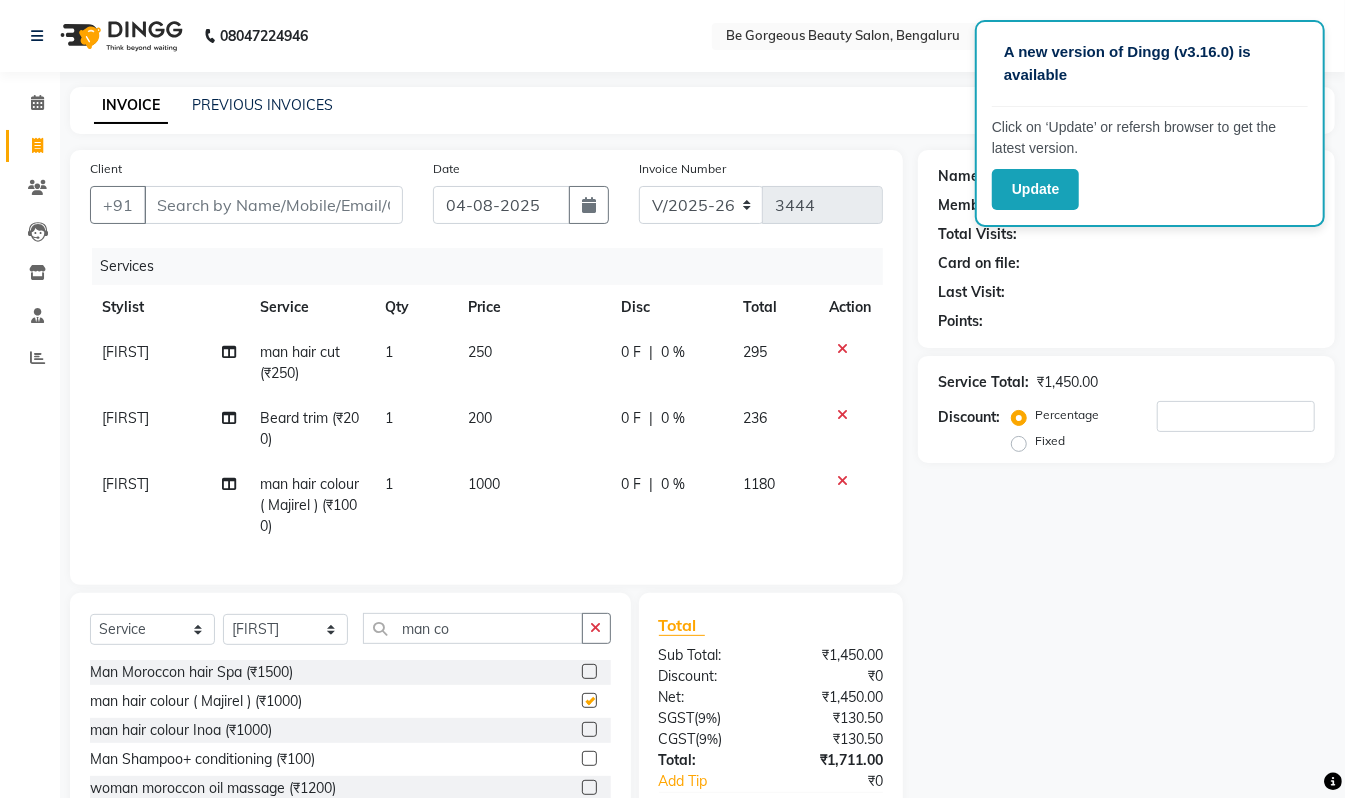 checkbox on "false" 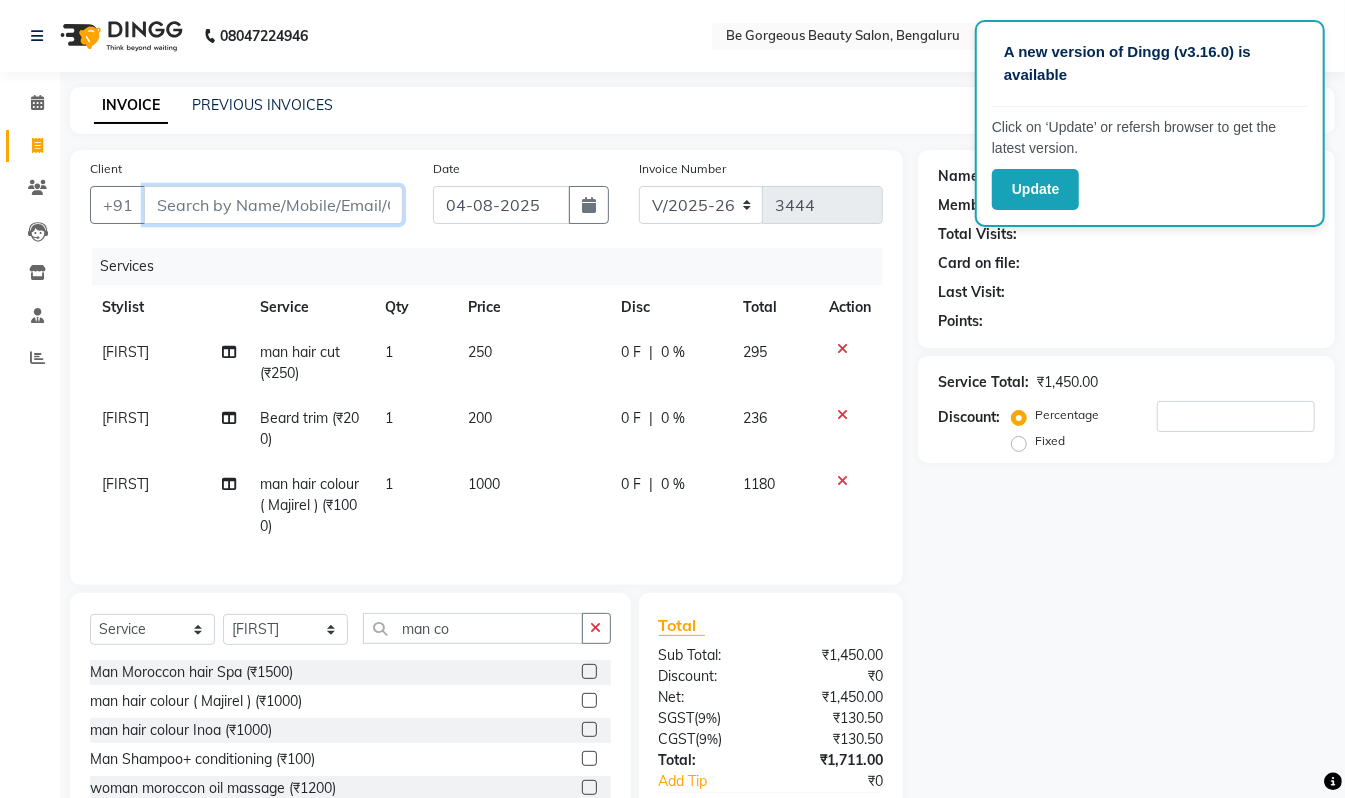 click on "Client" at bounding box center (273, 205) 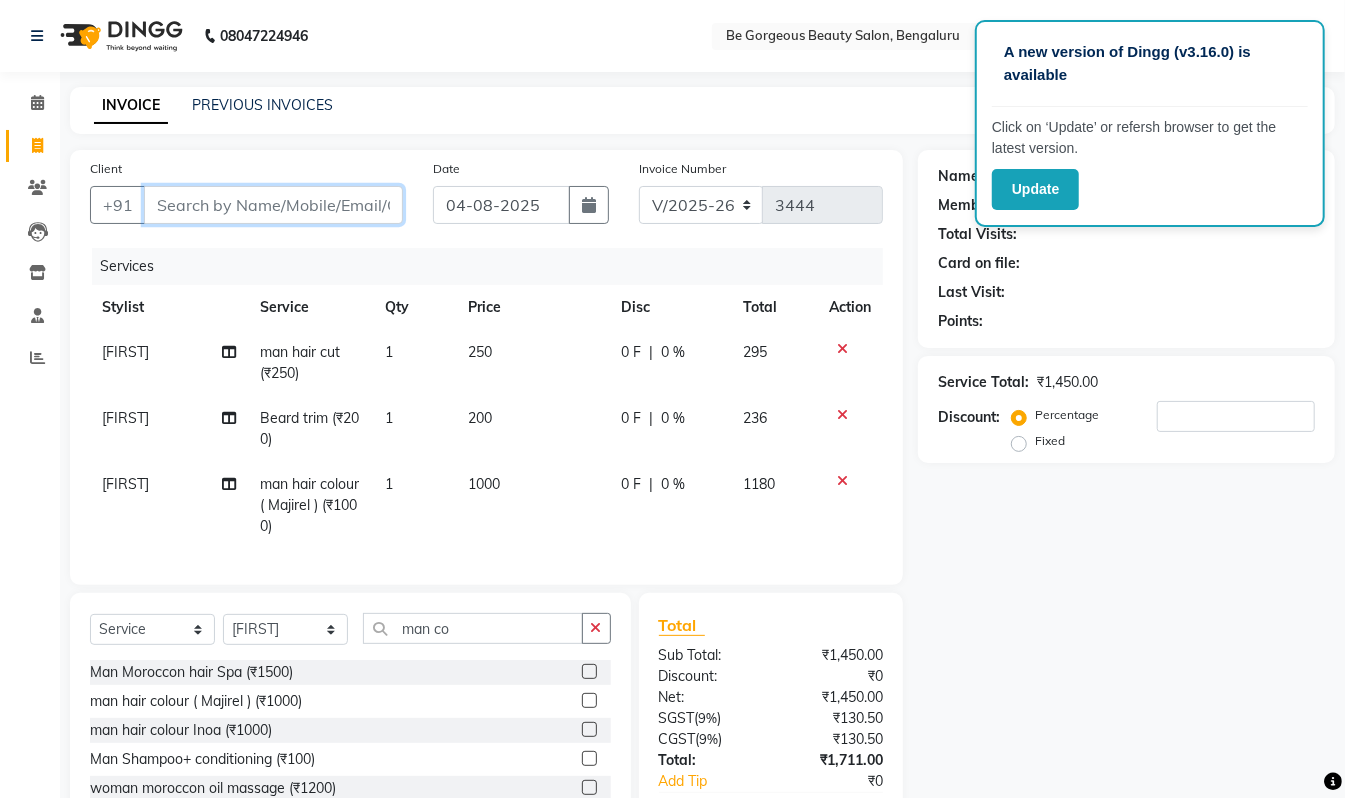 type on "9" 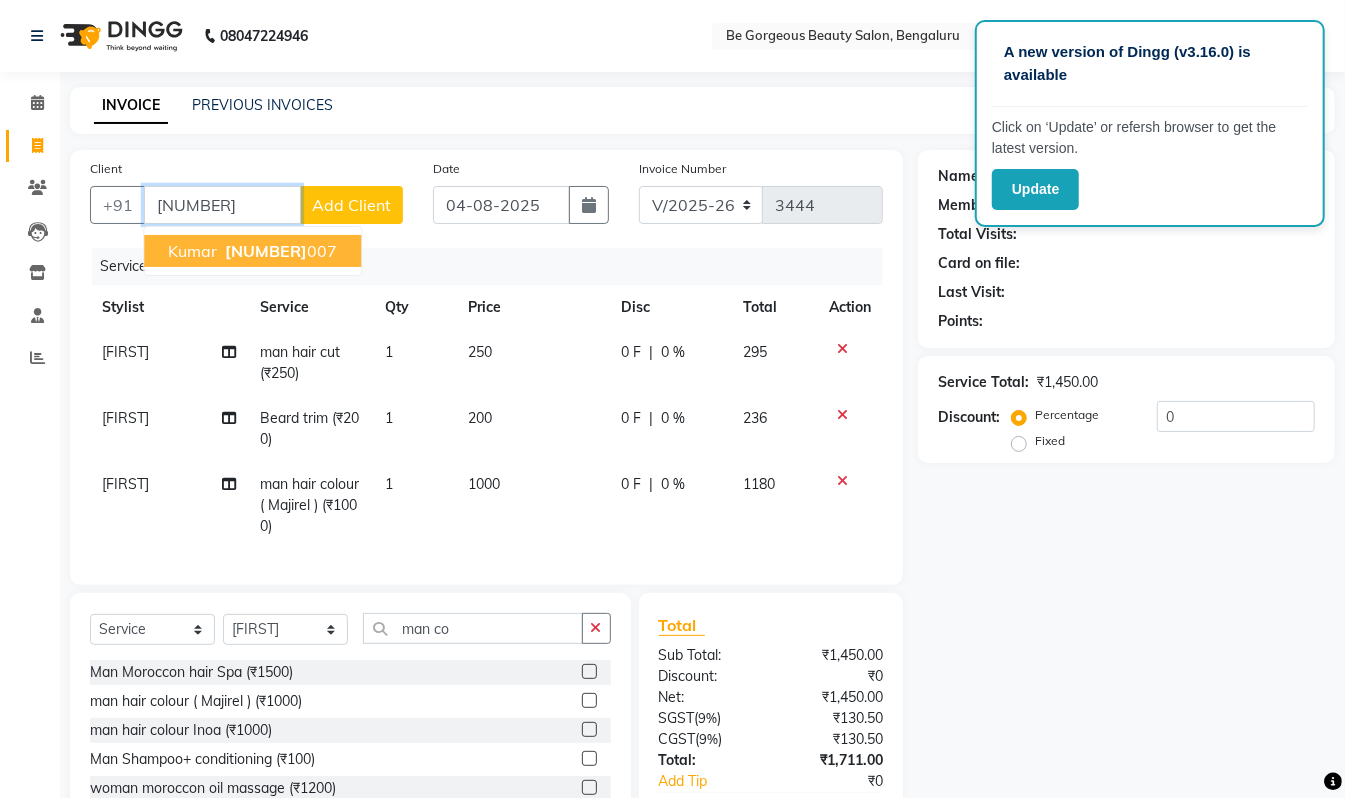 click on "9980294" at bounding box center [266, 251] 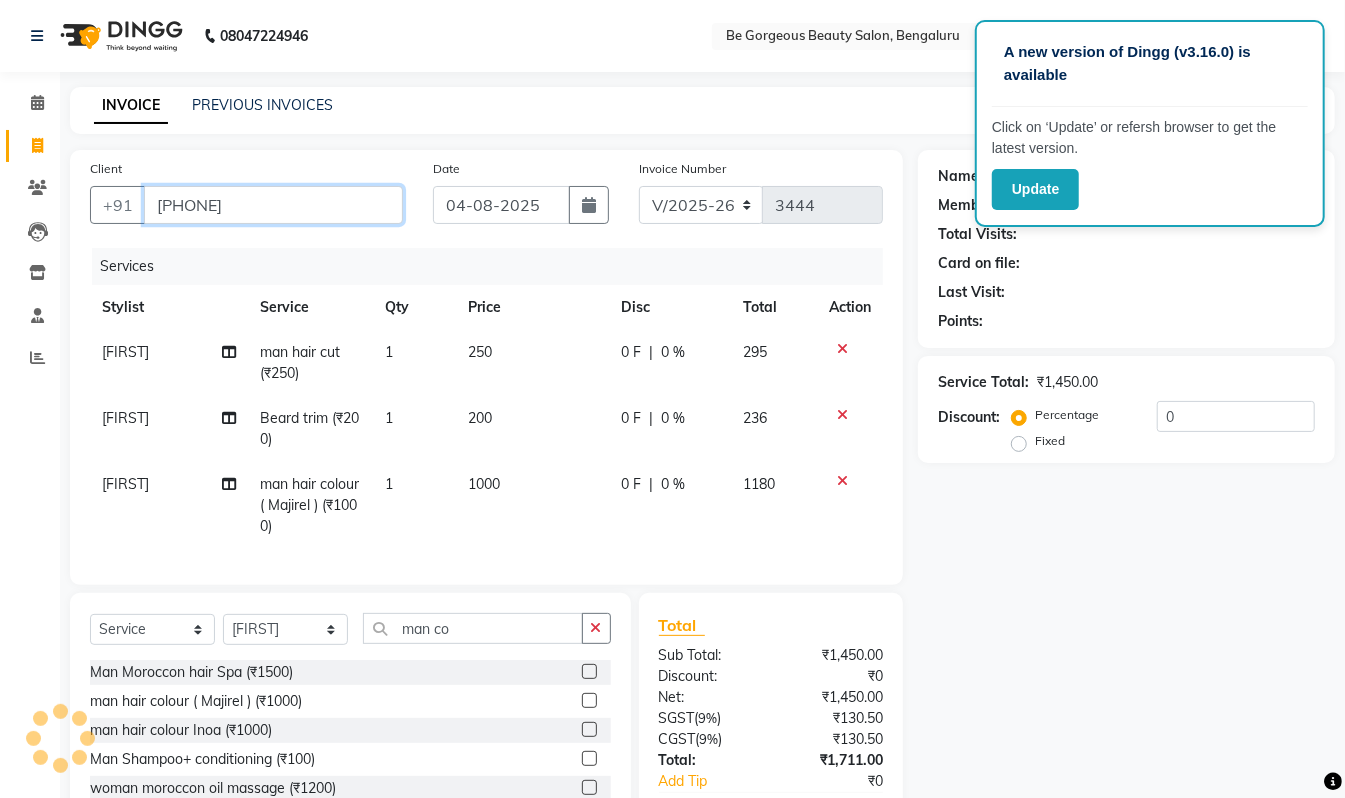 type on "9980294007" 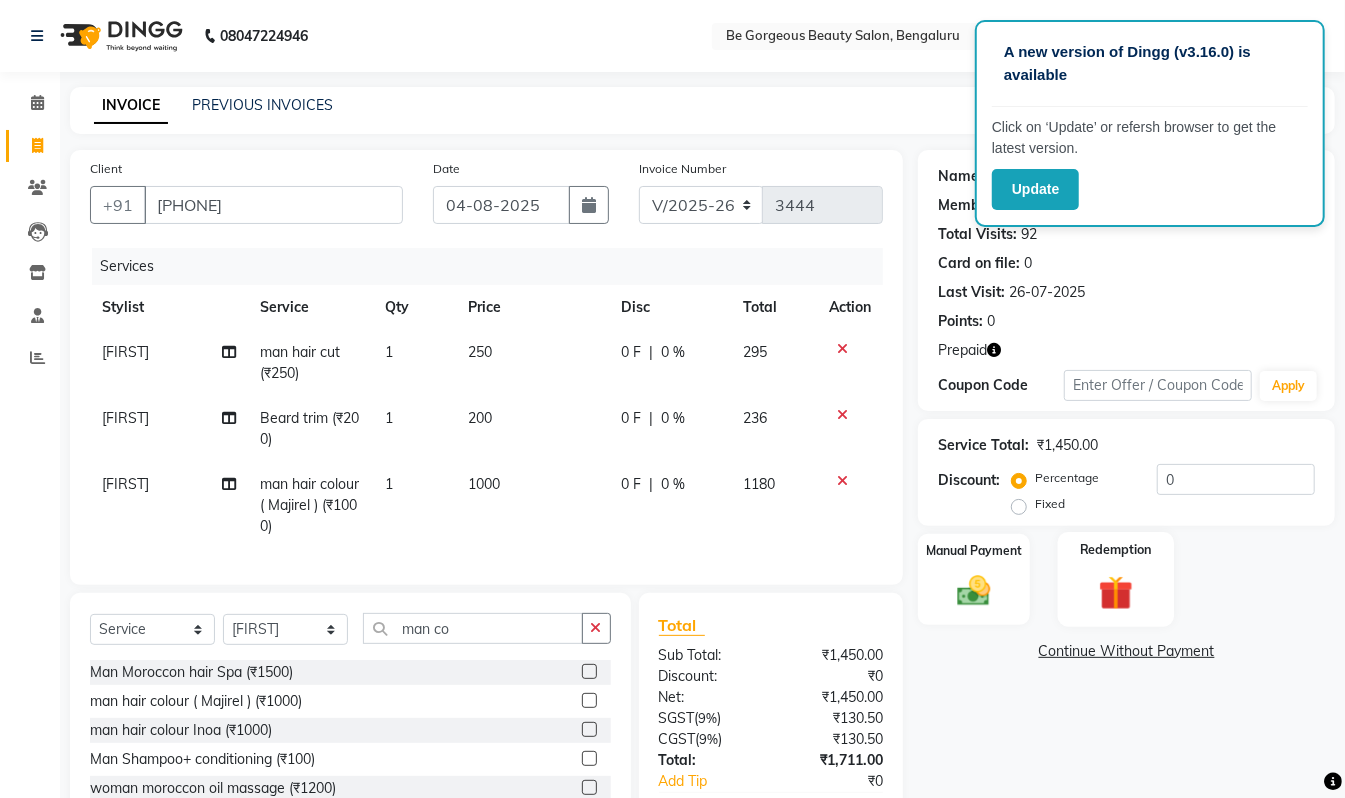 drag, startPoint x: 1100, startPoint y: 564, endPoint x: 1097, endPoint y: 576, distance: 12.369317 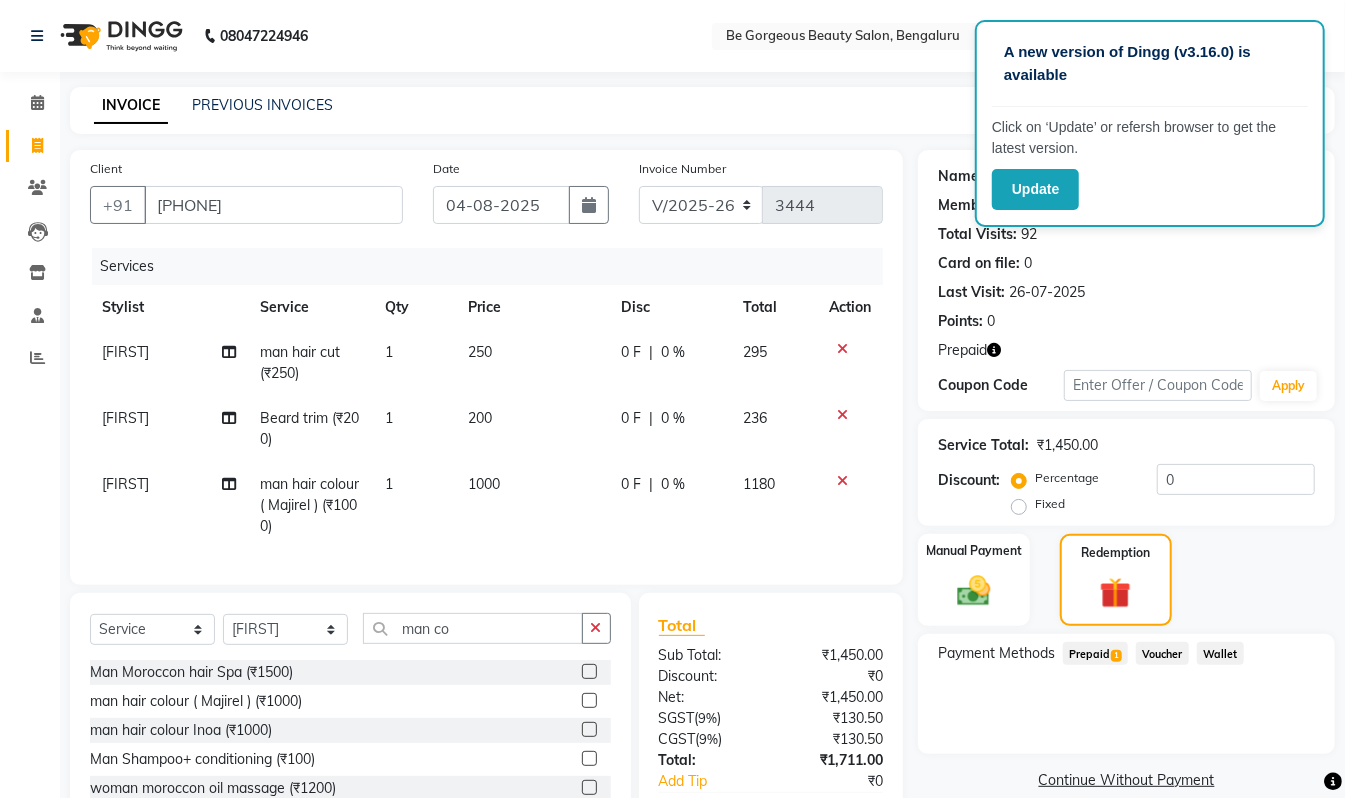 click on "Prepaid  1" 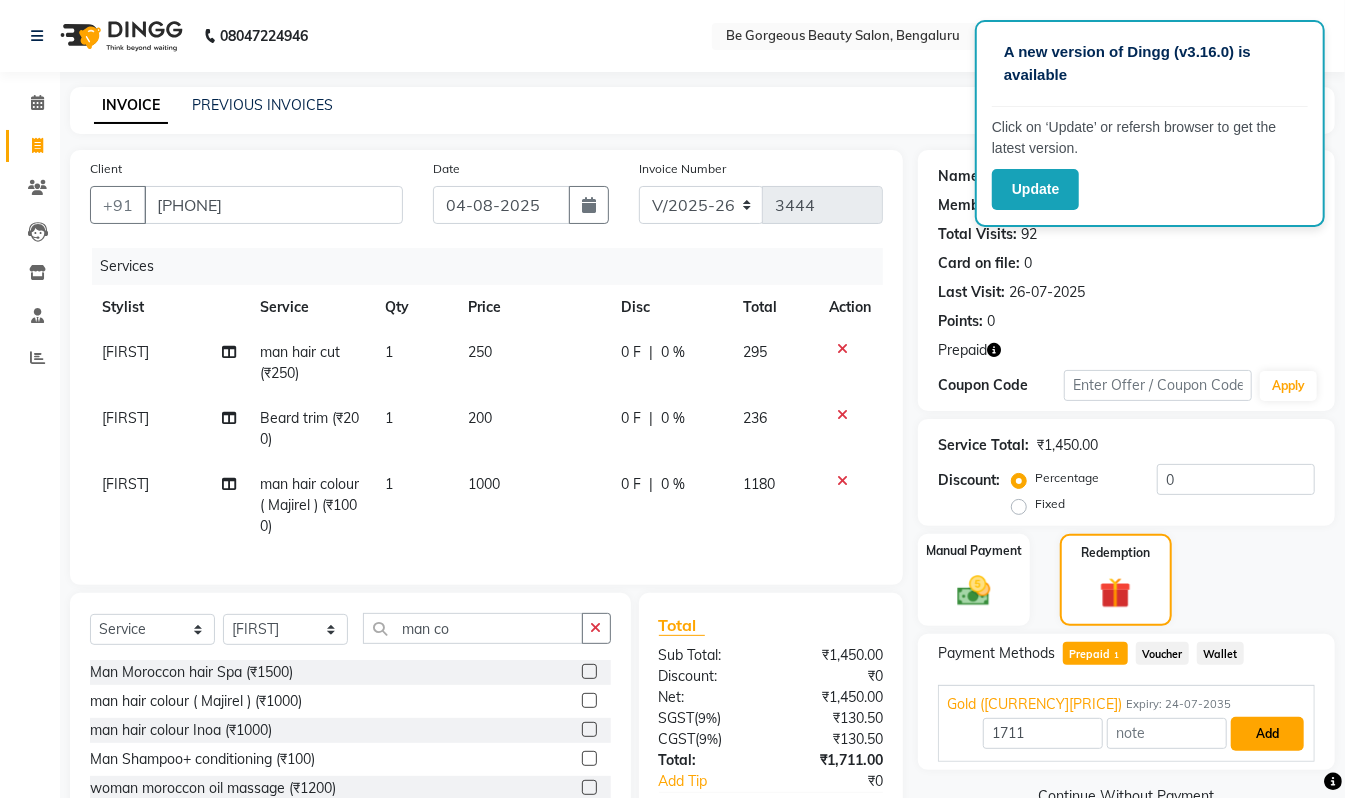 click on "Add" at bounding box center [1267, 734] 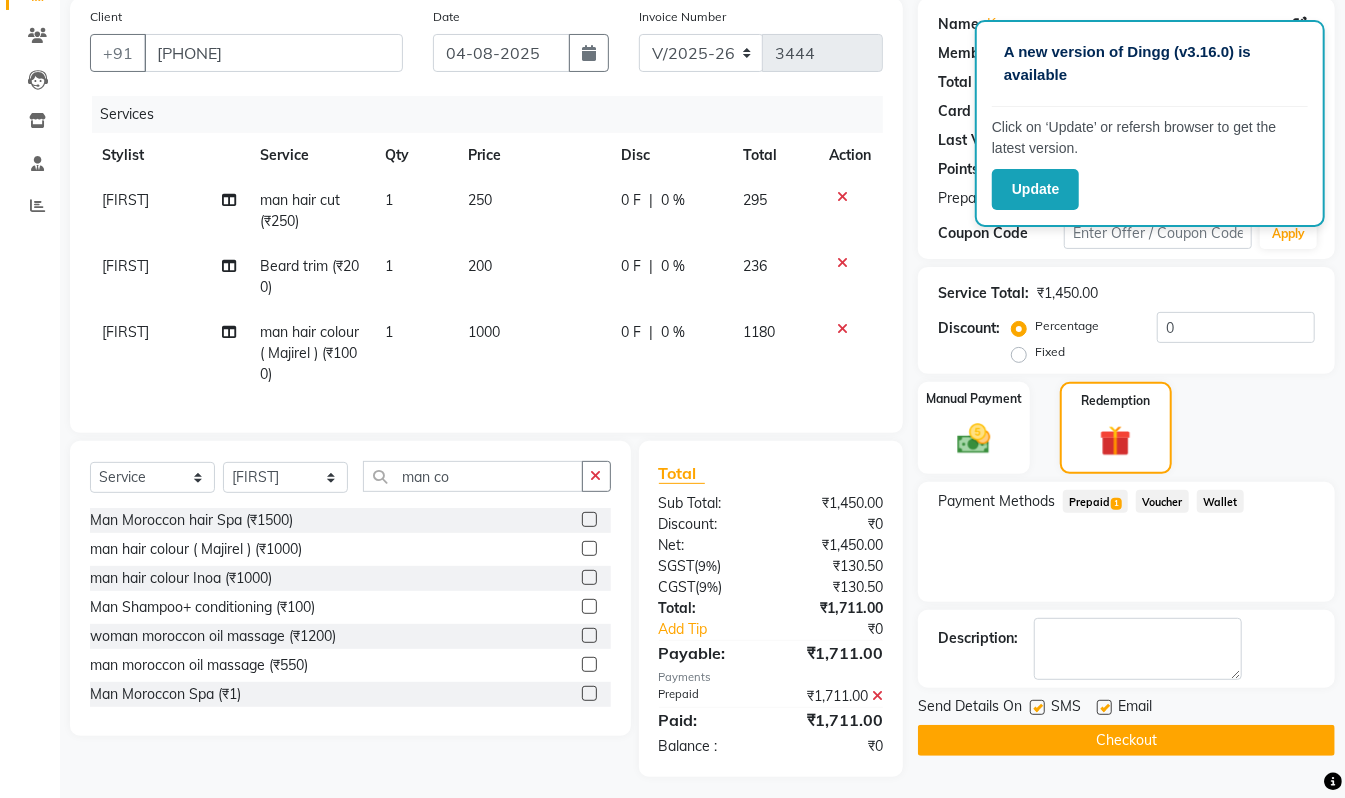 scroll, scrollTop: 158, scrollLeft: 0, axis: vertical 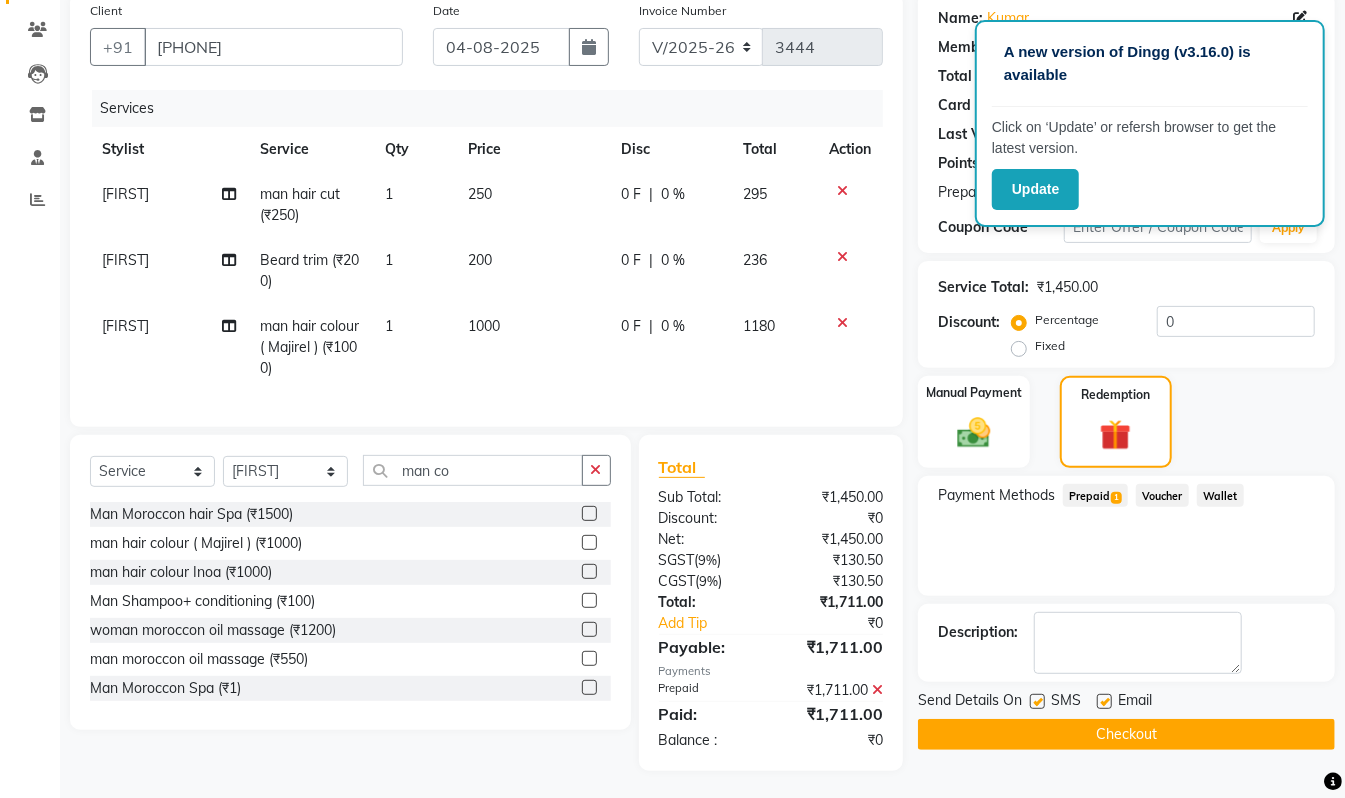 click on "Checkout" 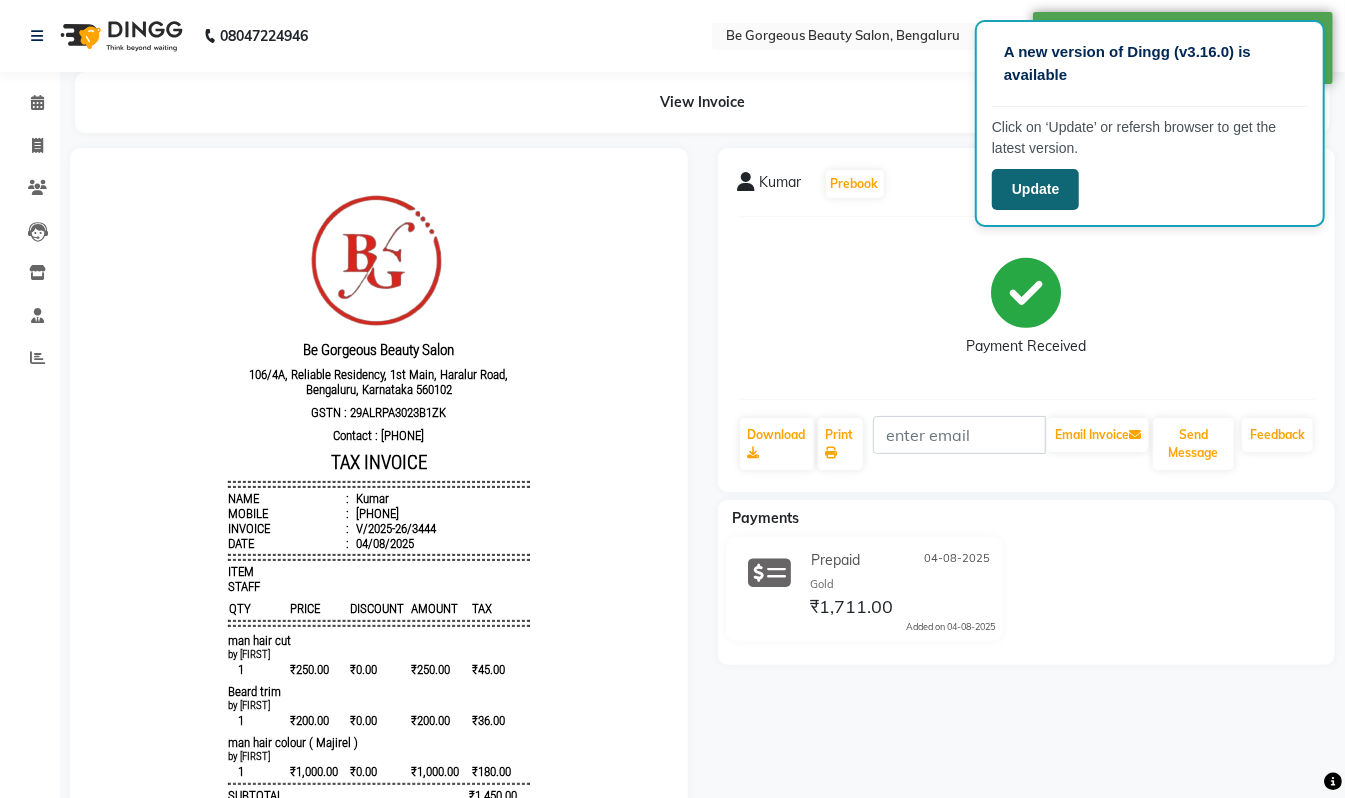 scroll, scrollTop: 0, scrollLeft: 0, axis: both 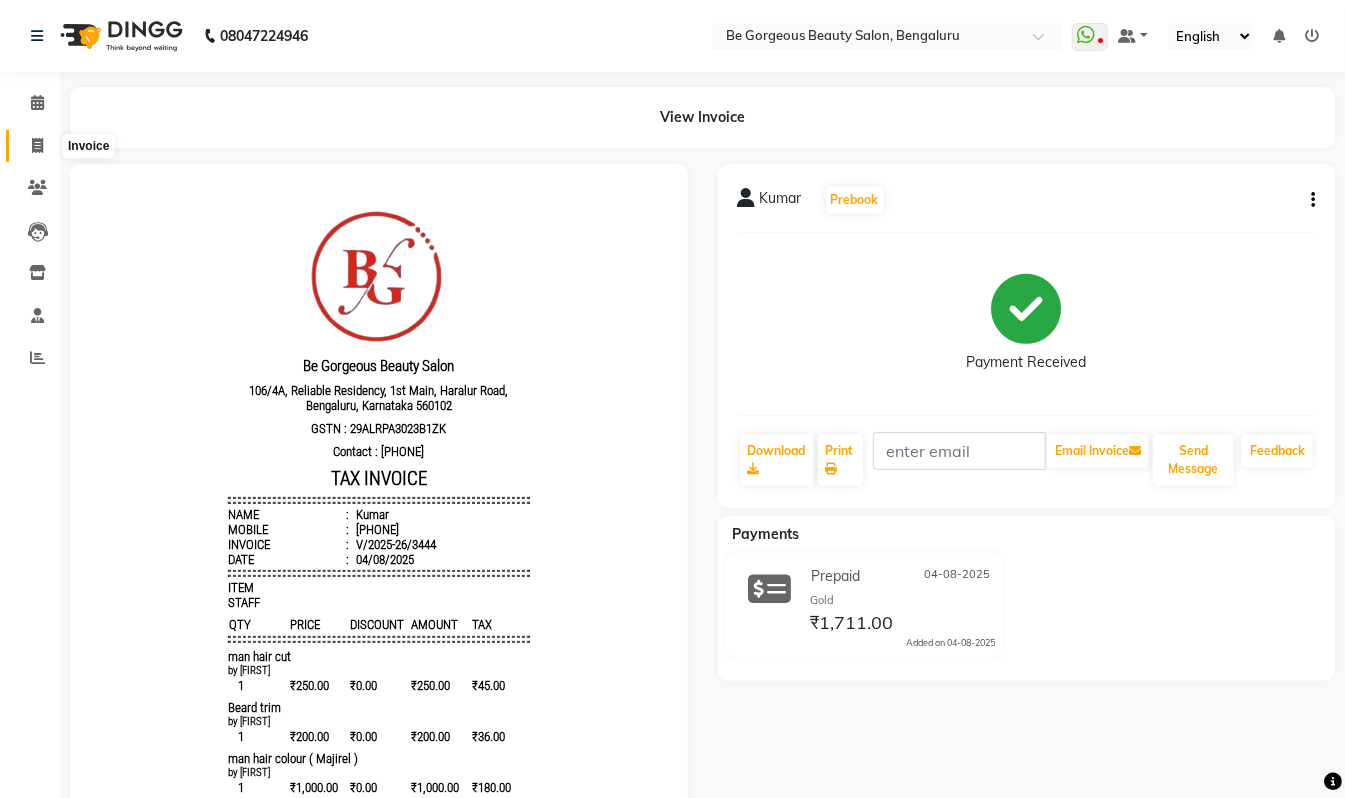 click 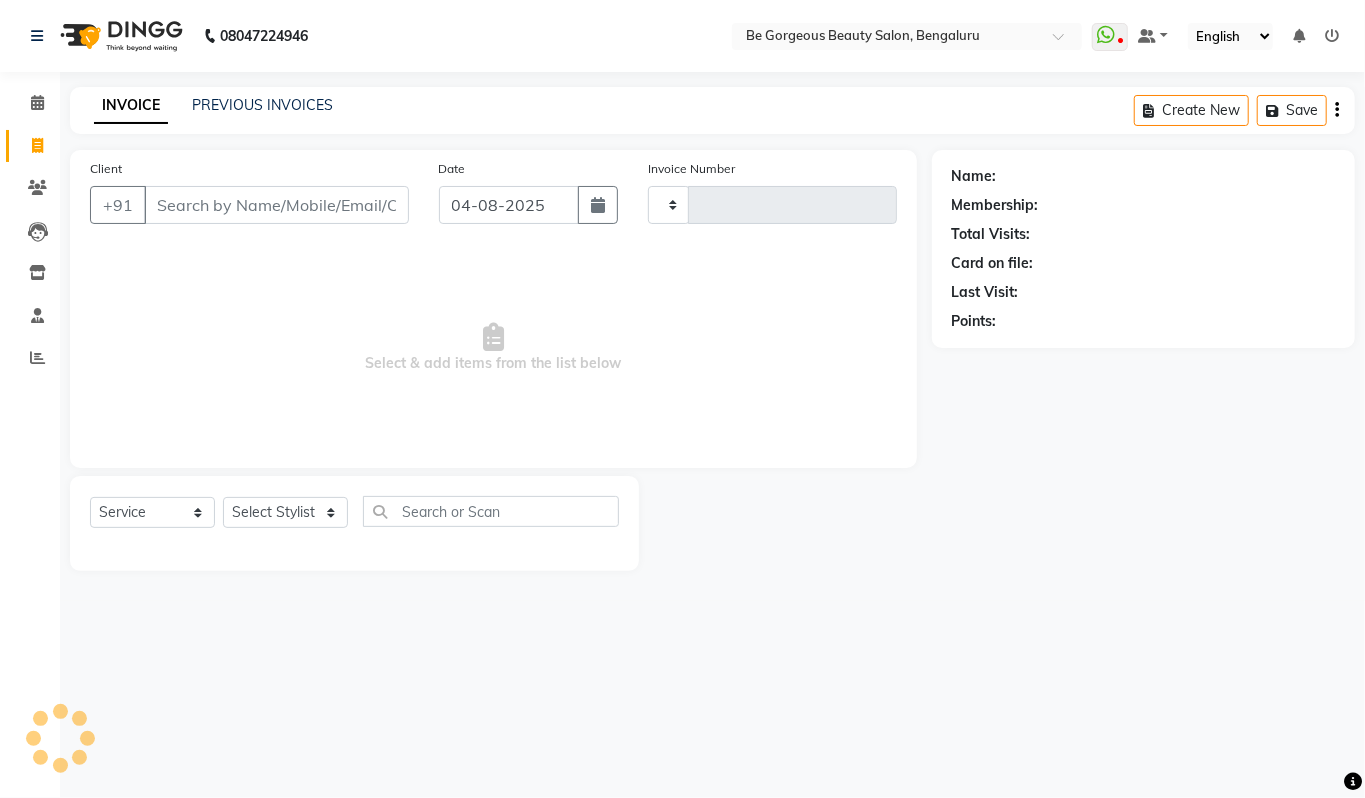 type on "3445" 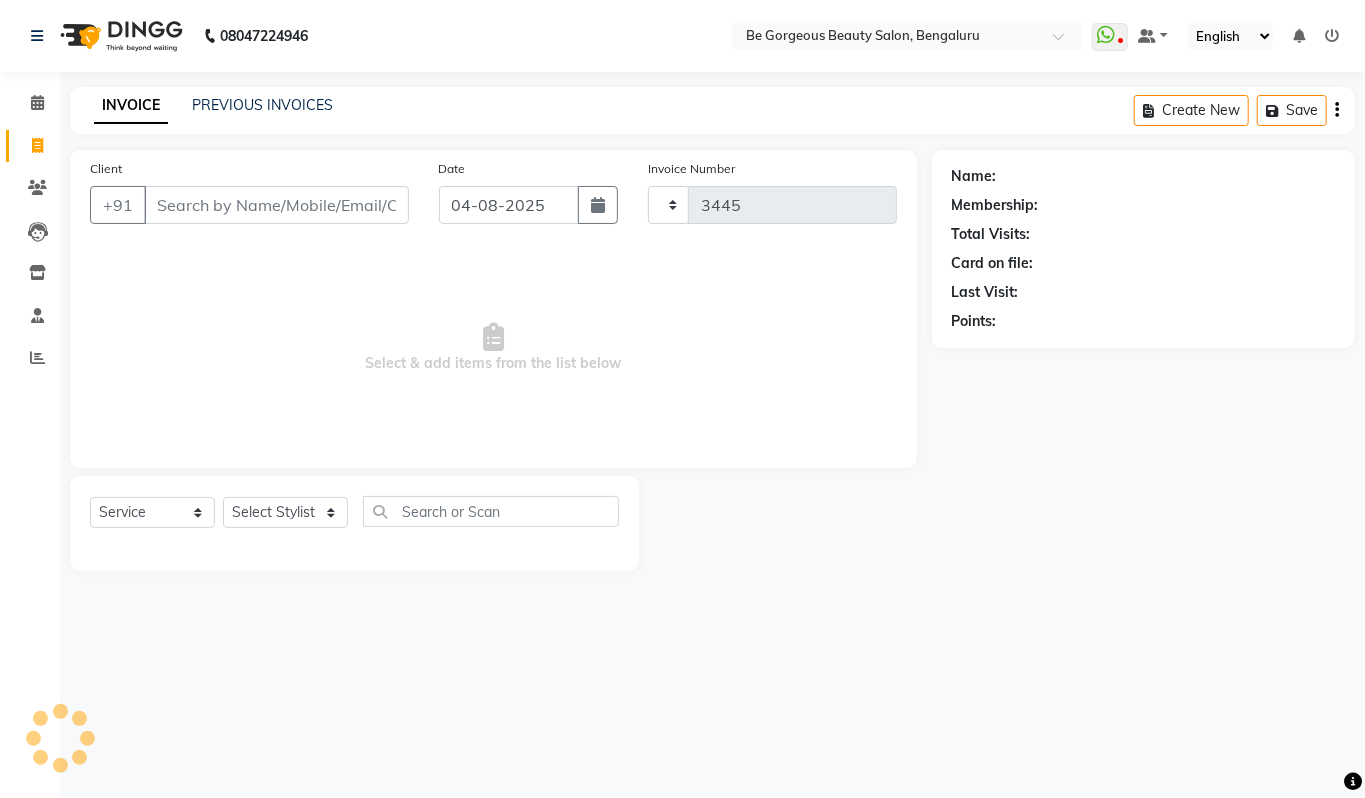 select on "5405" 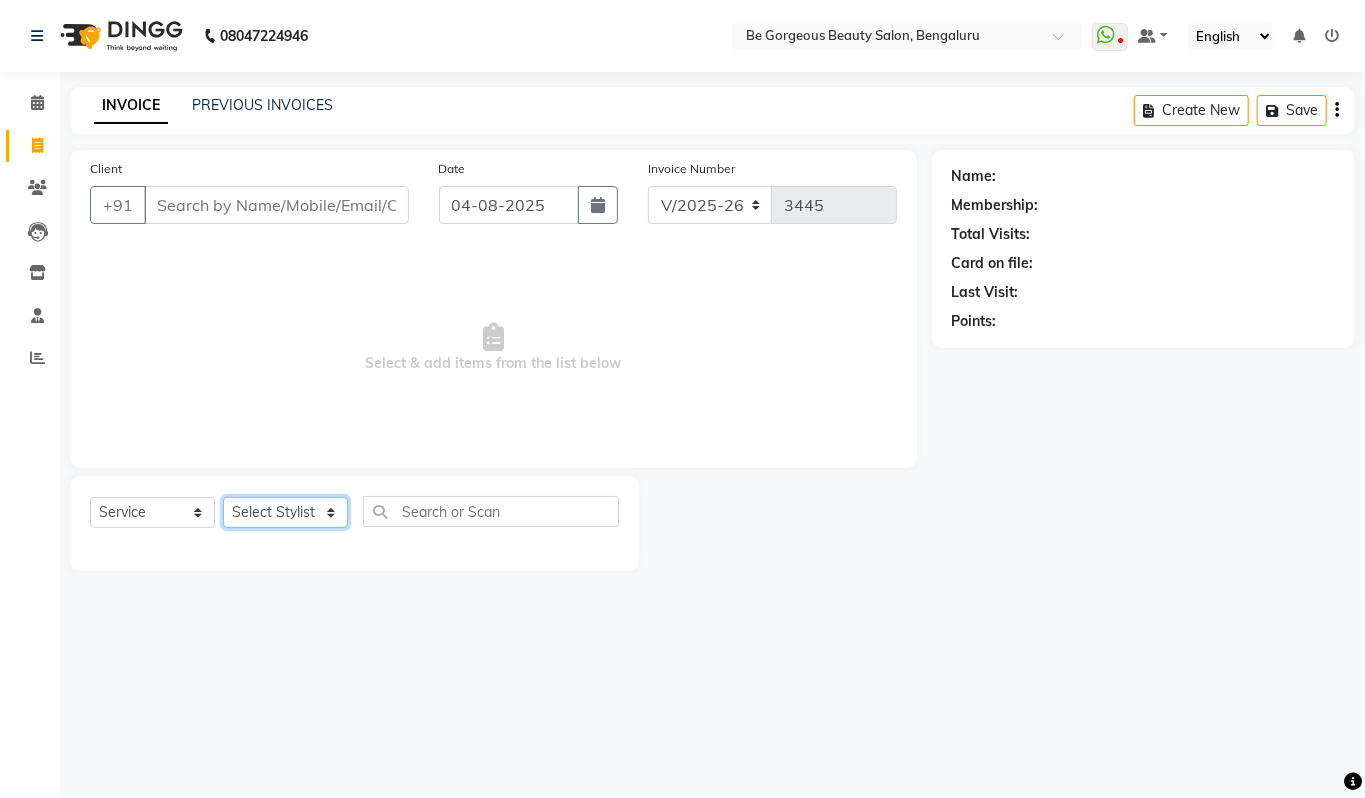 click on "Select Stylist Akram Anas Gayatri lata Manager Munu Pooja Rehbar Romi Talib Wajid" 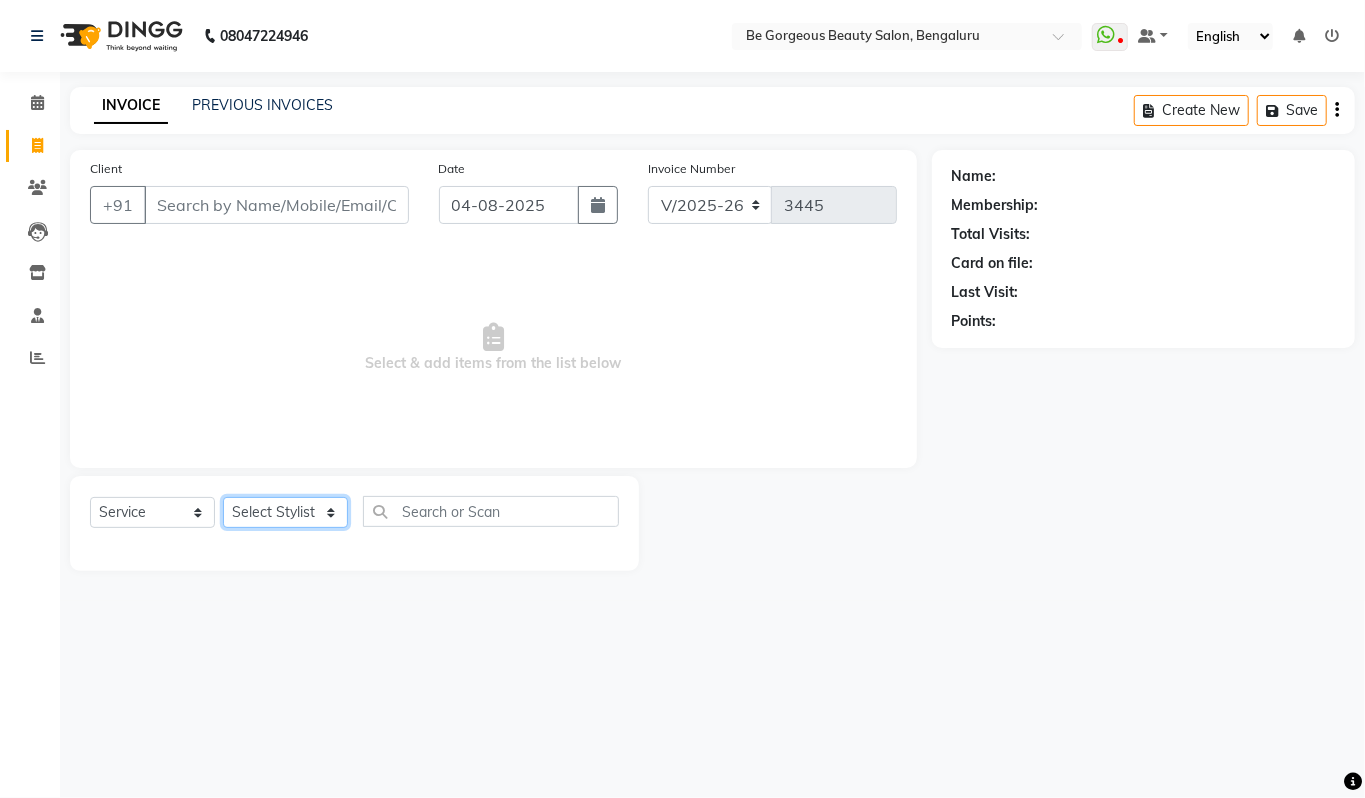select on "36211" 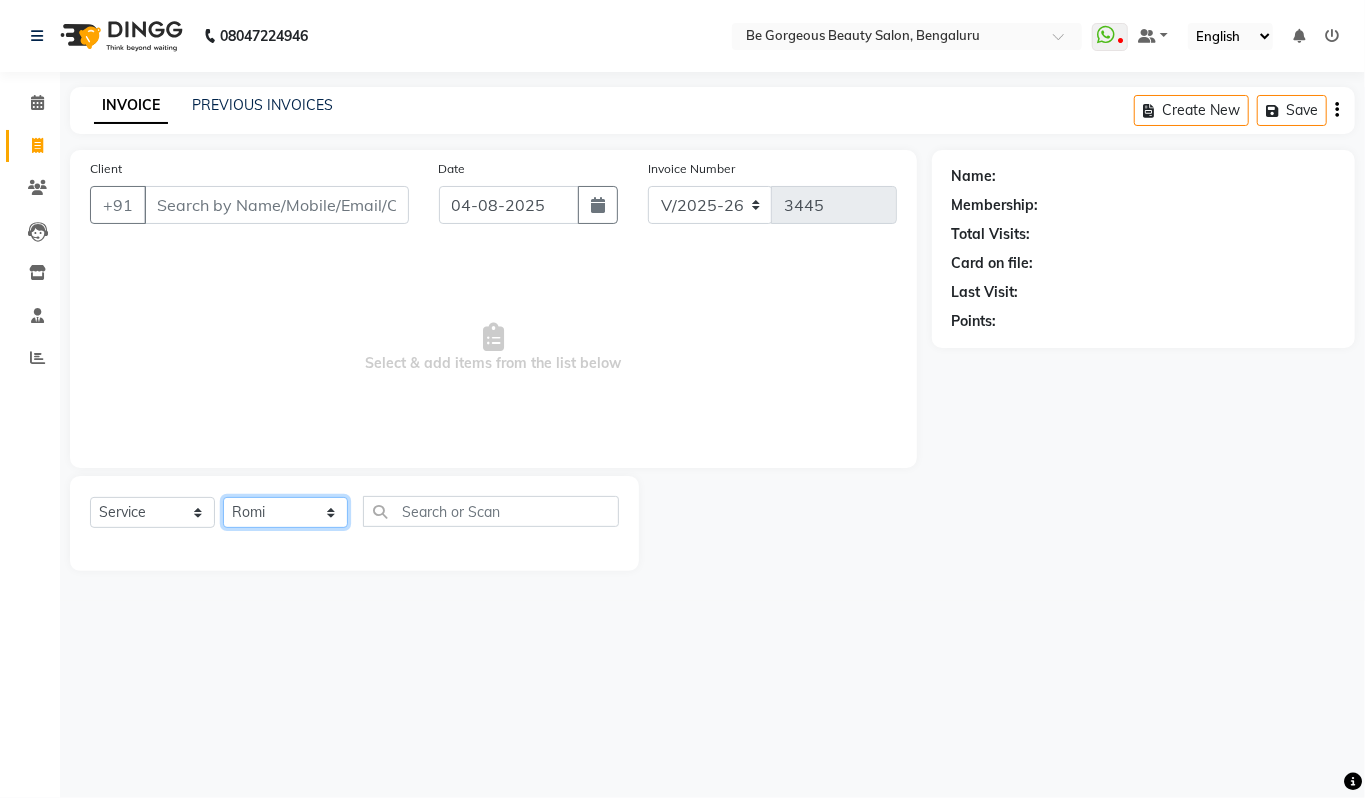 click on "Select Stylist Akram Anas Gayatri lata Manager Munu Pooja Rehbar Romi Talib Wajid" 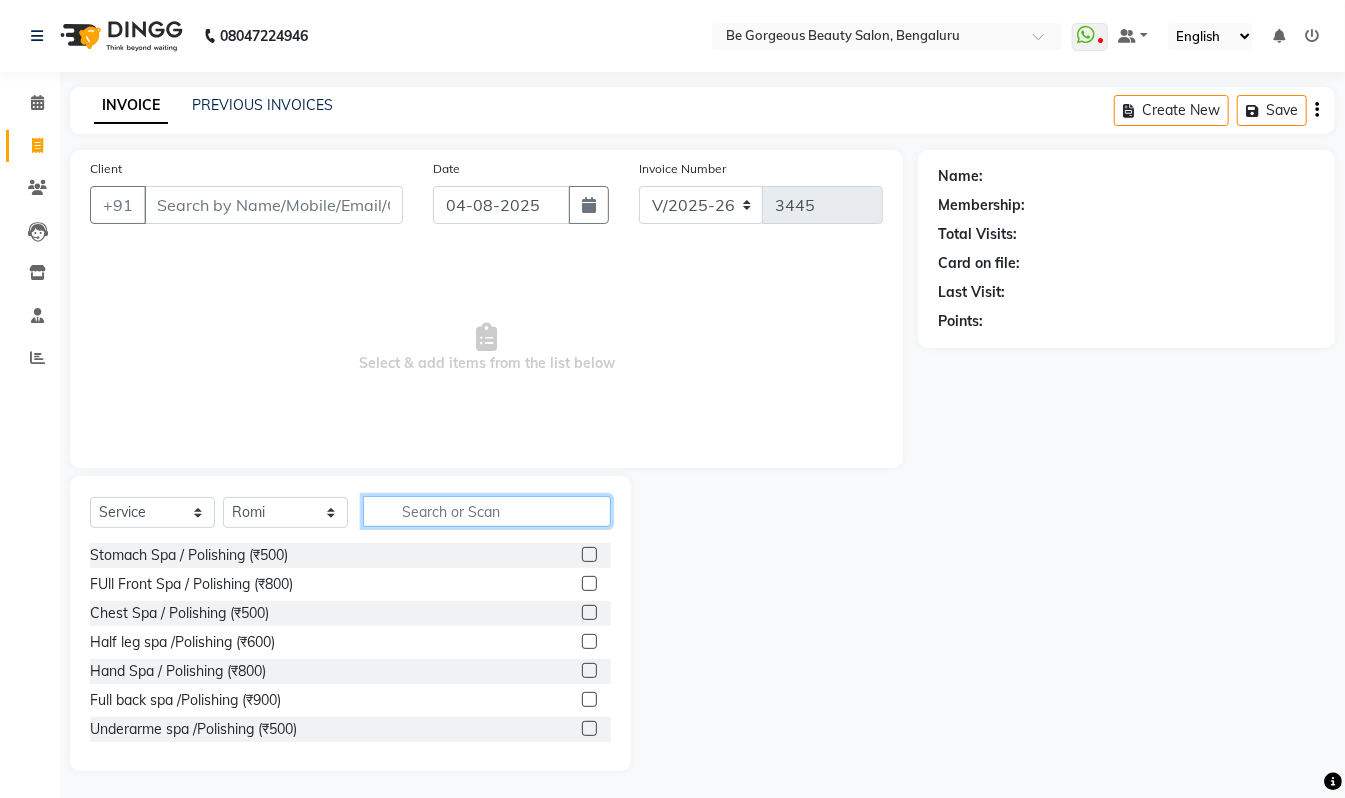 click 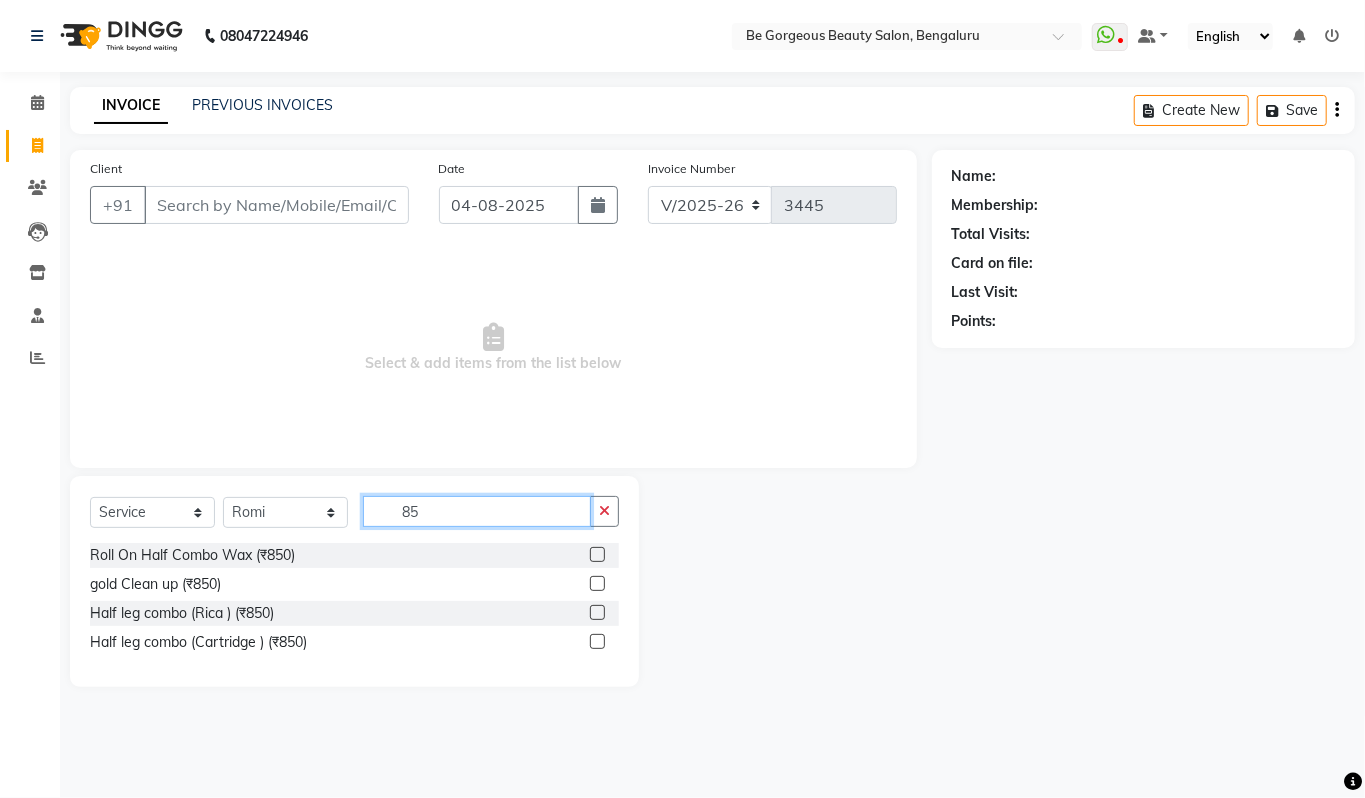 type on "8" 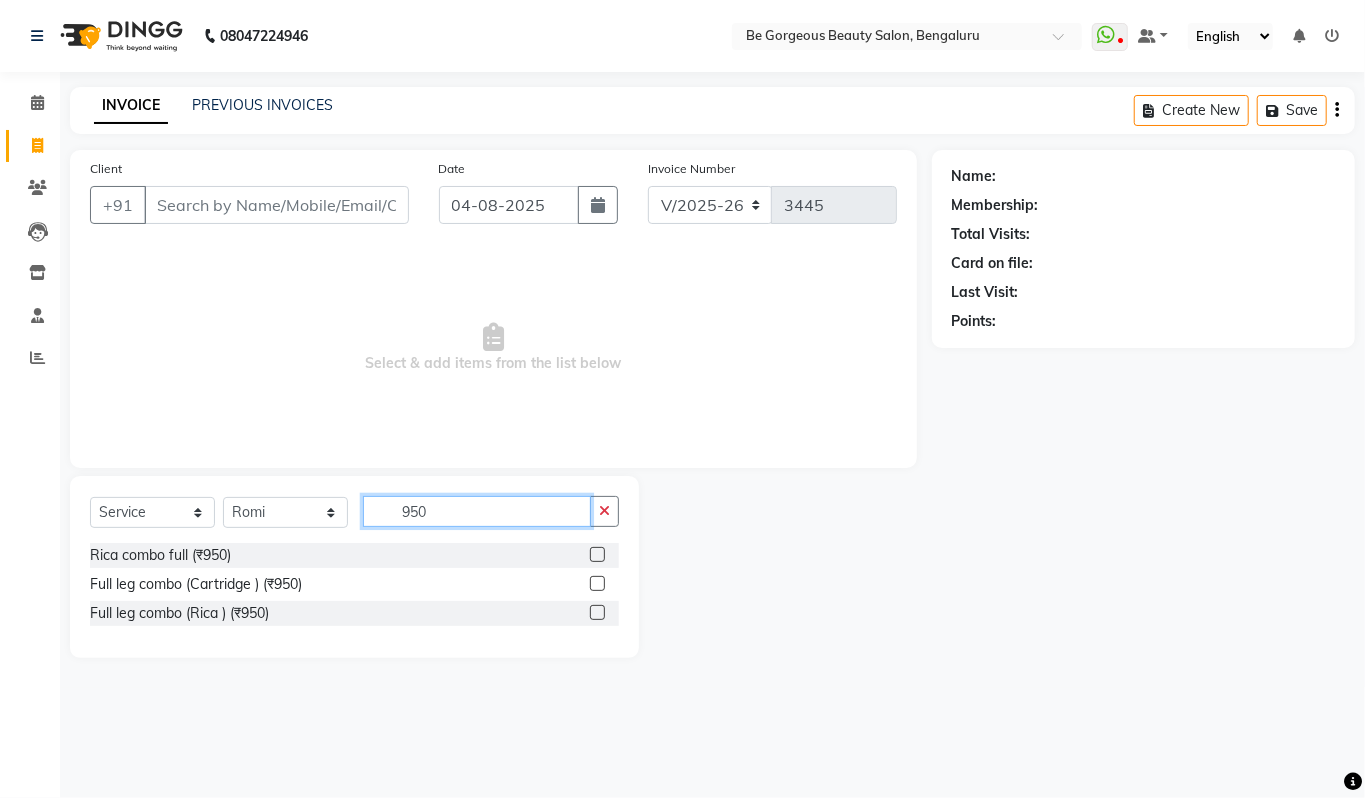 type on "950" 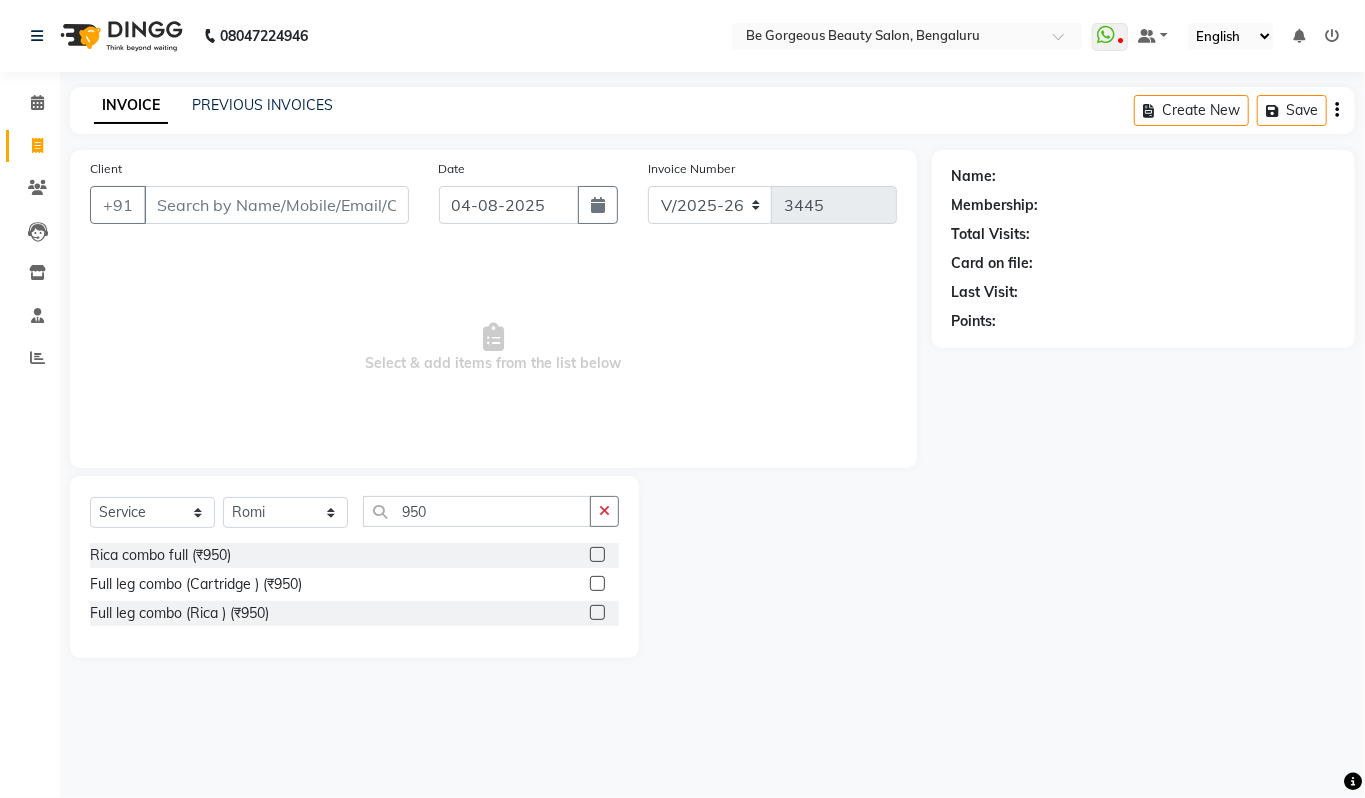 click 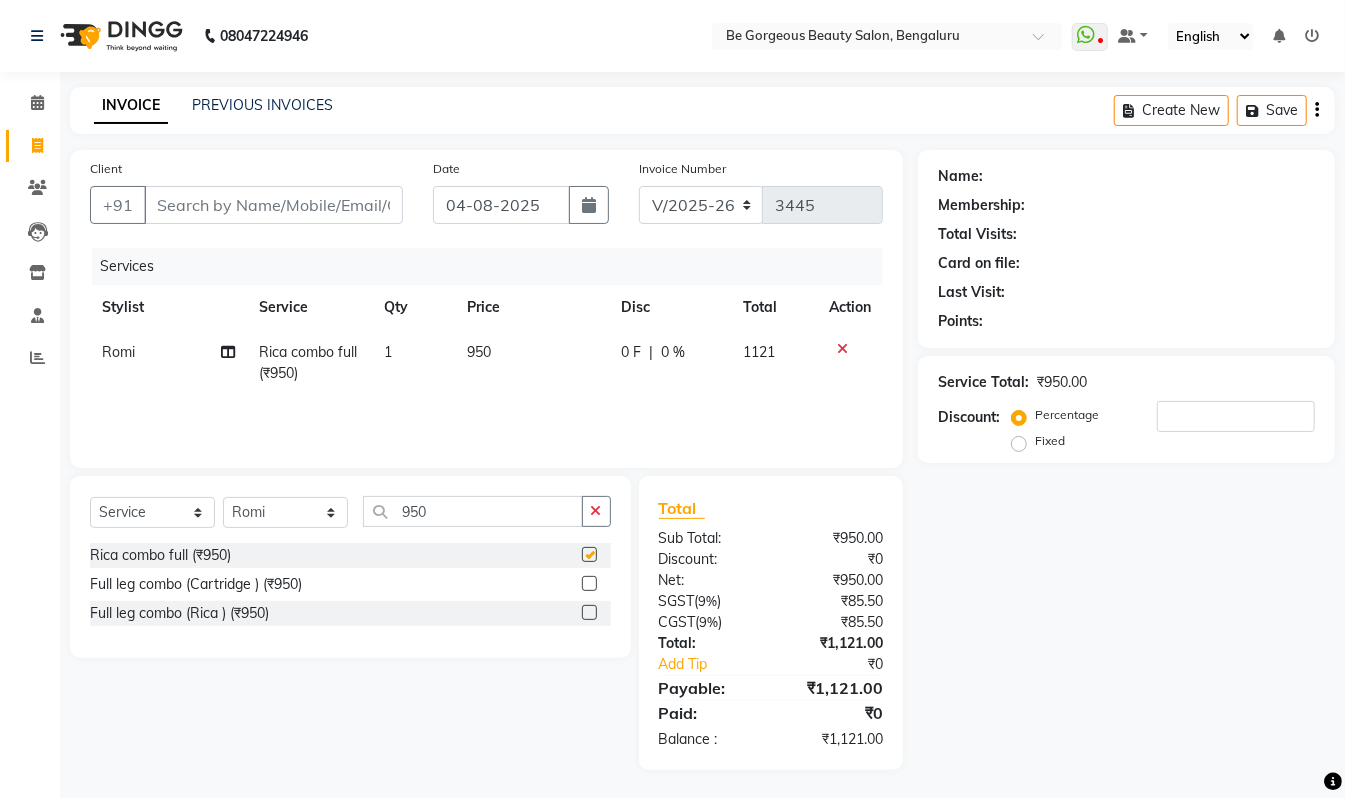 checkbox on "false" 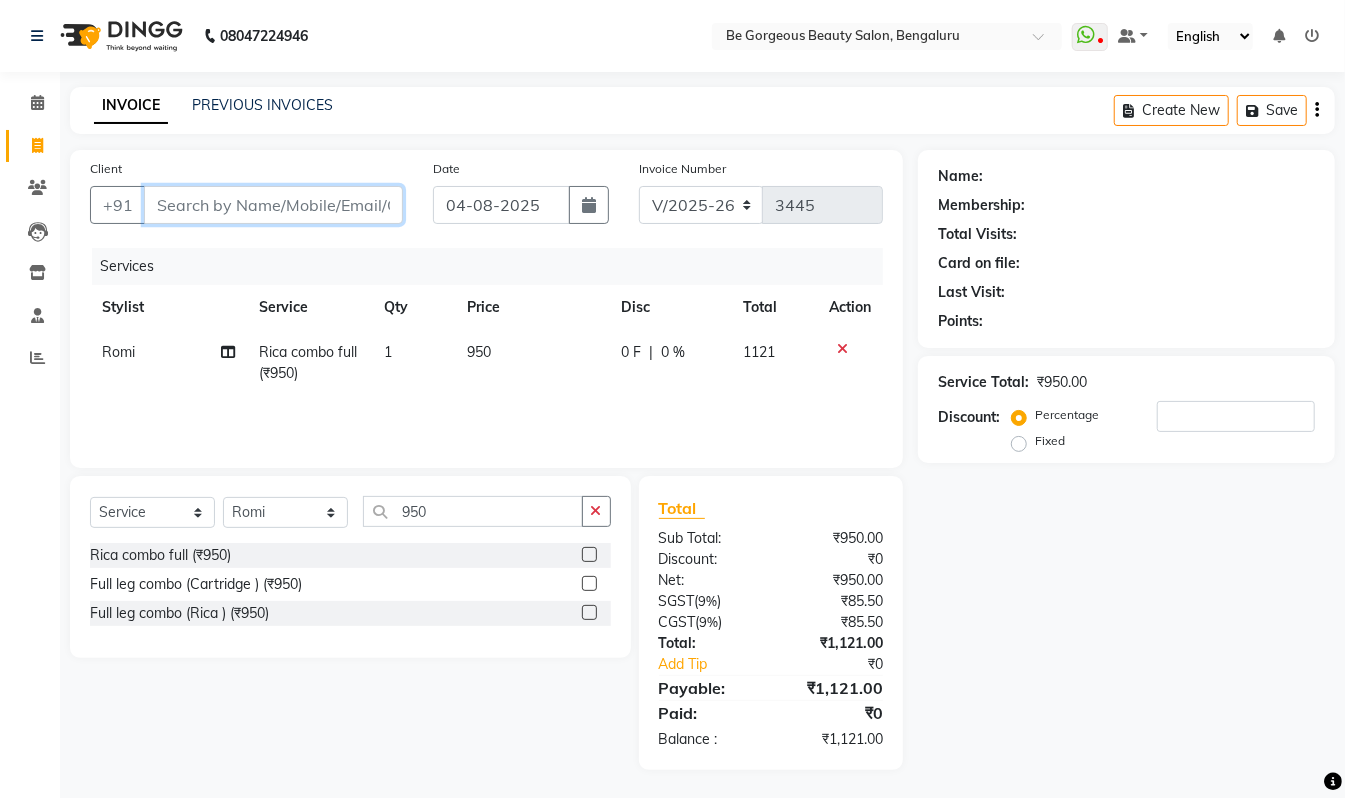 click on "Client" at bounding box center [273, 205] 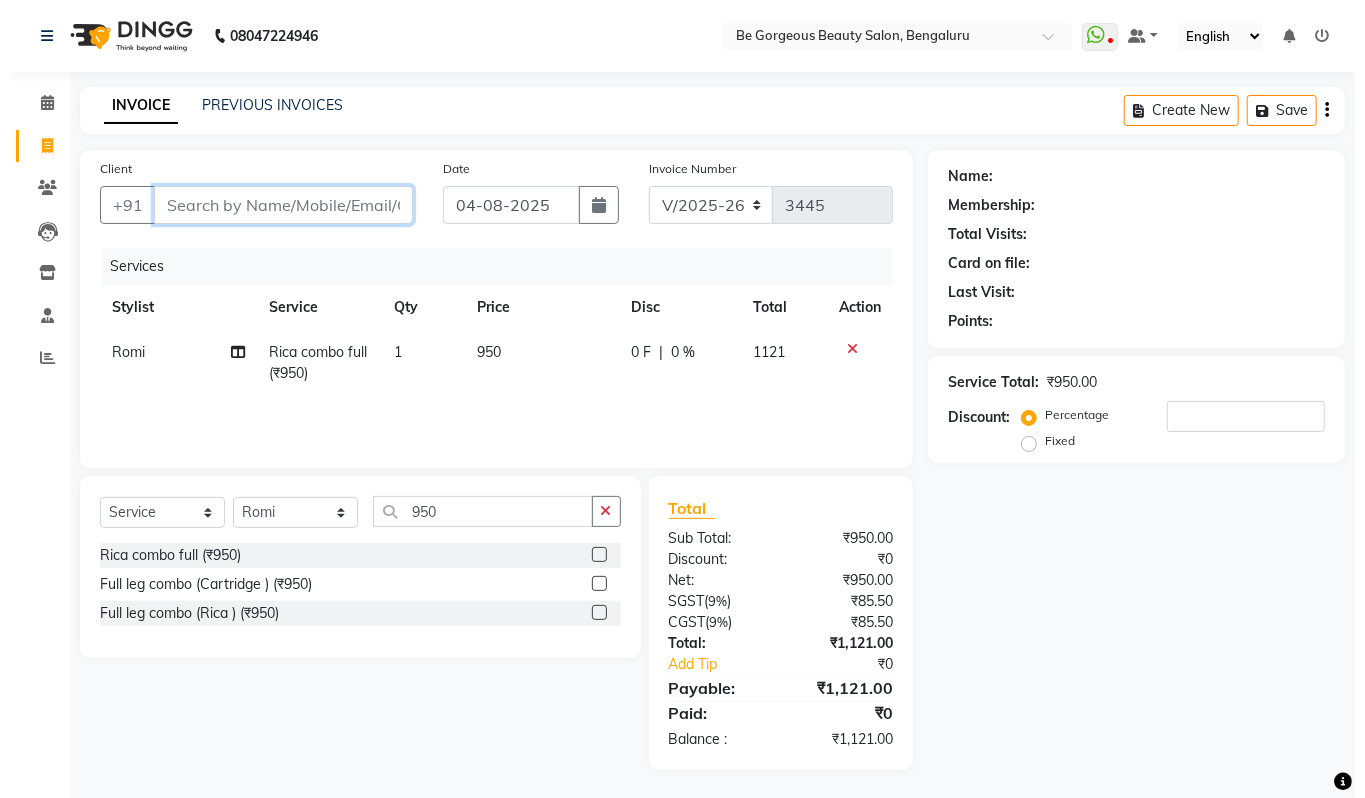 scroll, scrollTop: 2, scrollLeft: 0, axis: vertical 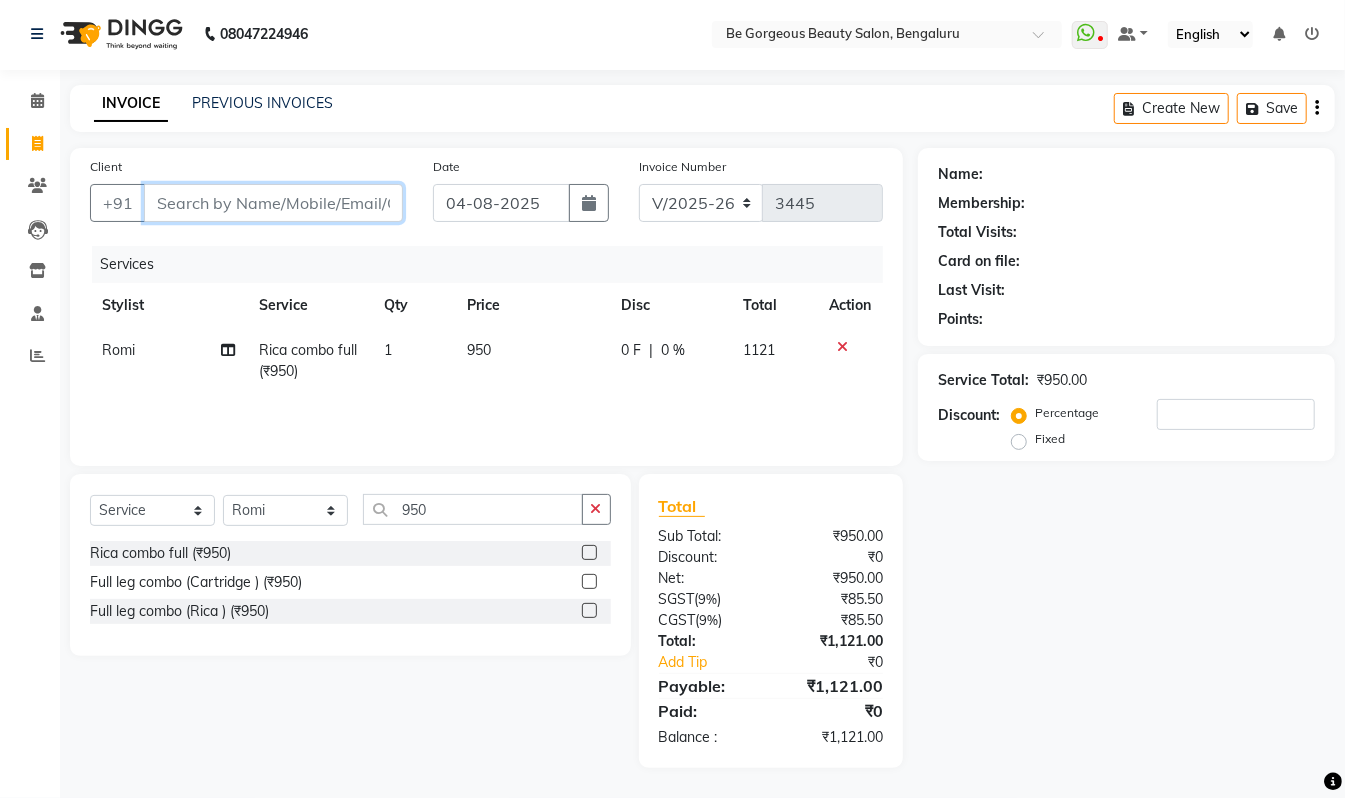 click on "Client" at bounding box center [273, 203] 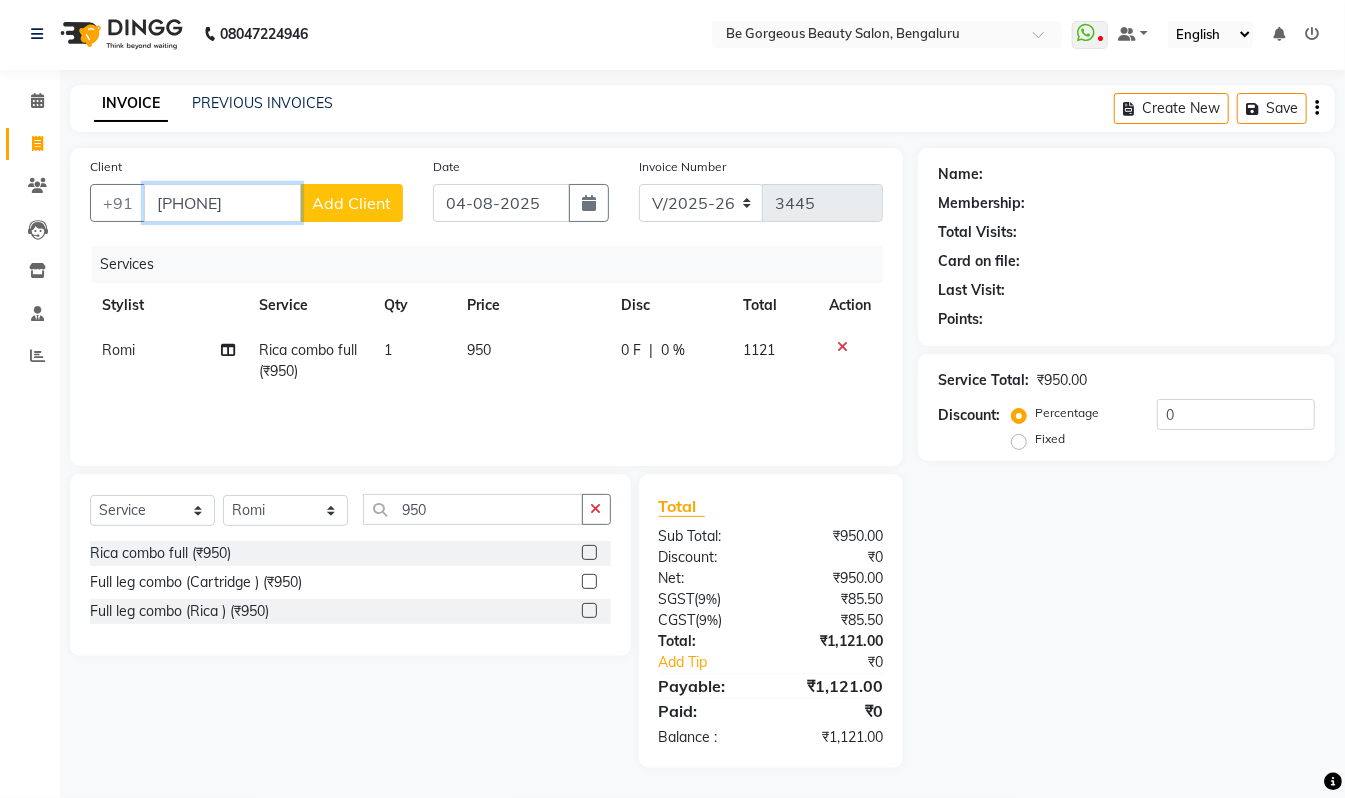 type on "[PHONE]" 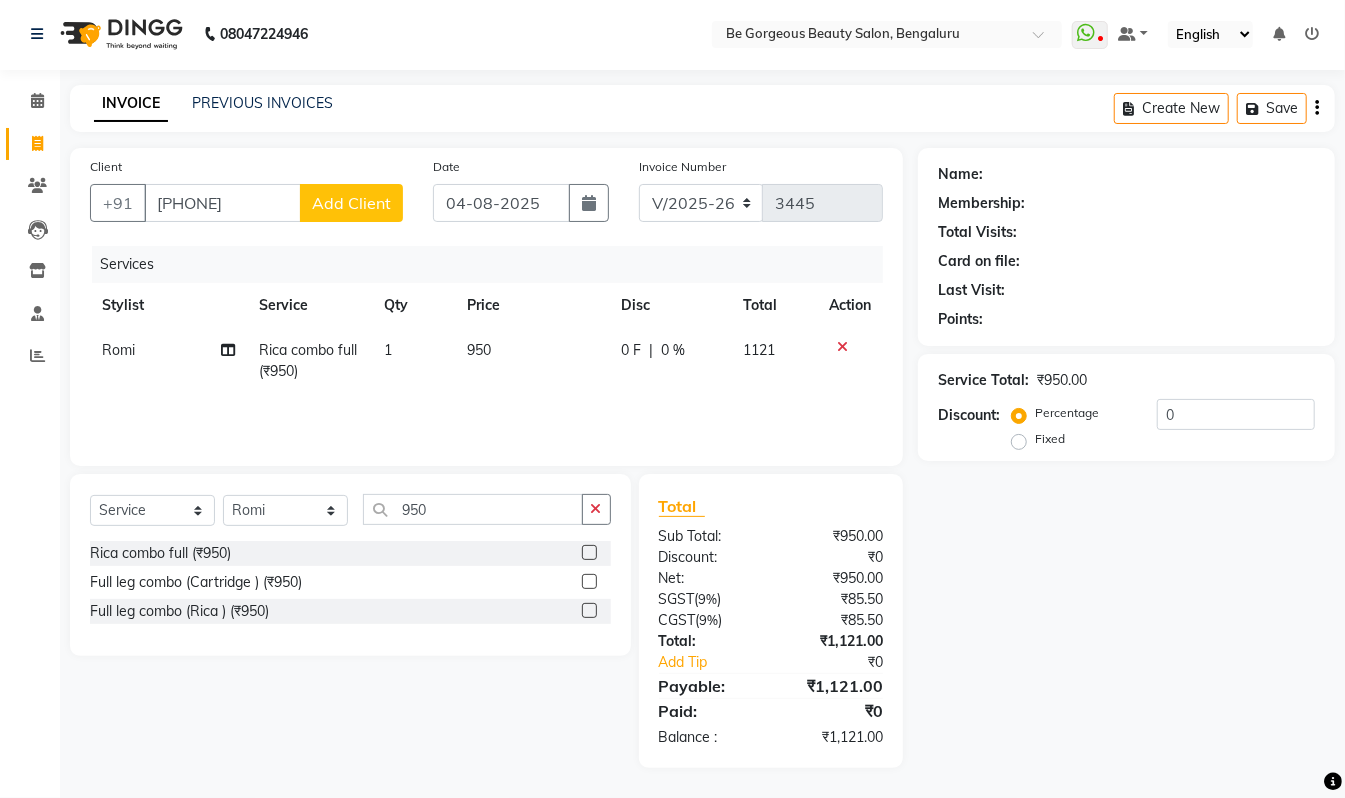 click on "Add Client" 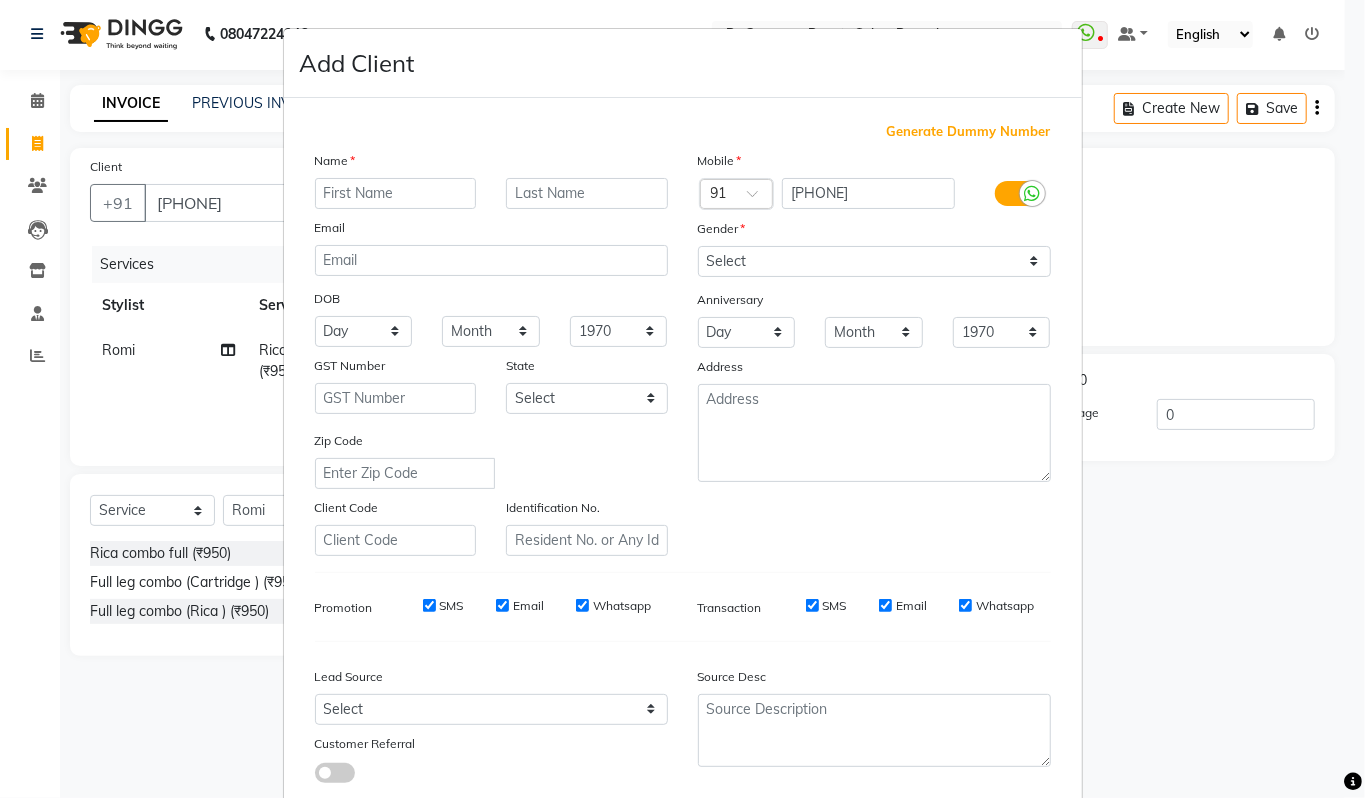 click at bounding box center (396, 193) 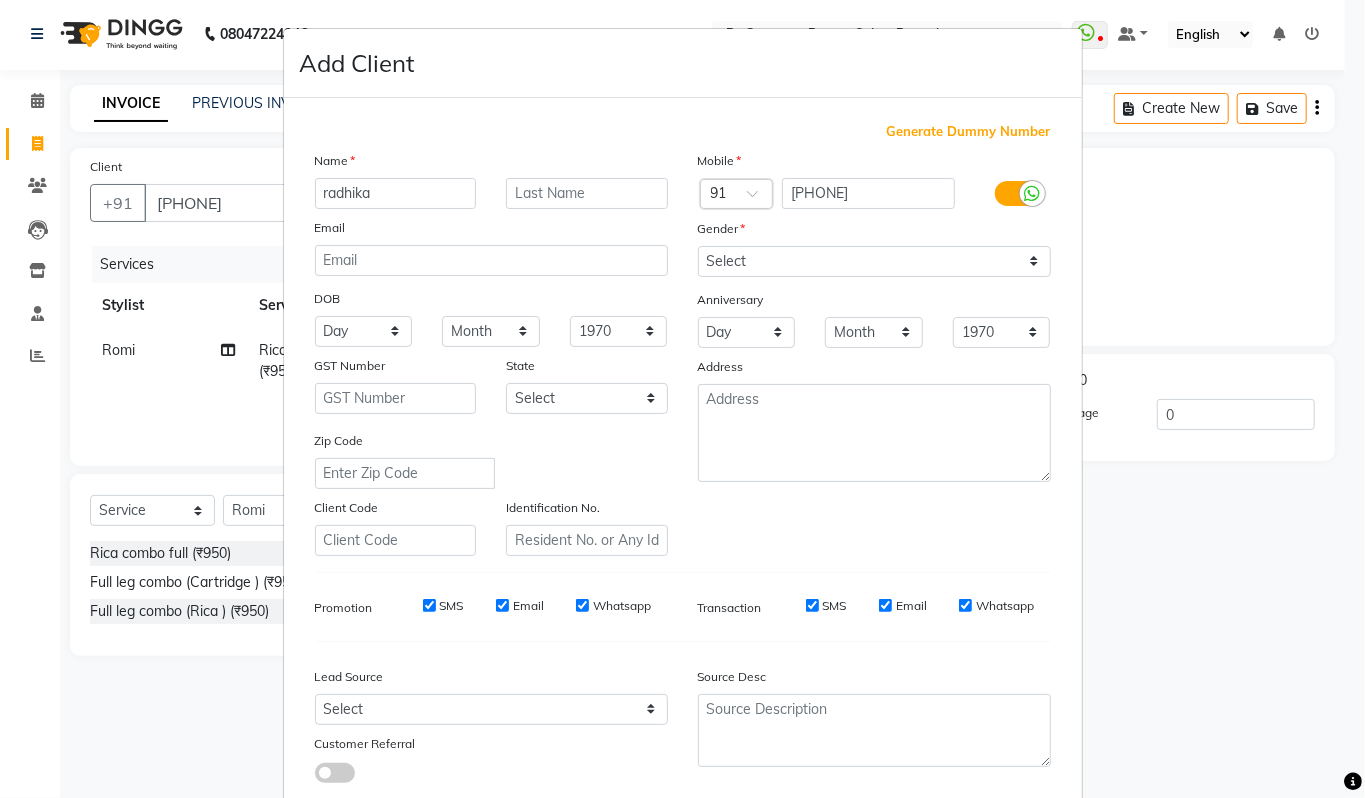 type on "radhika" 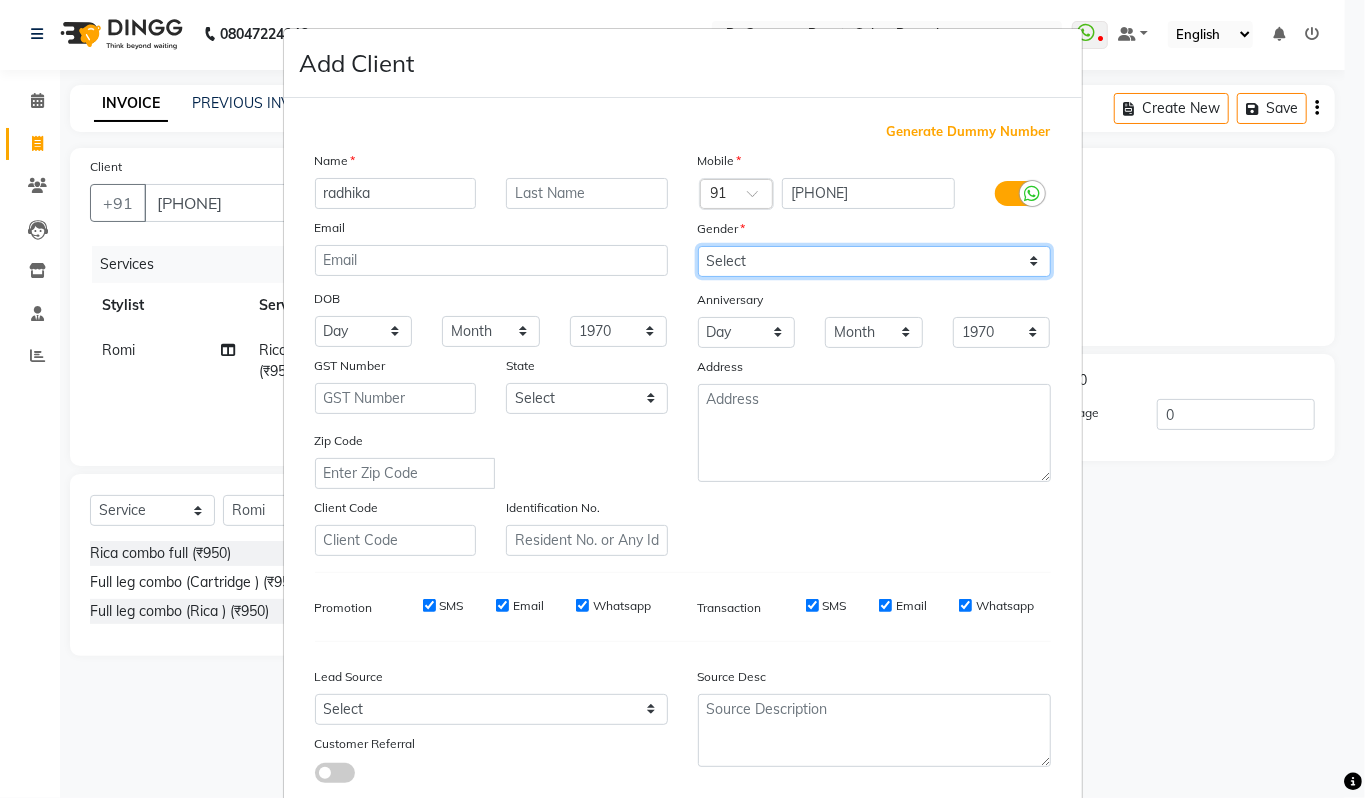 click on "Select Male Female Other Prefer Not To Say" at bounding box center [874, 261] 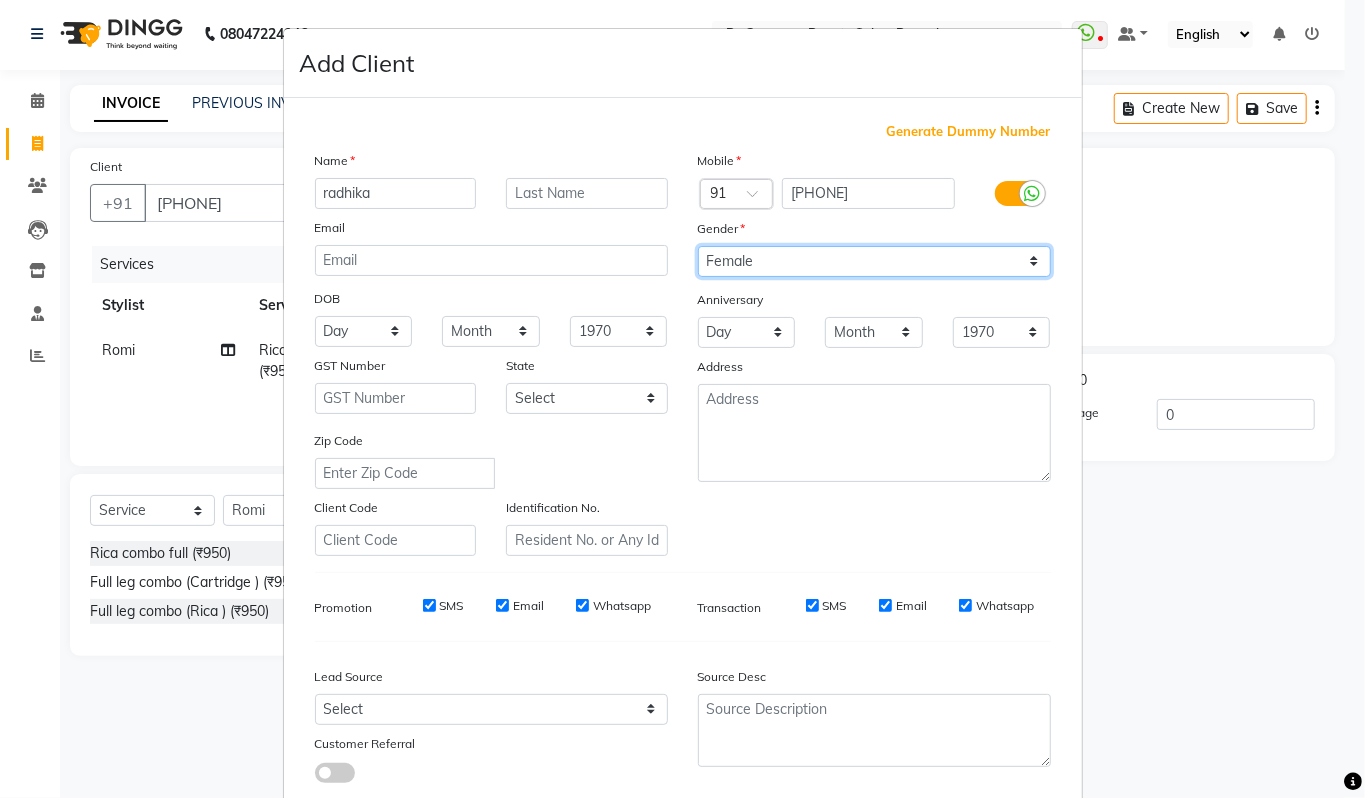 click on "Select Male Female Other Prefer Not To Say" at bounding box center [874, 261] 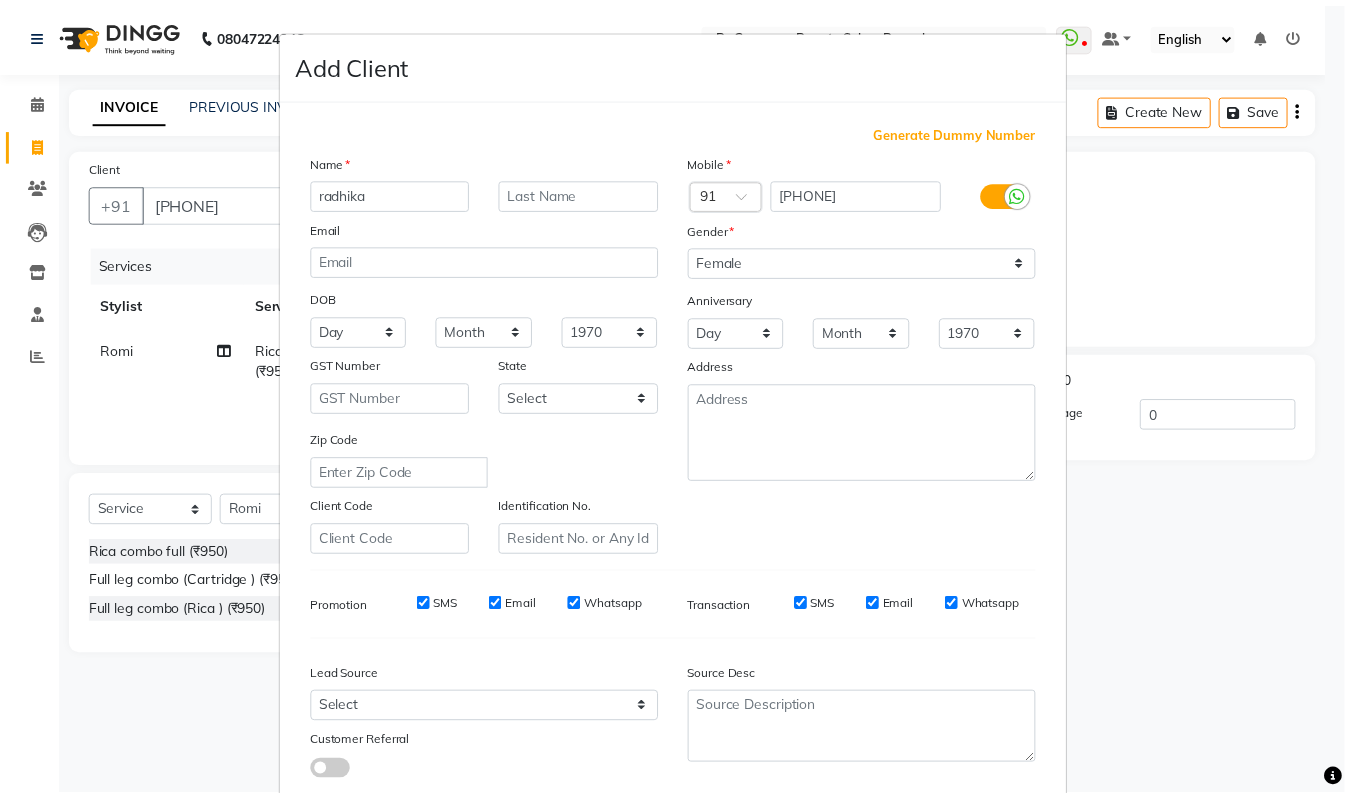 scroll, scrollTop: 120, scrollLeft: 0, axis: vertical 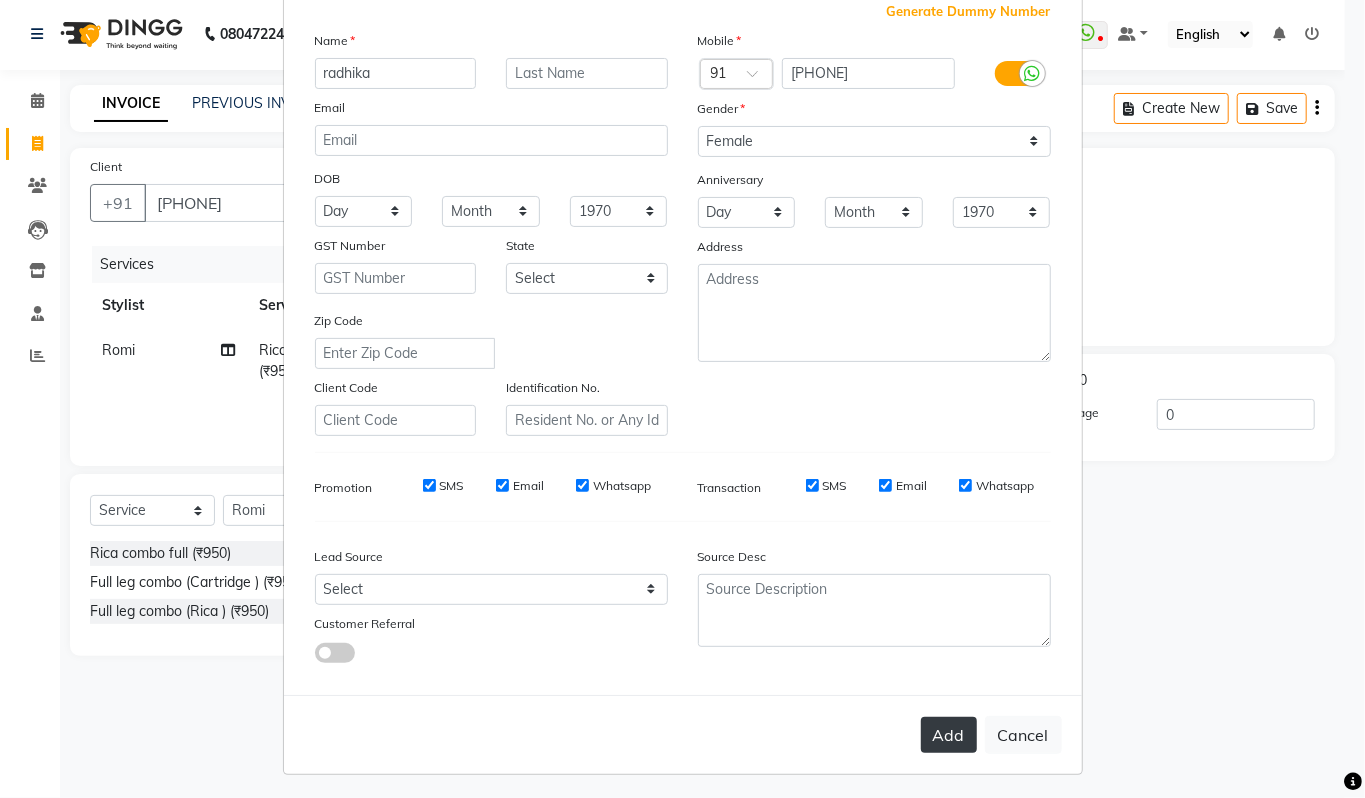 click on "Add" at bounding box center (949, 735) 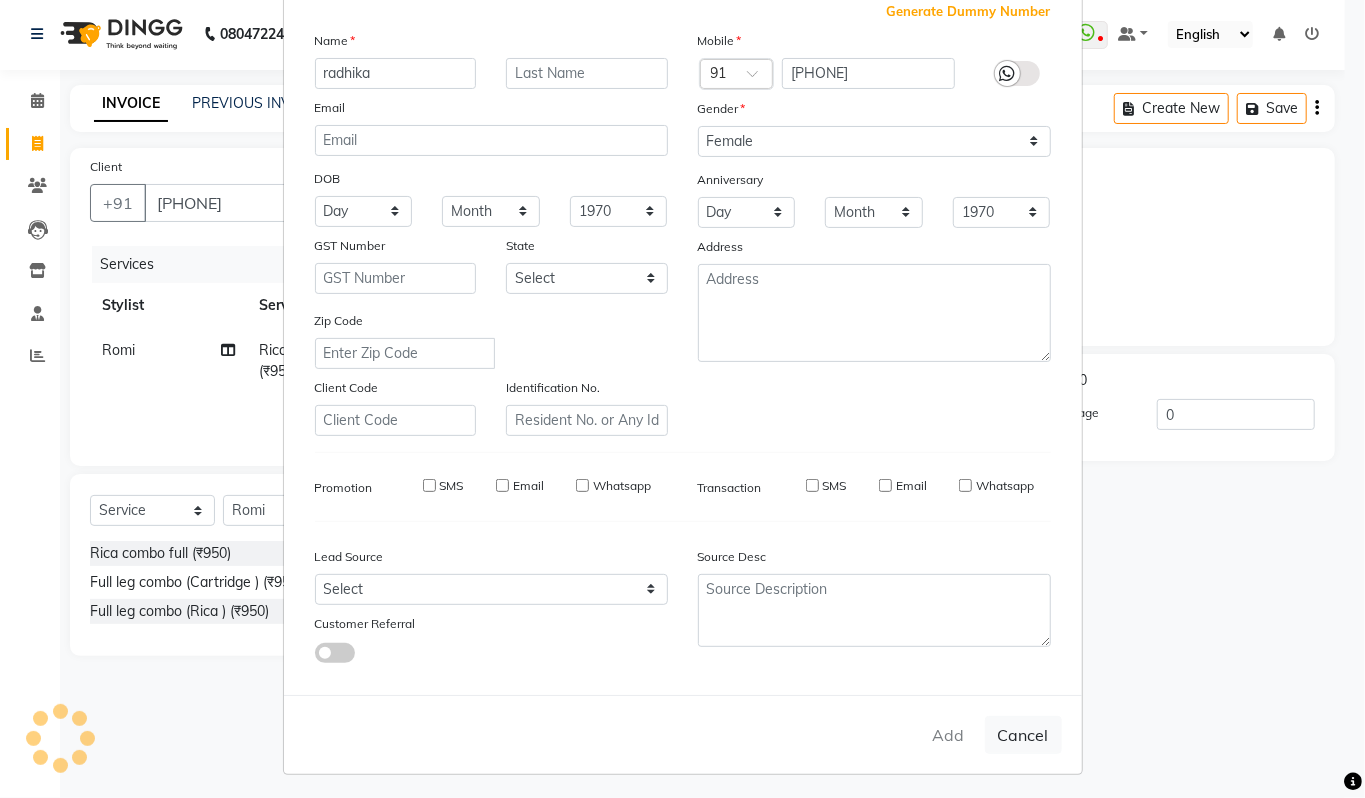 type 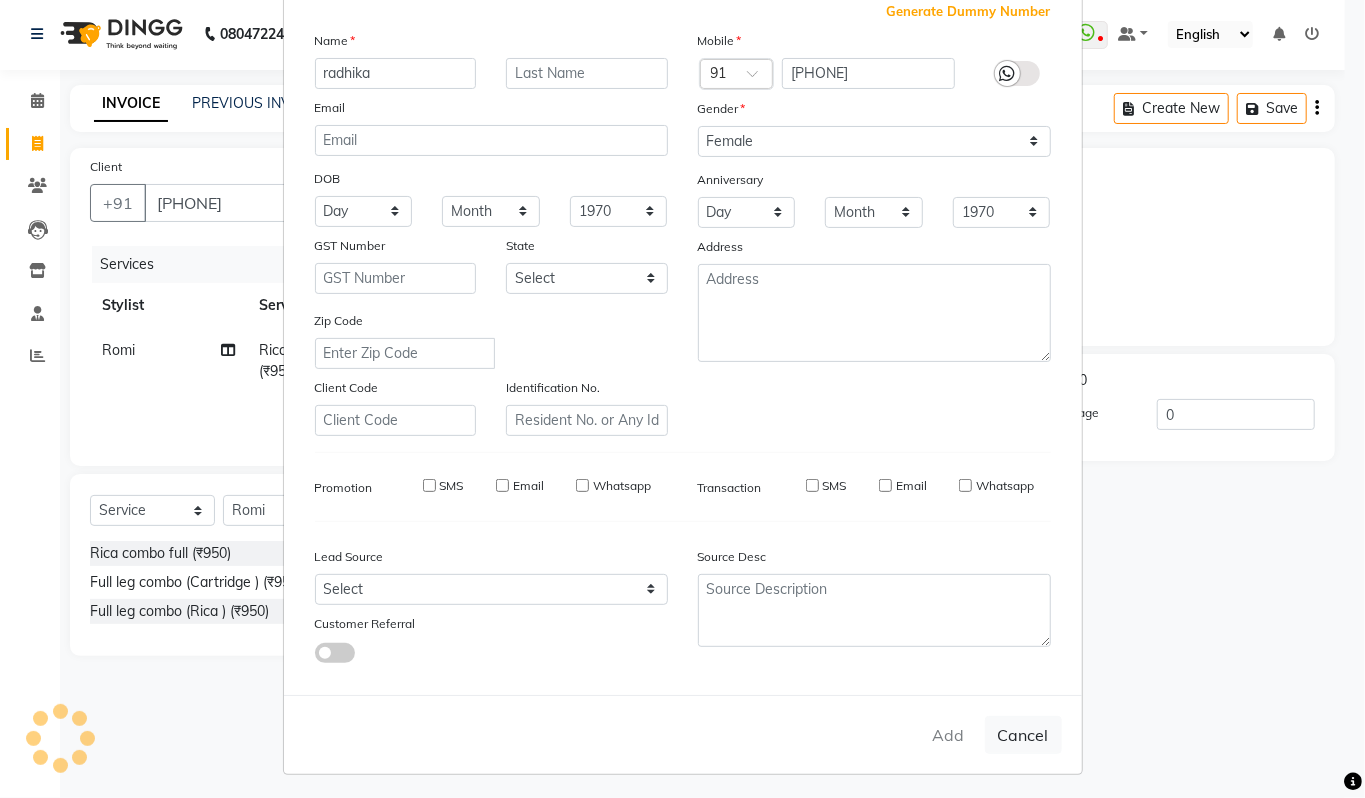 select 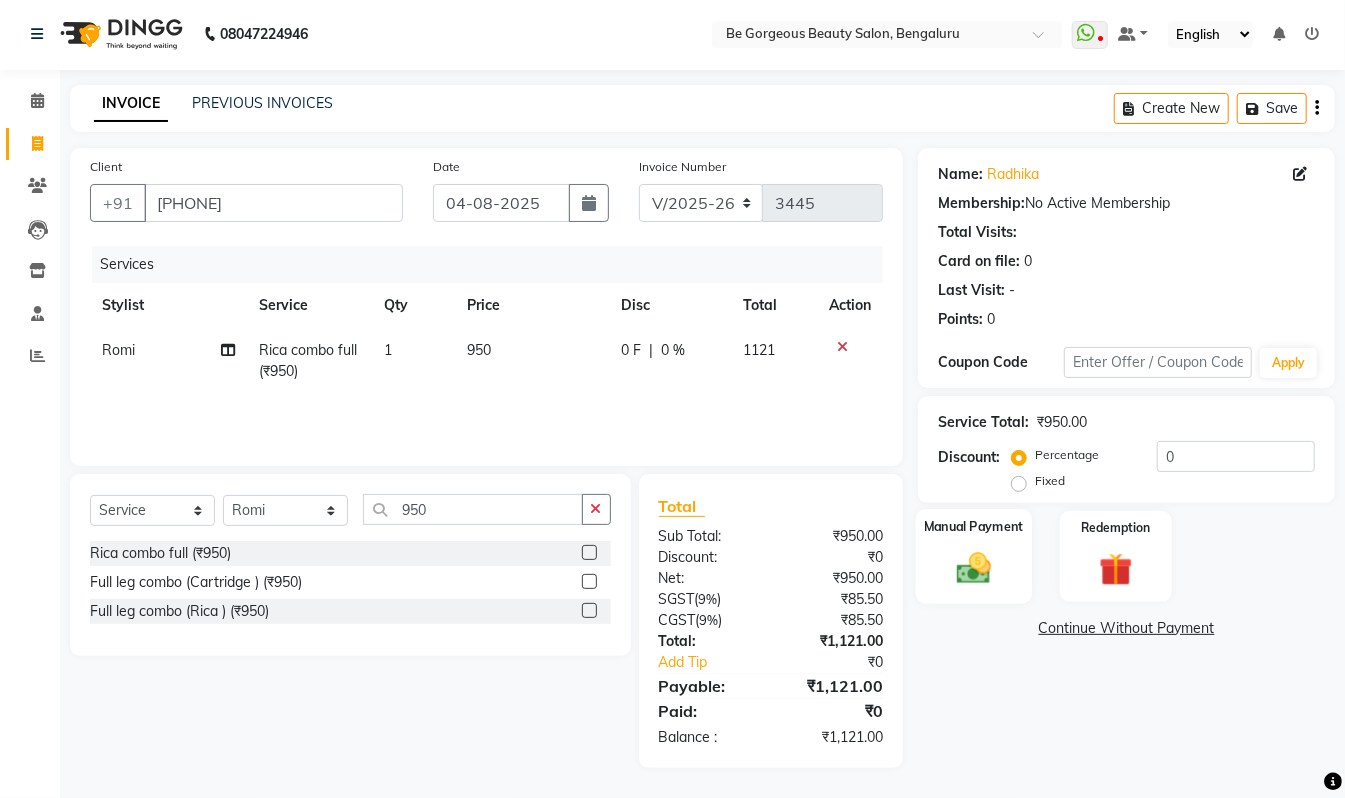 click 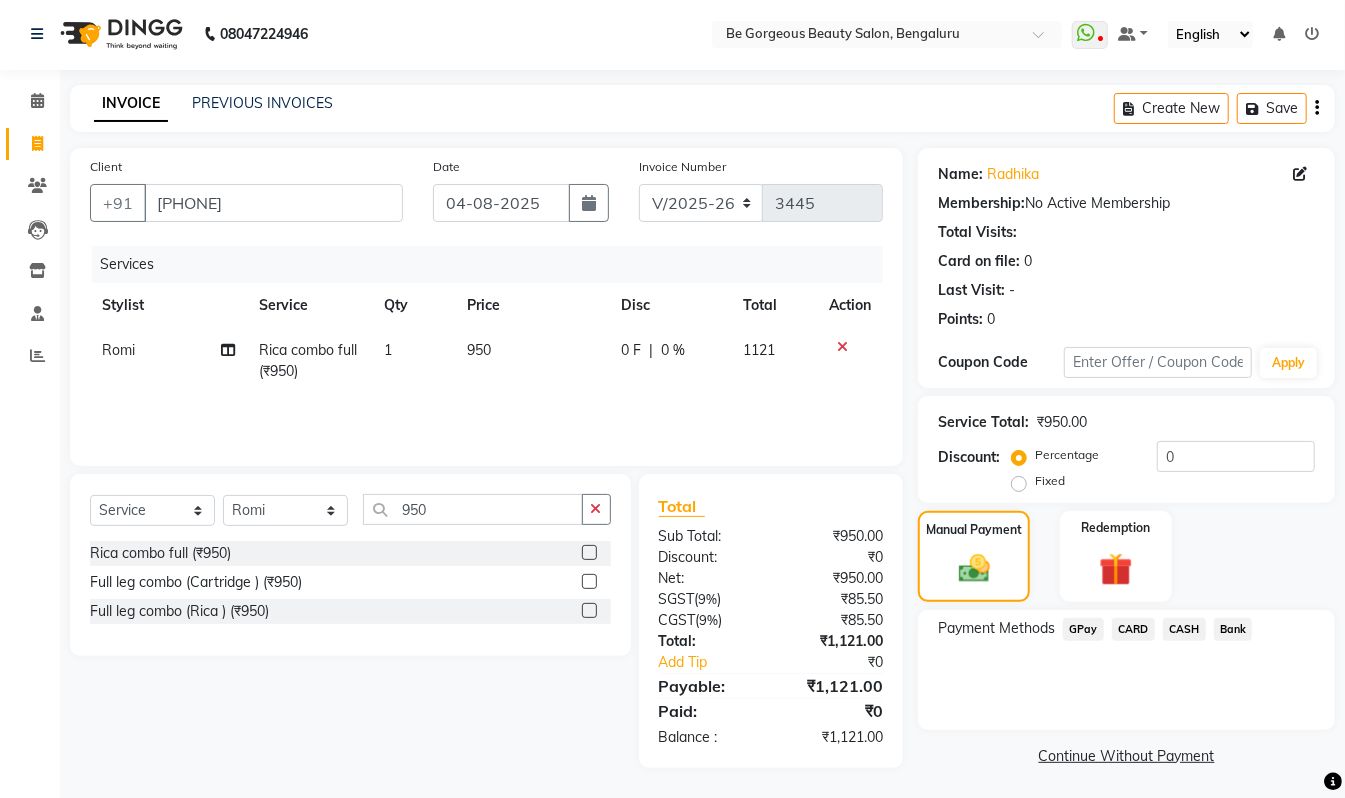 click on "GPay" 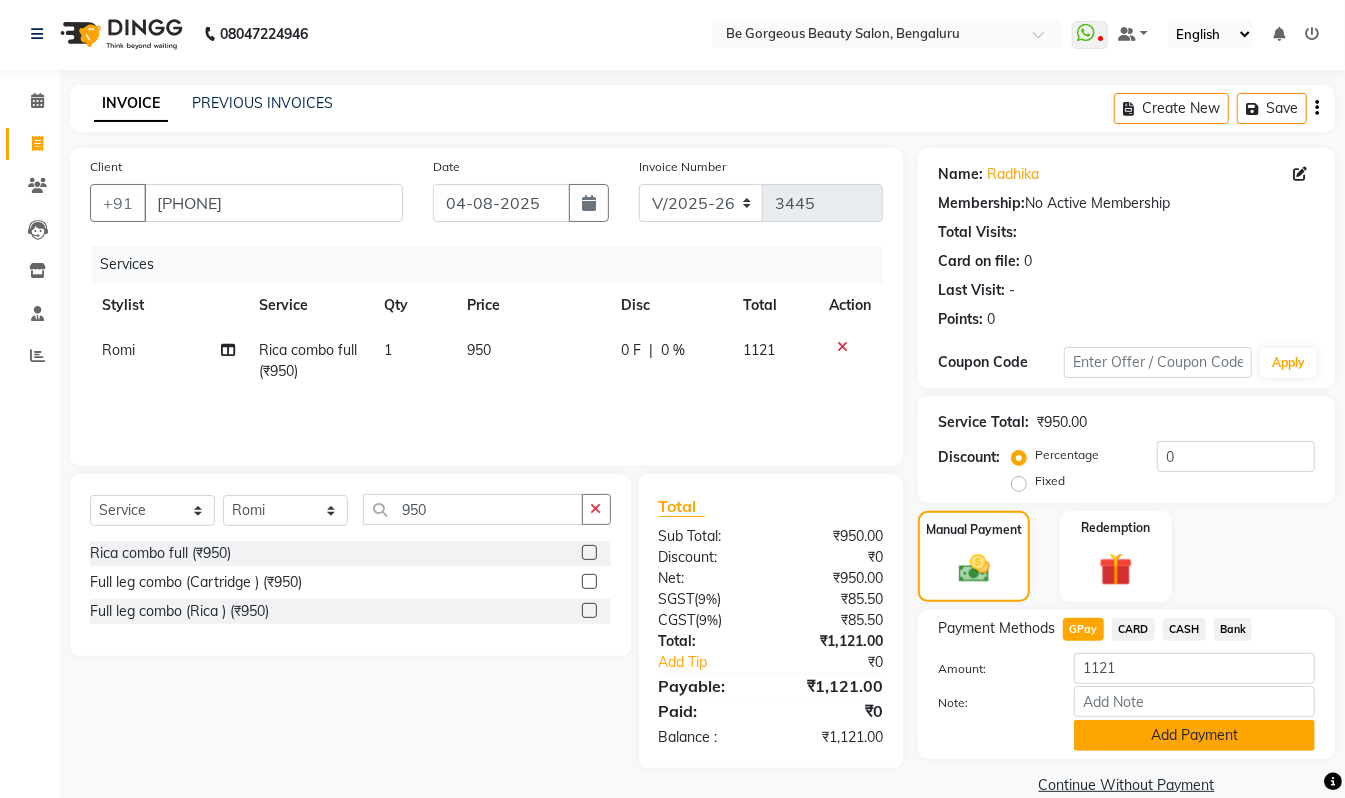 click on "Add Payment" 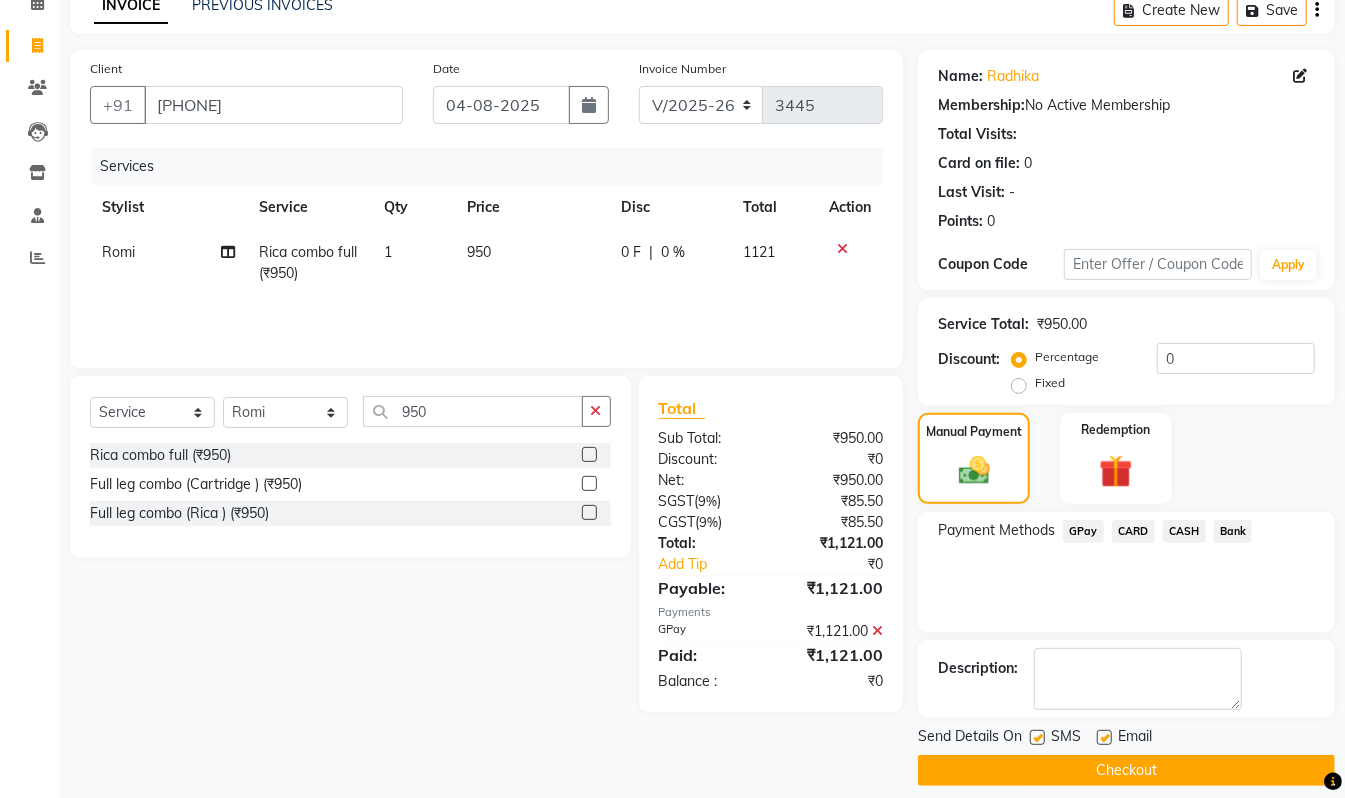 scroll, scrollTop: 118, scrollLeft: 0, axis: vertical 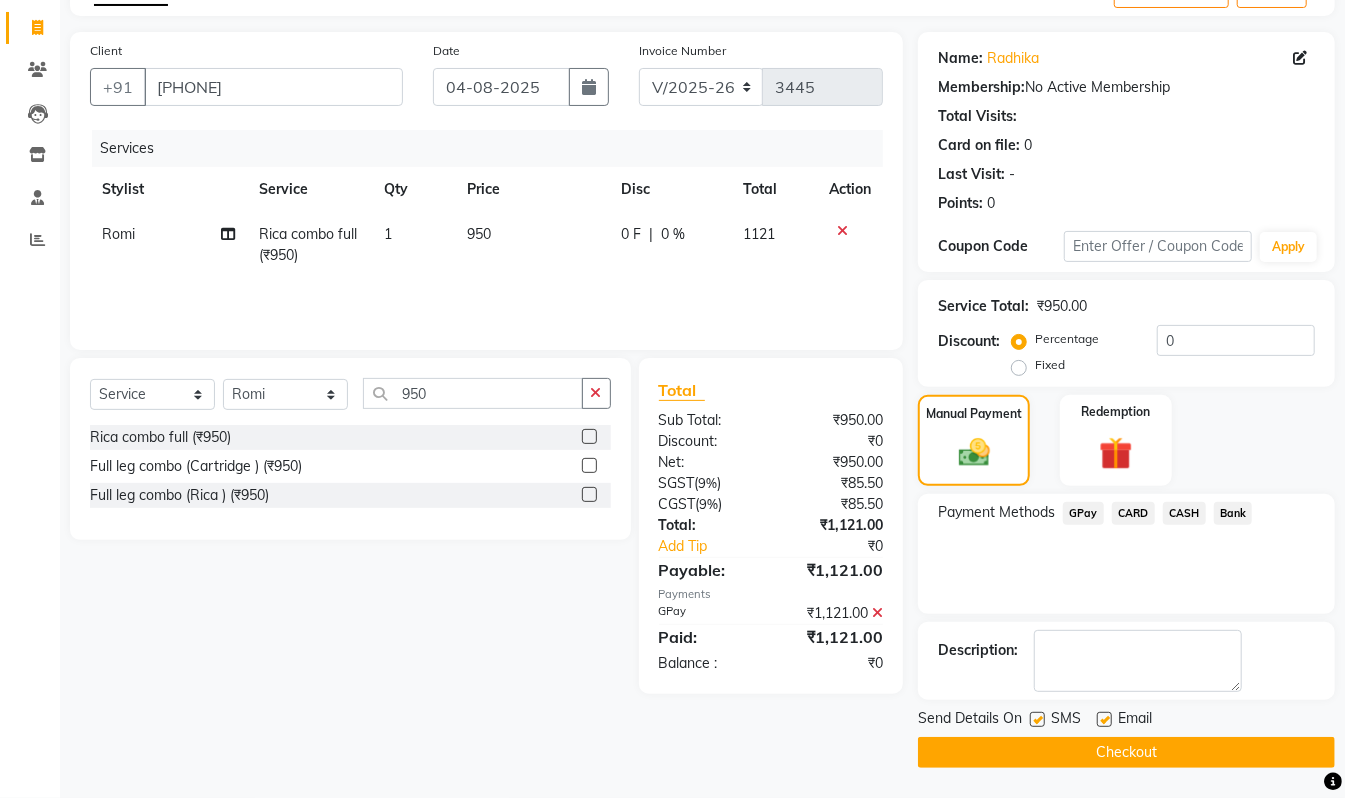 click on "Checkout" 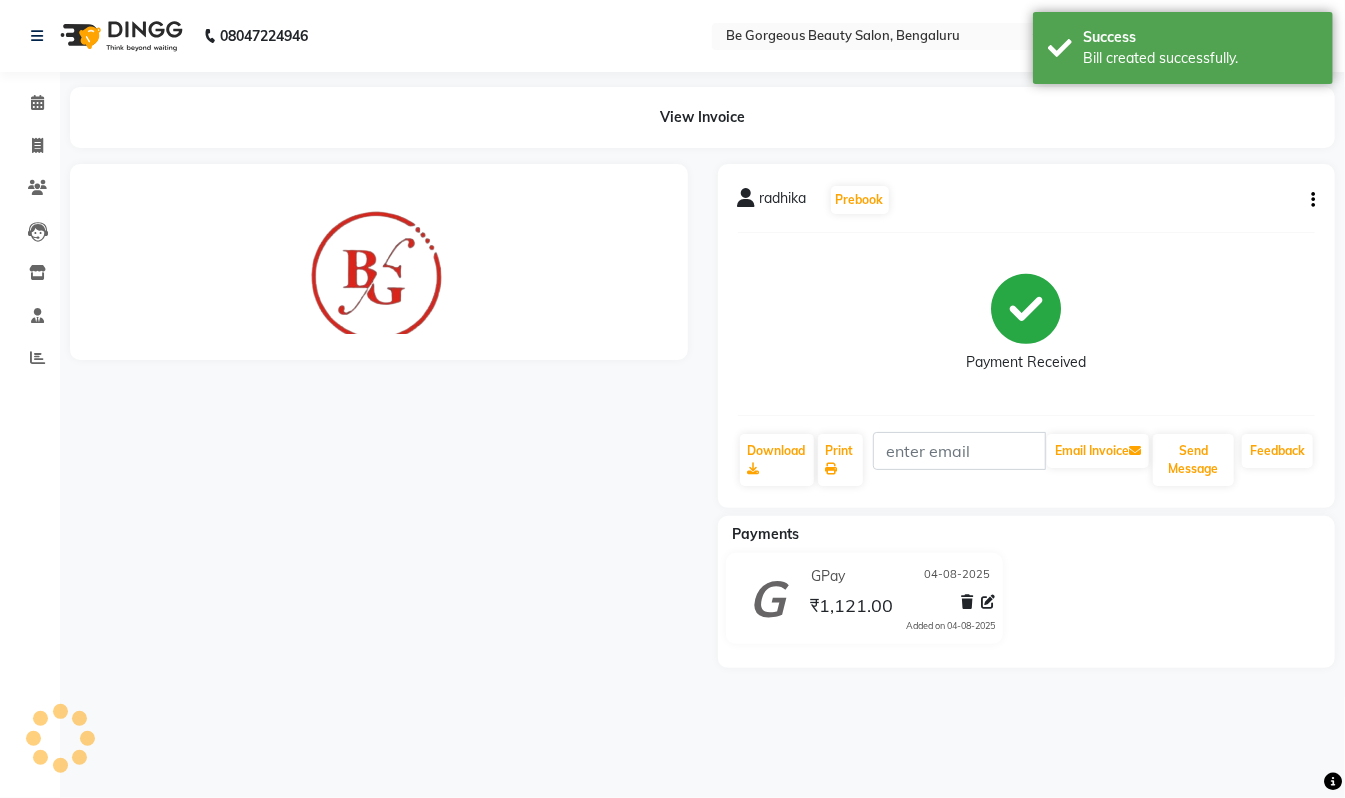 scroll, scrollTop: 0, scrollLeft: 0, axis: both 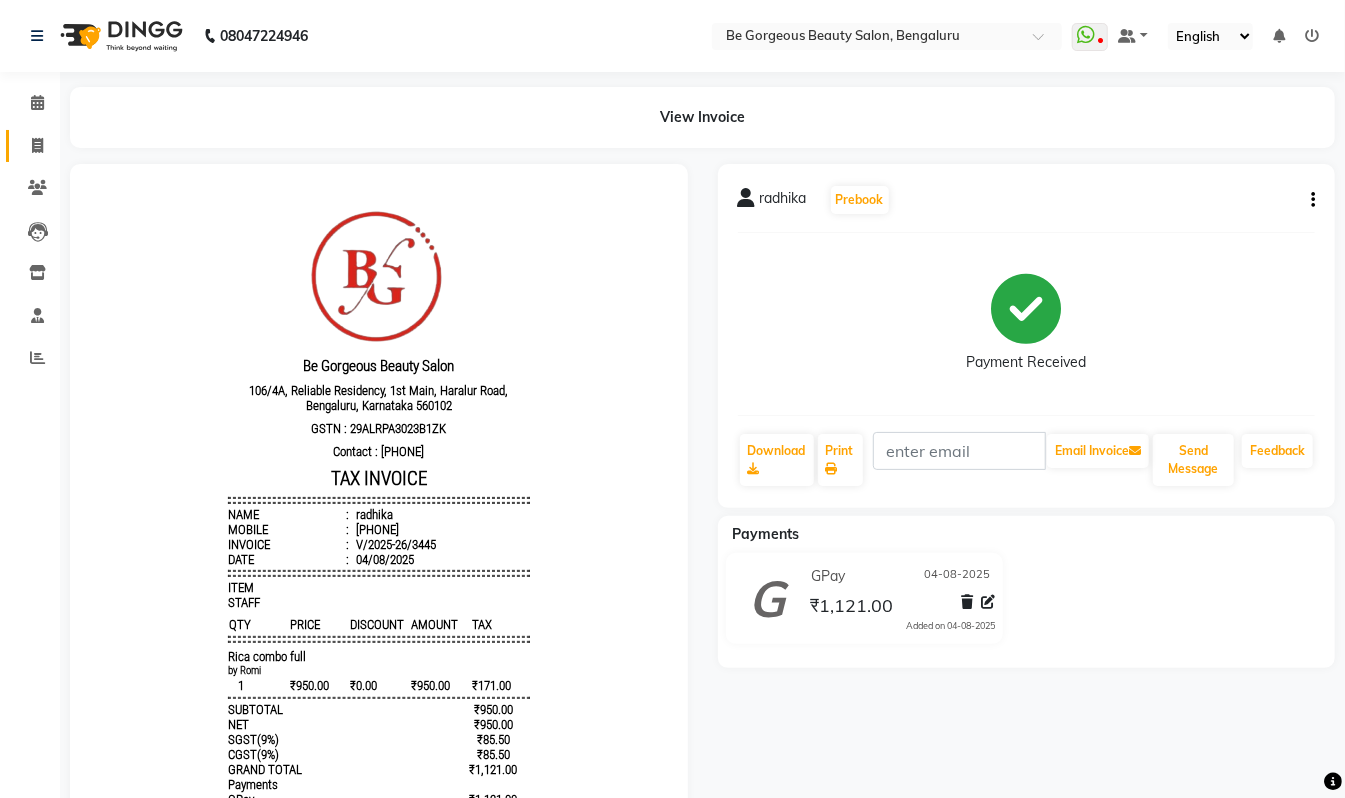 click 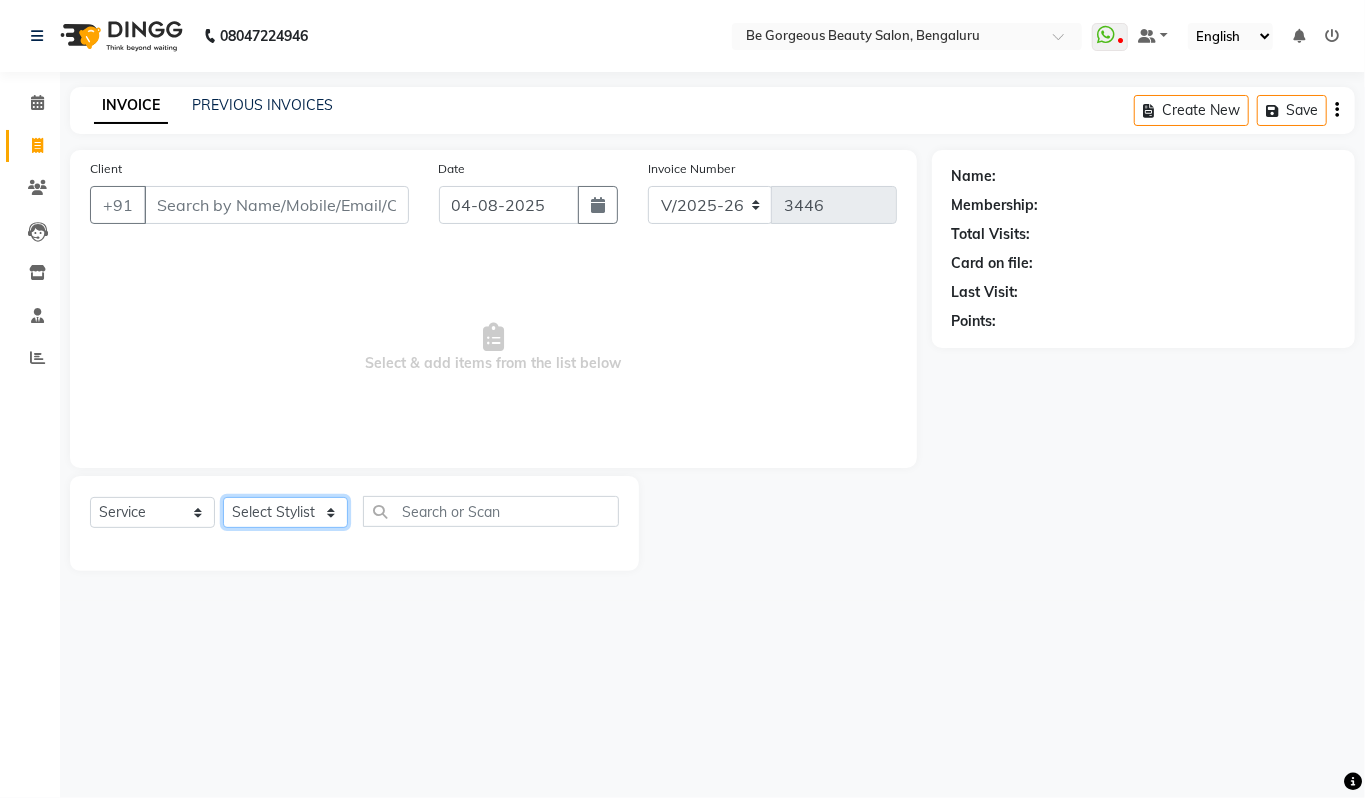 click on "Select Stylist" 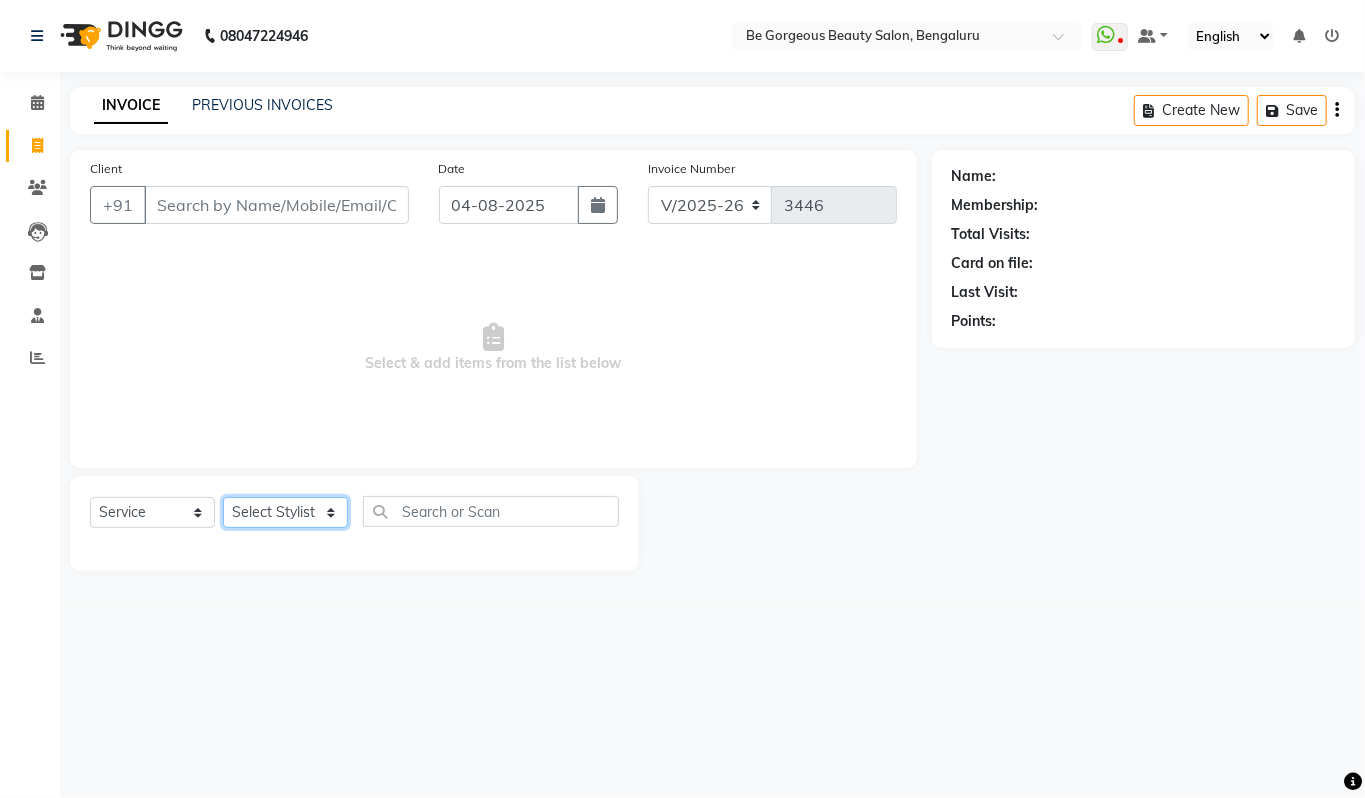 select on "83189" 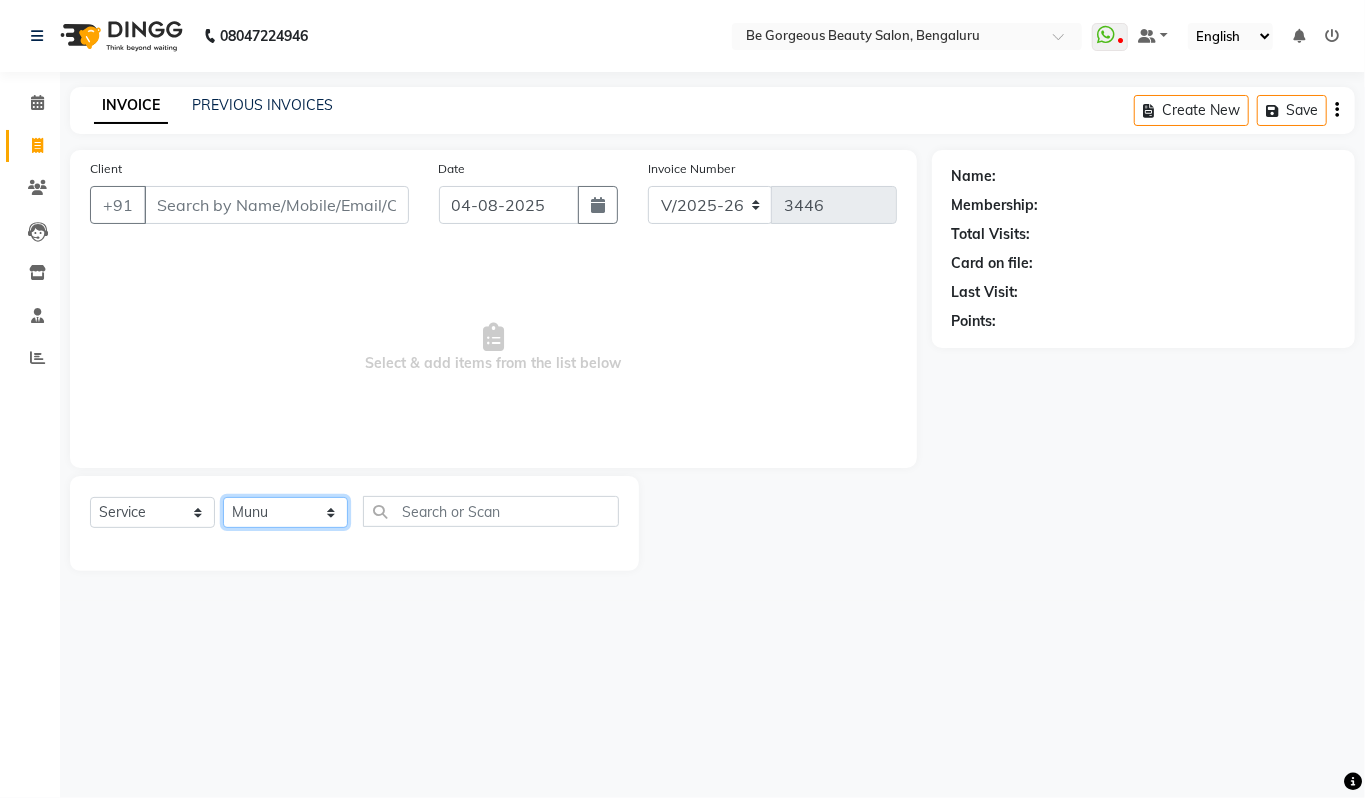 click on "Select Stylist Akram Anas Gayatri lata Manager Munu Pooja Rehbar Romi Talib Wajid" 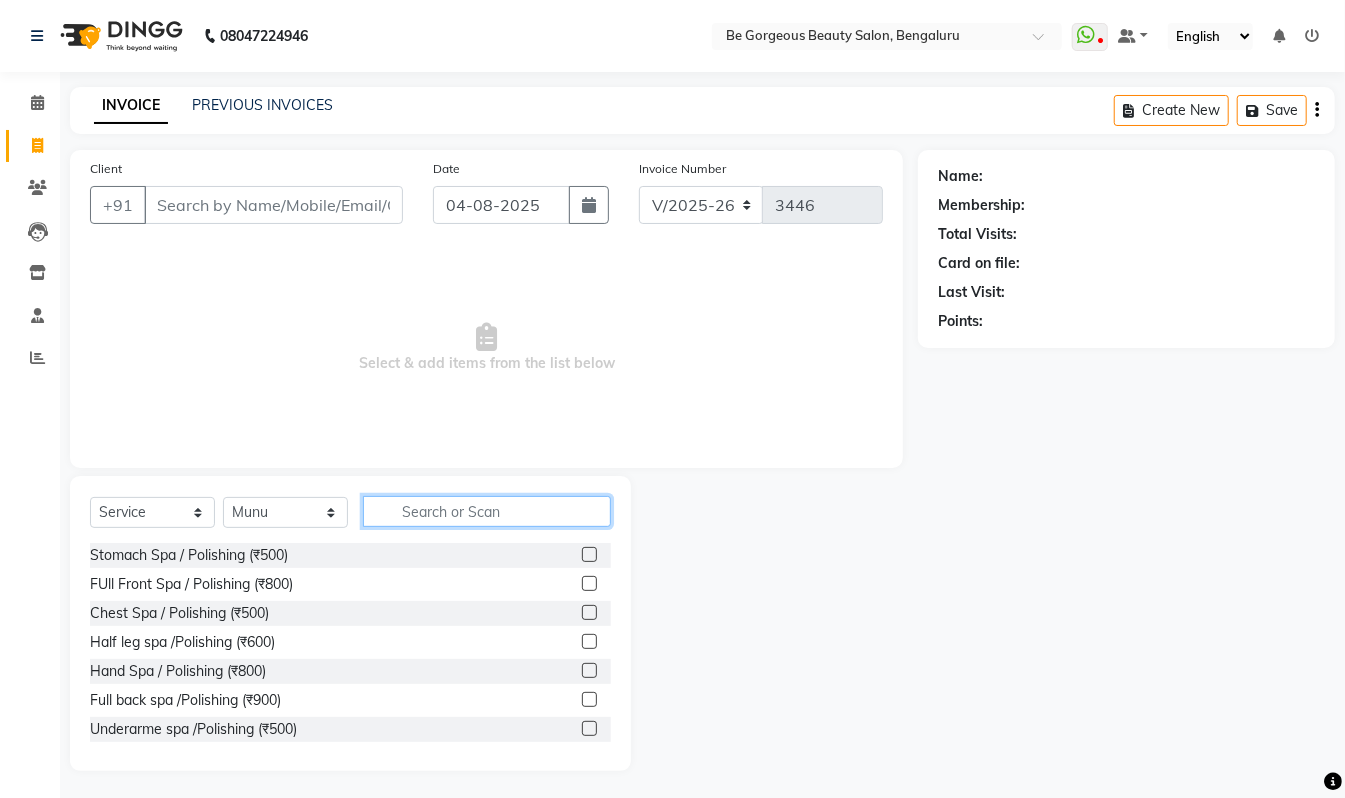 click 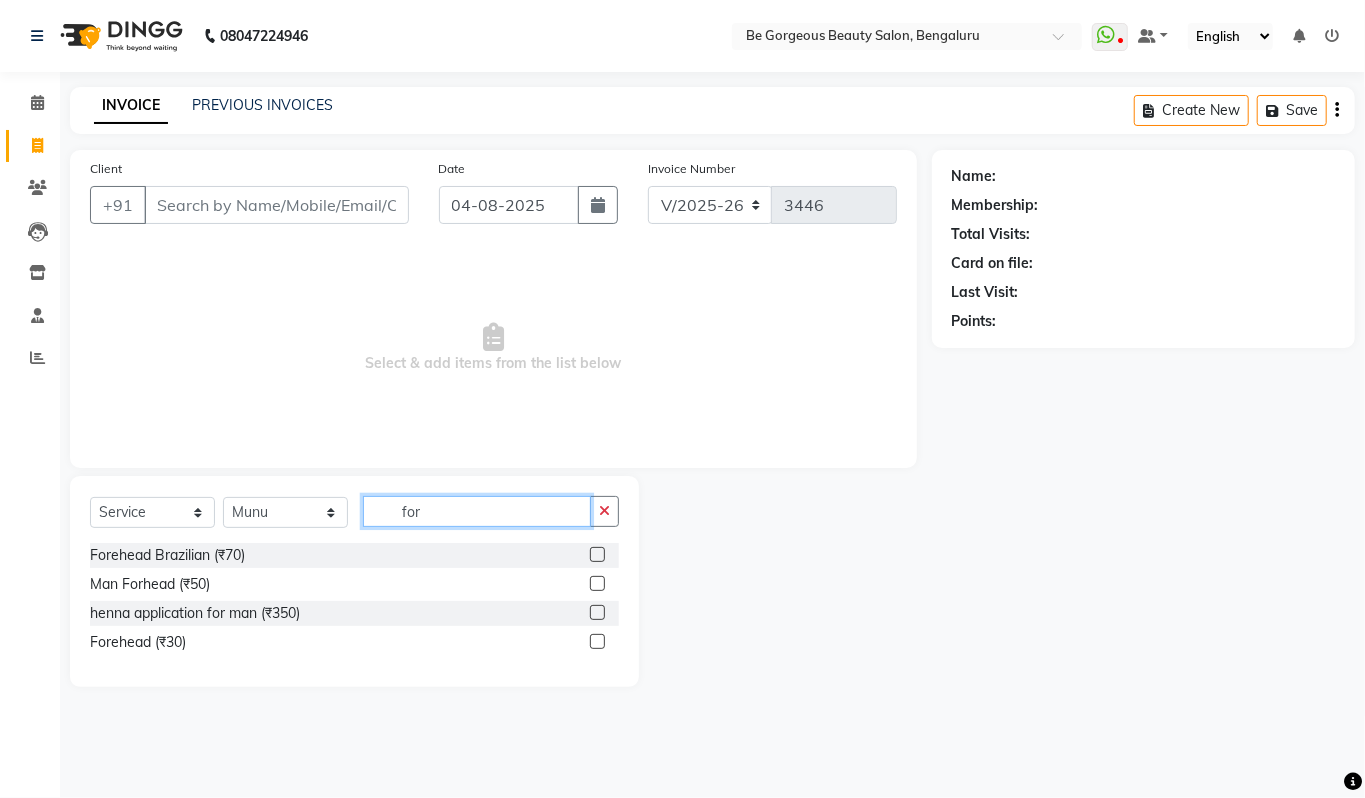 type on "for" 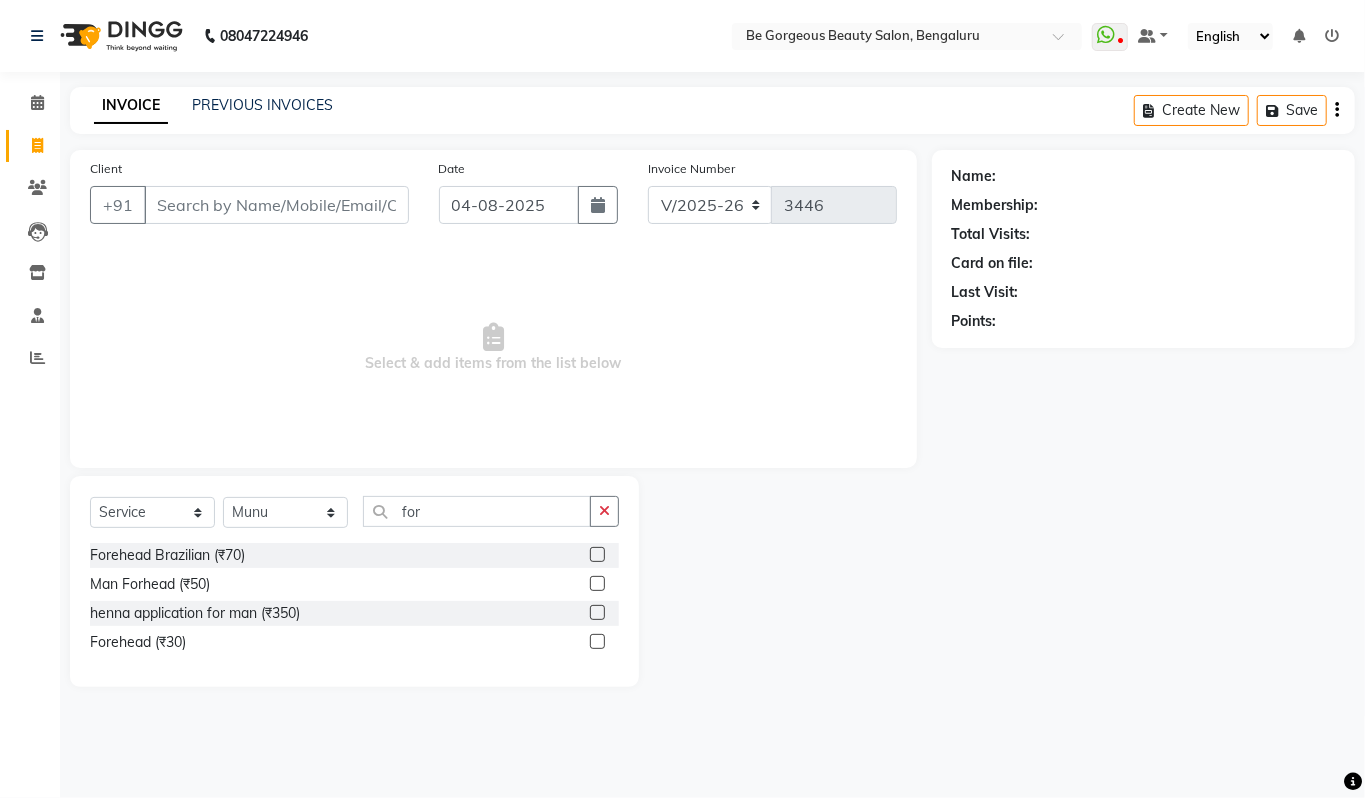 click 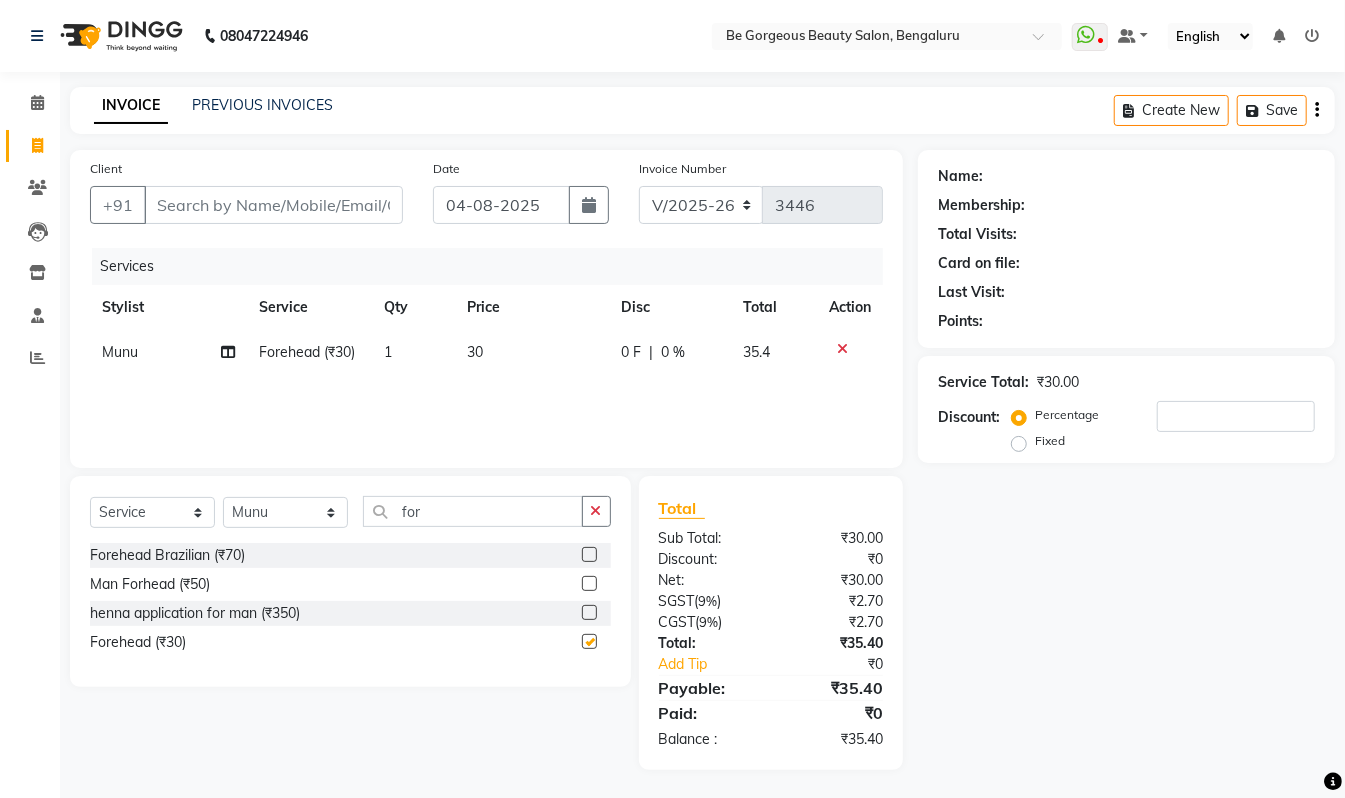 checkbox on "false" 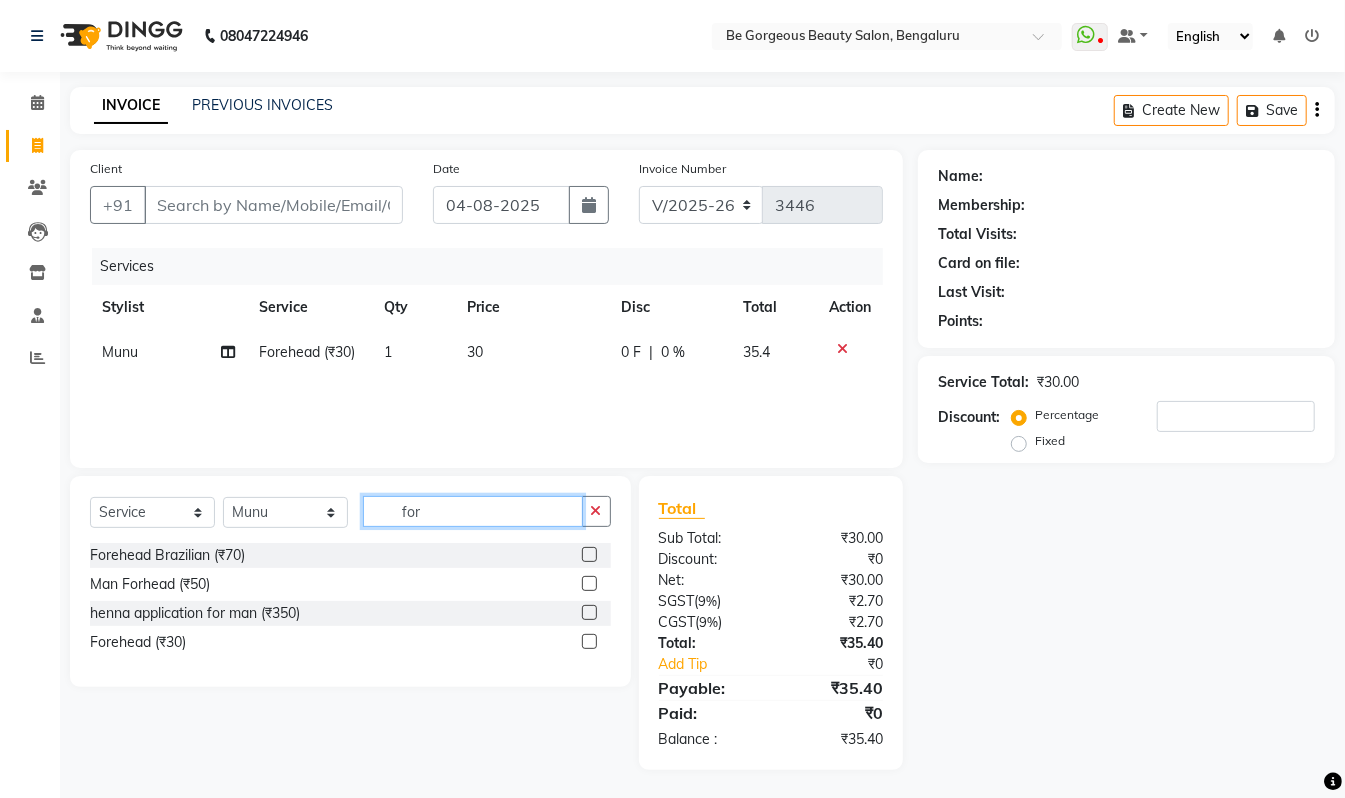 click on "for" 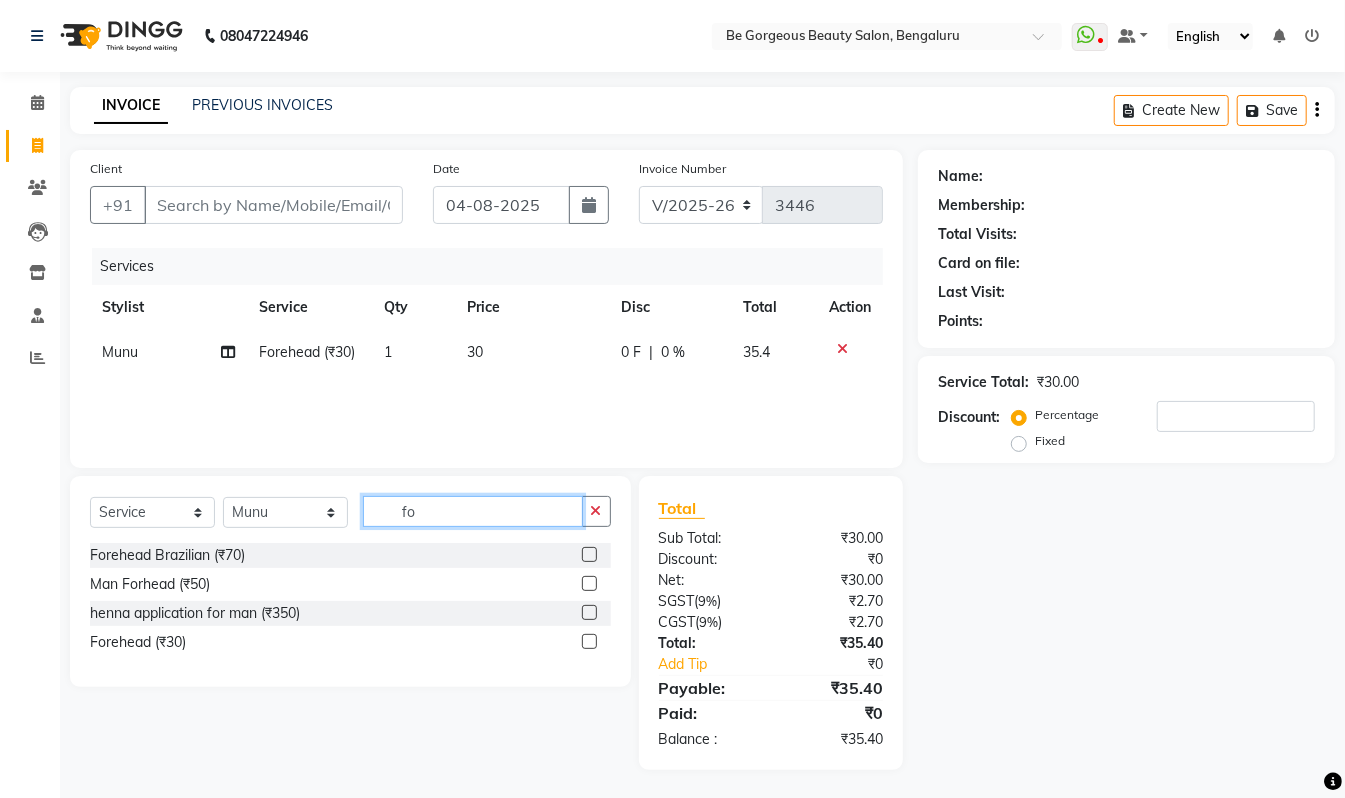 type on "f" 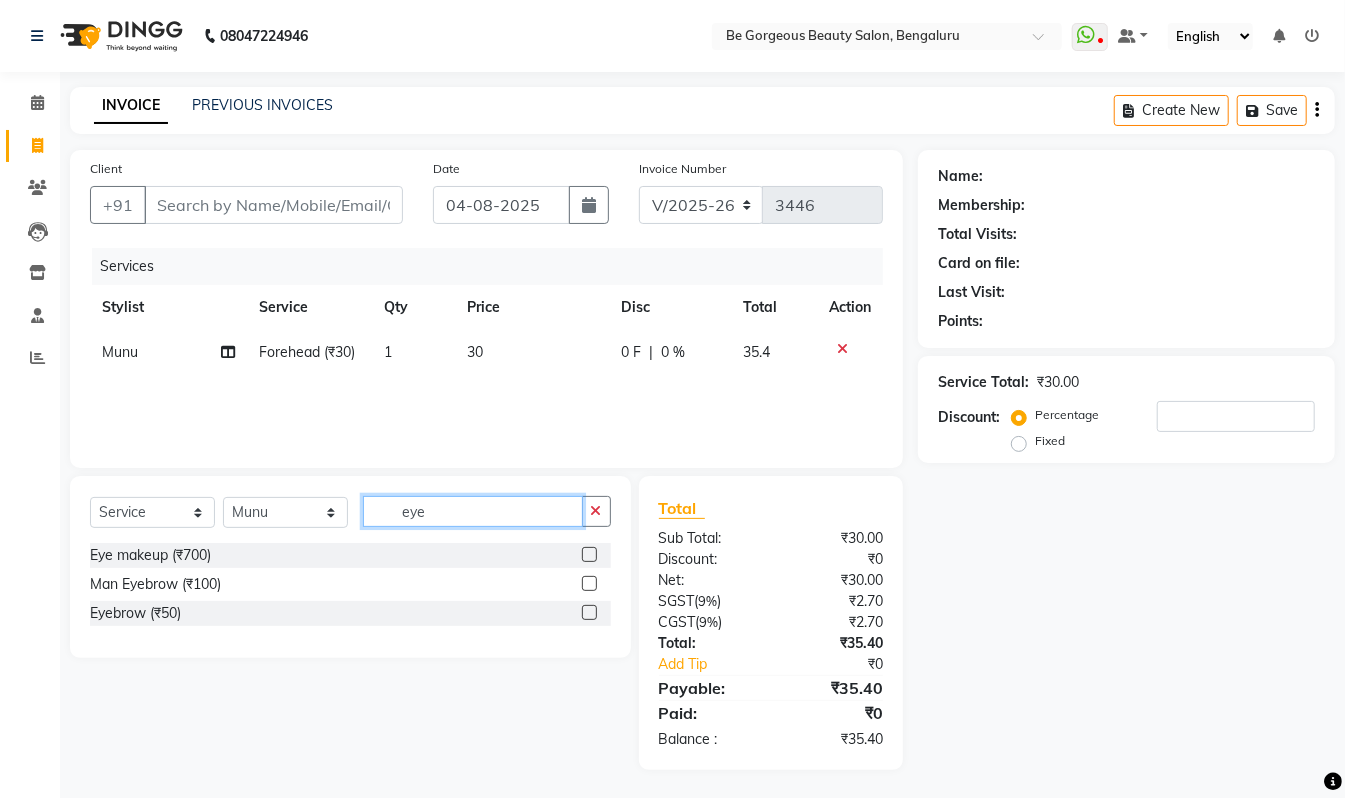 type on "eye" 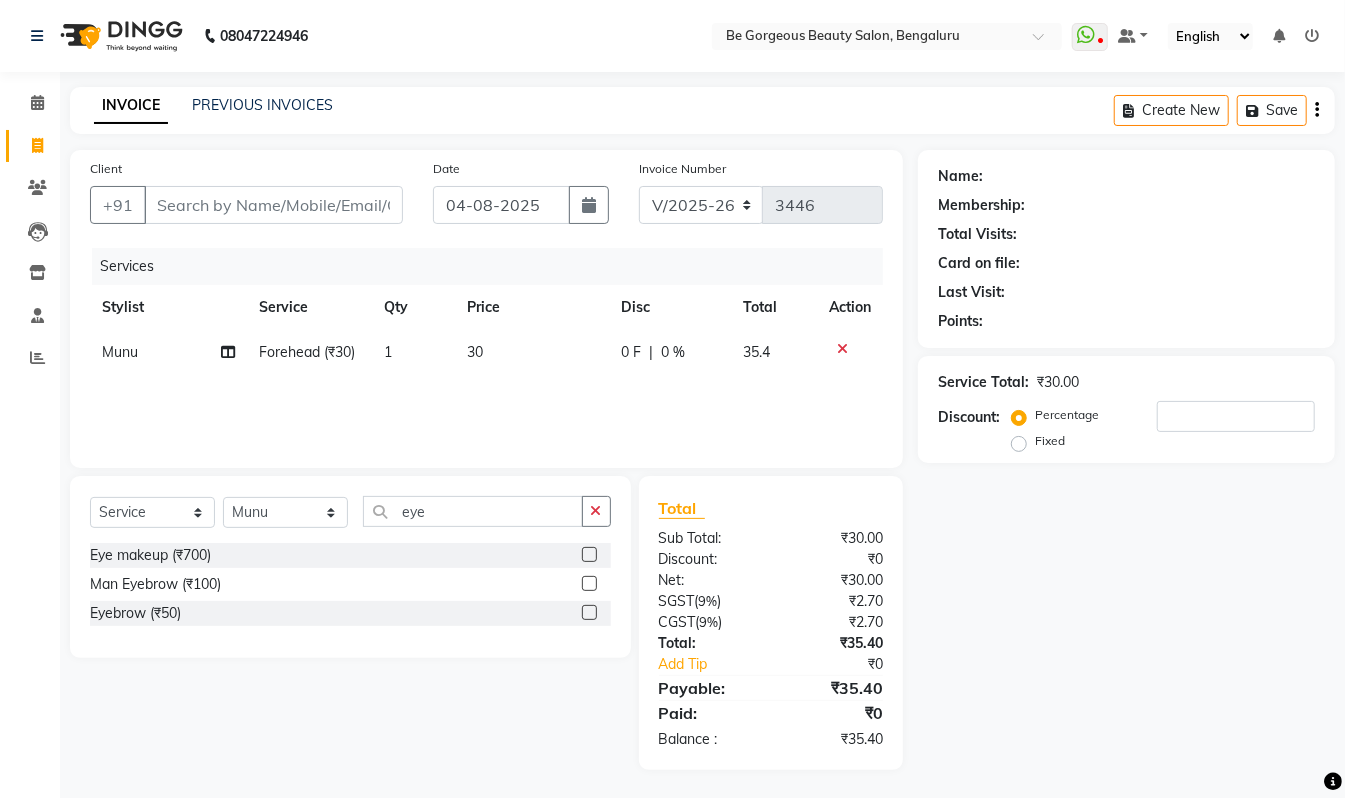click 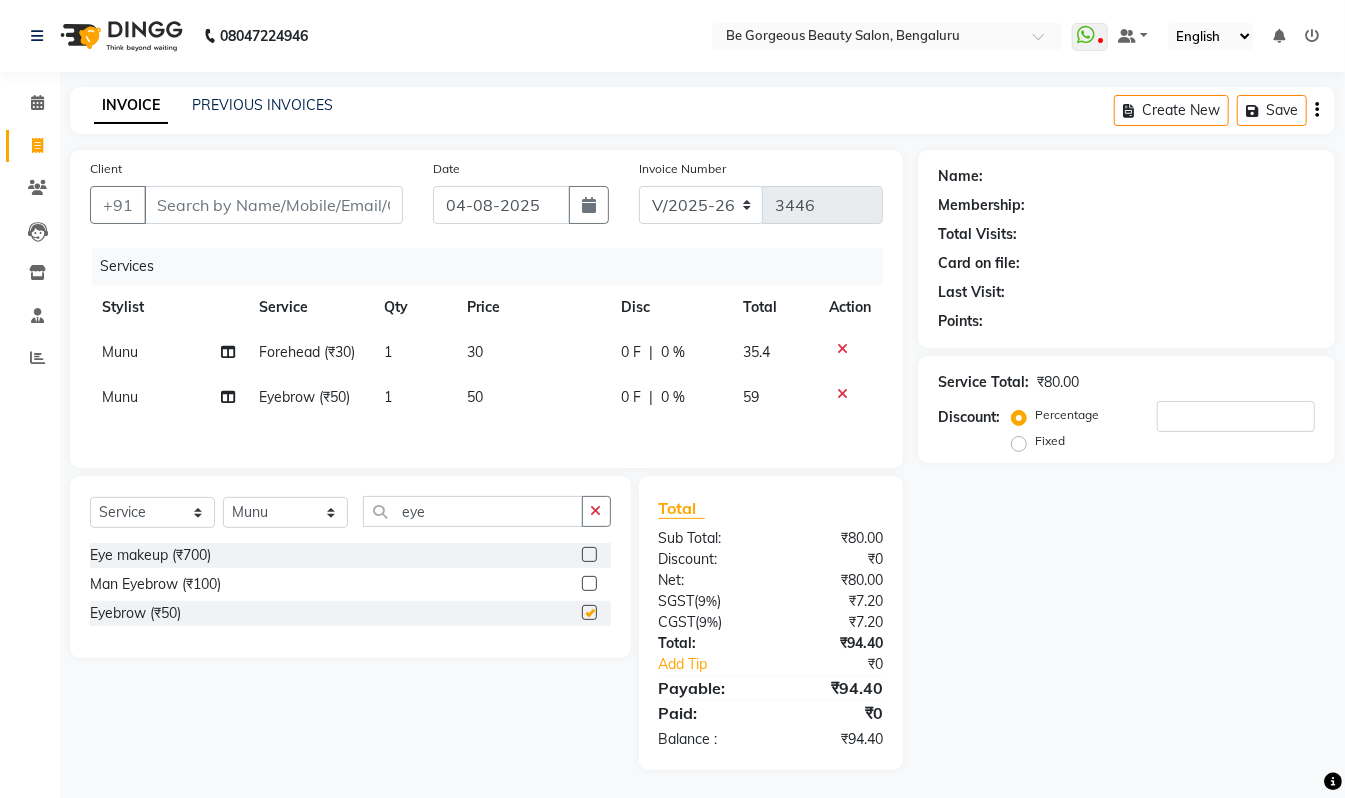 checkbox on "false" 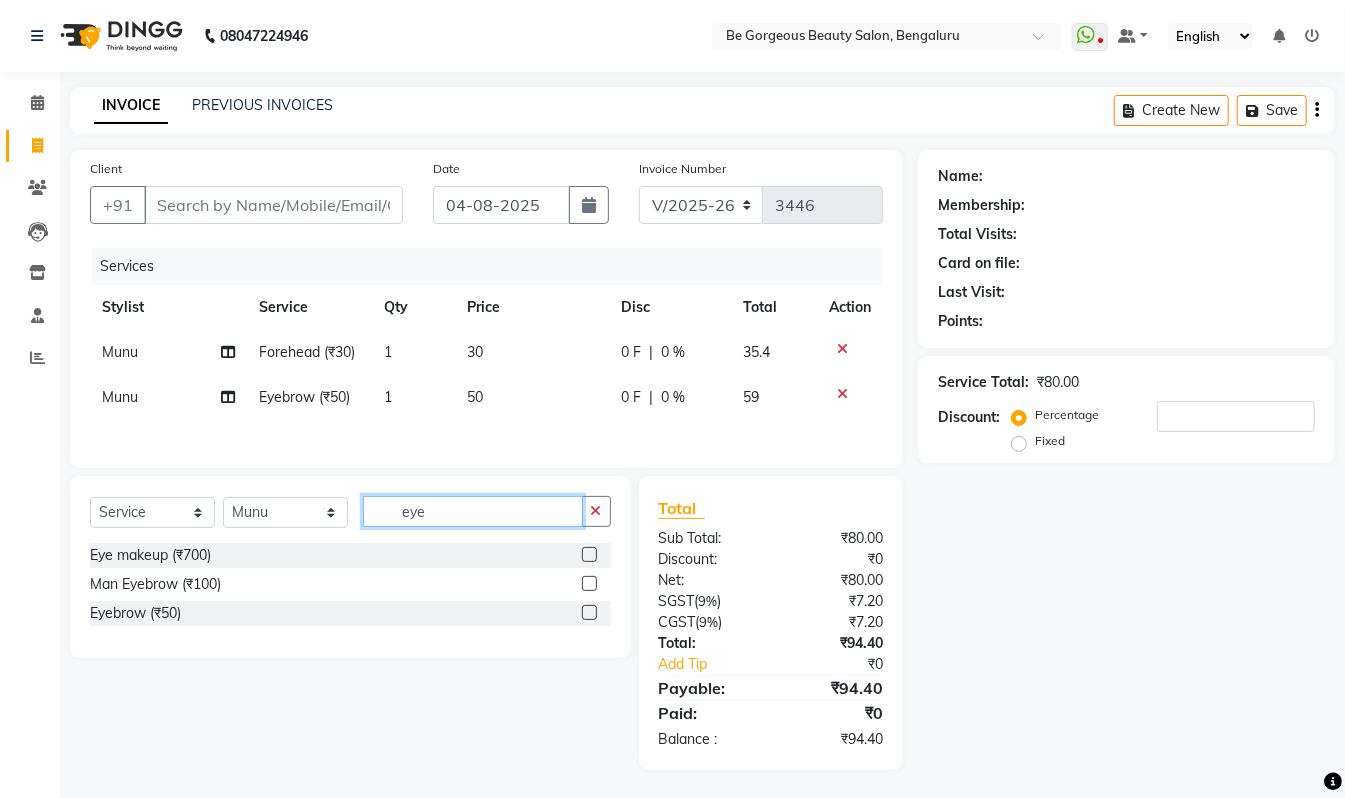 click on "eye" 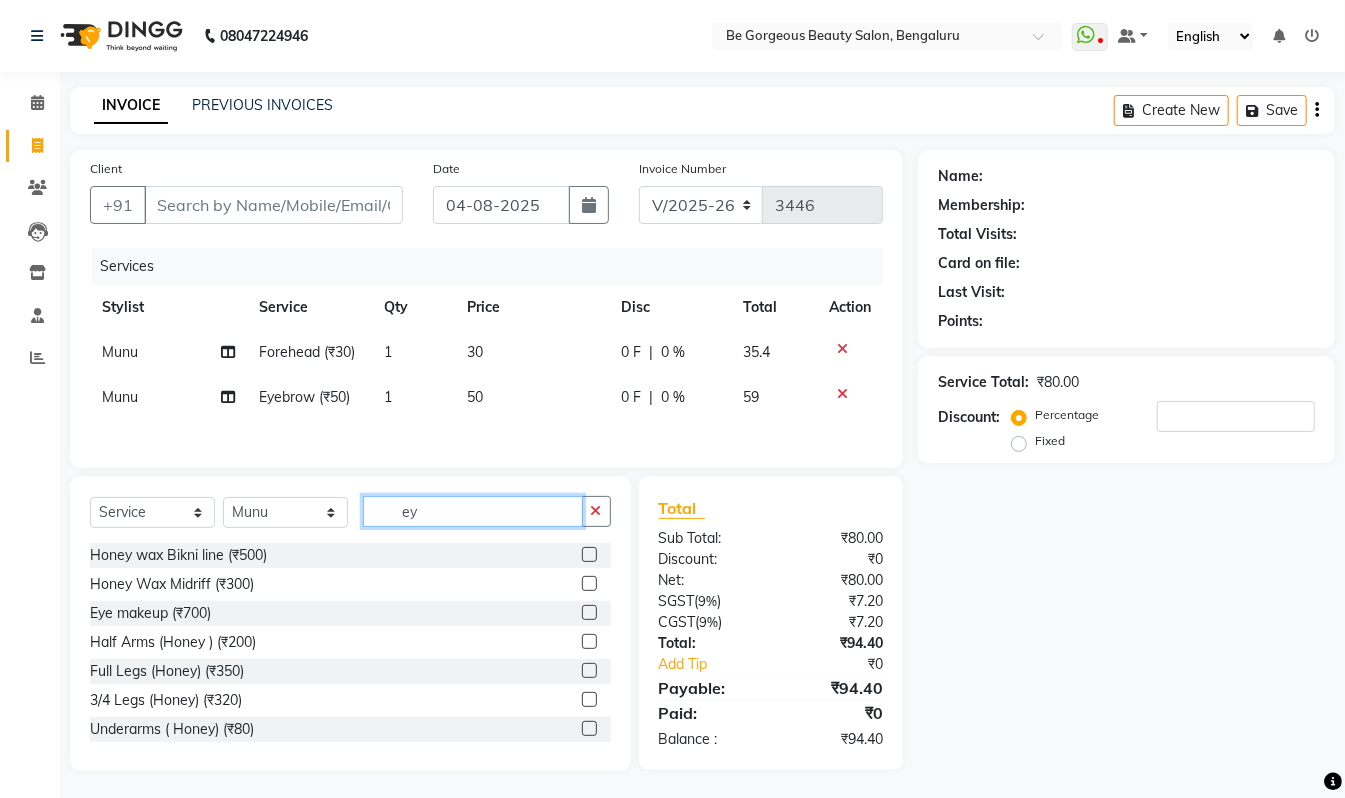 type on "e" 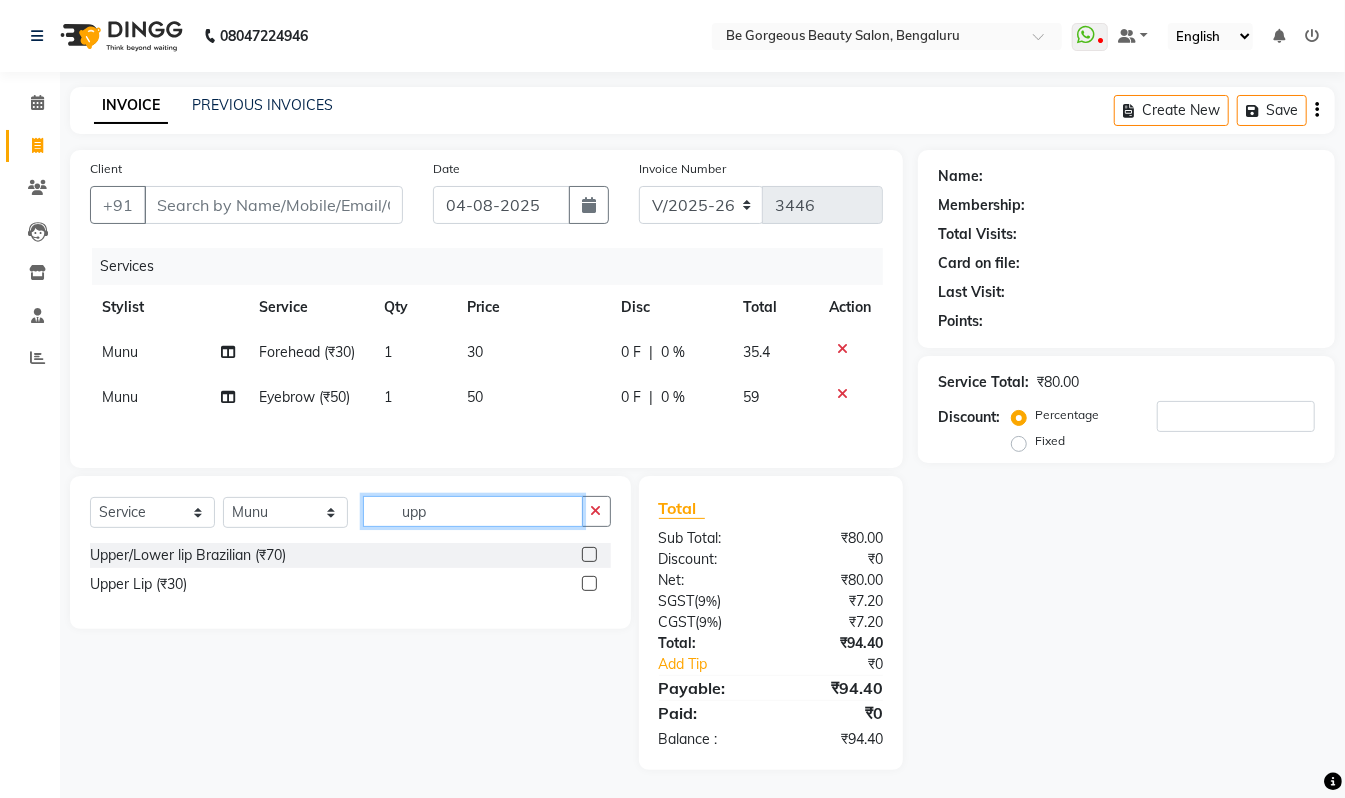 type on "upp" 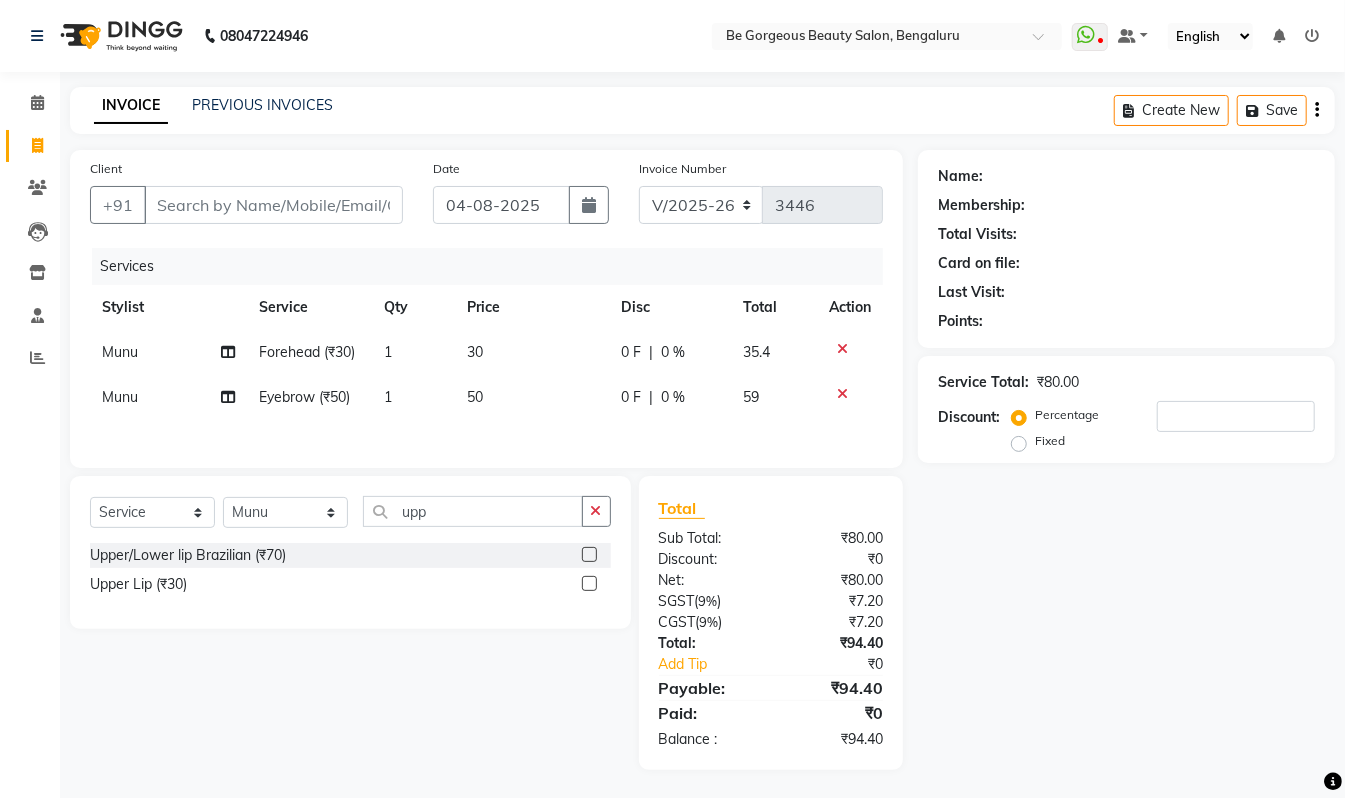 click 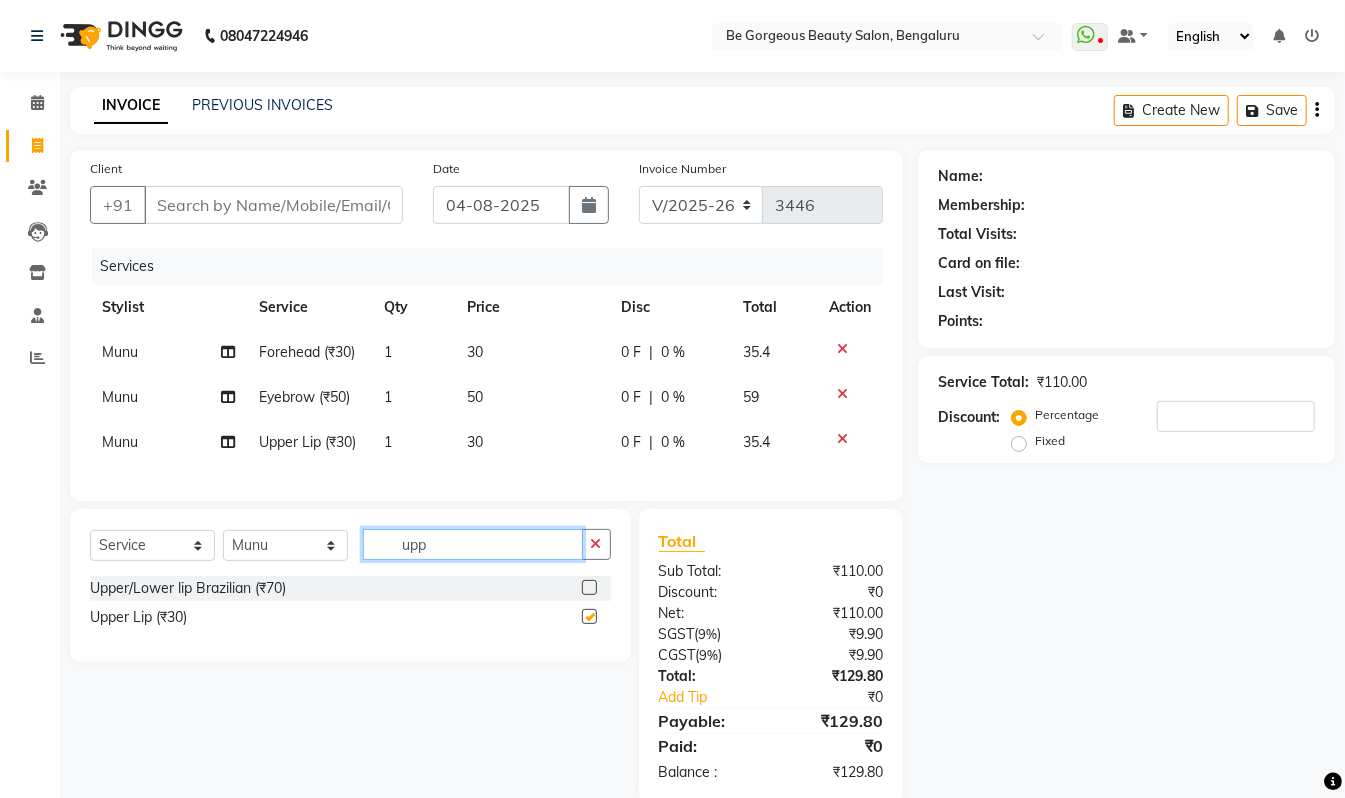 click on "upp" 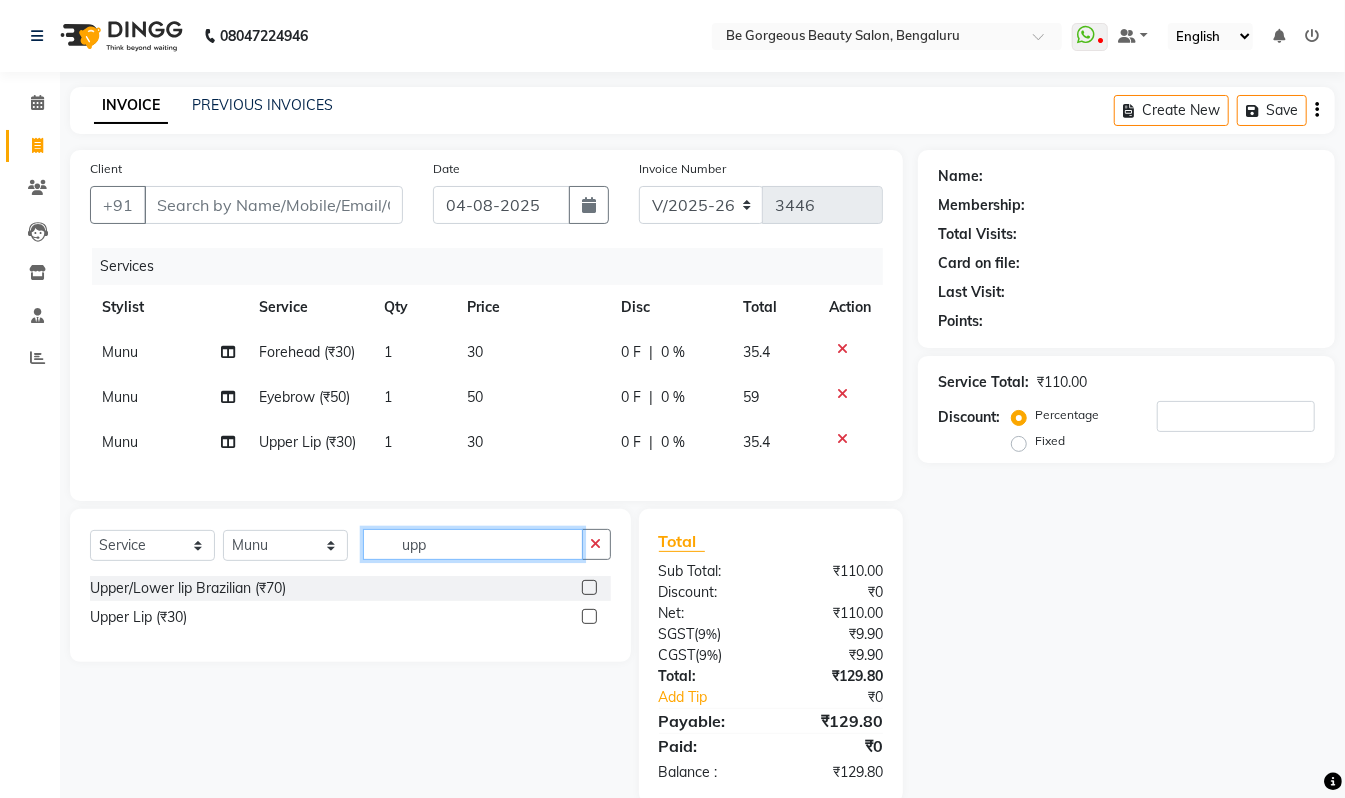 checkbox on "false" 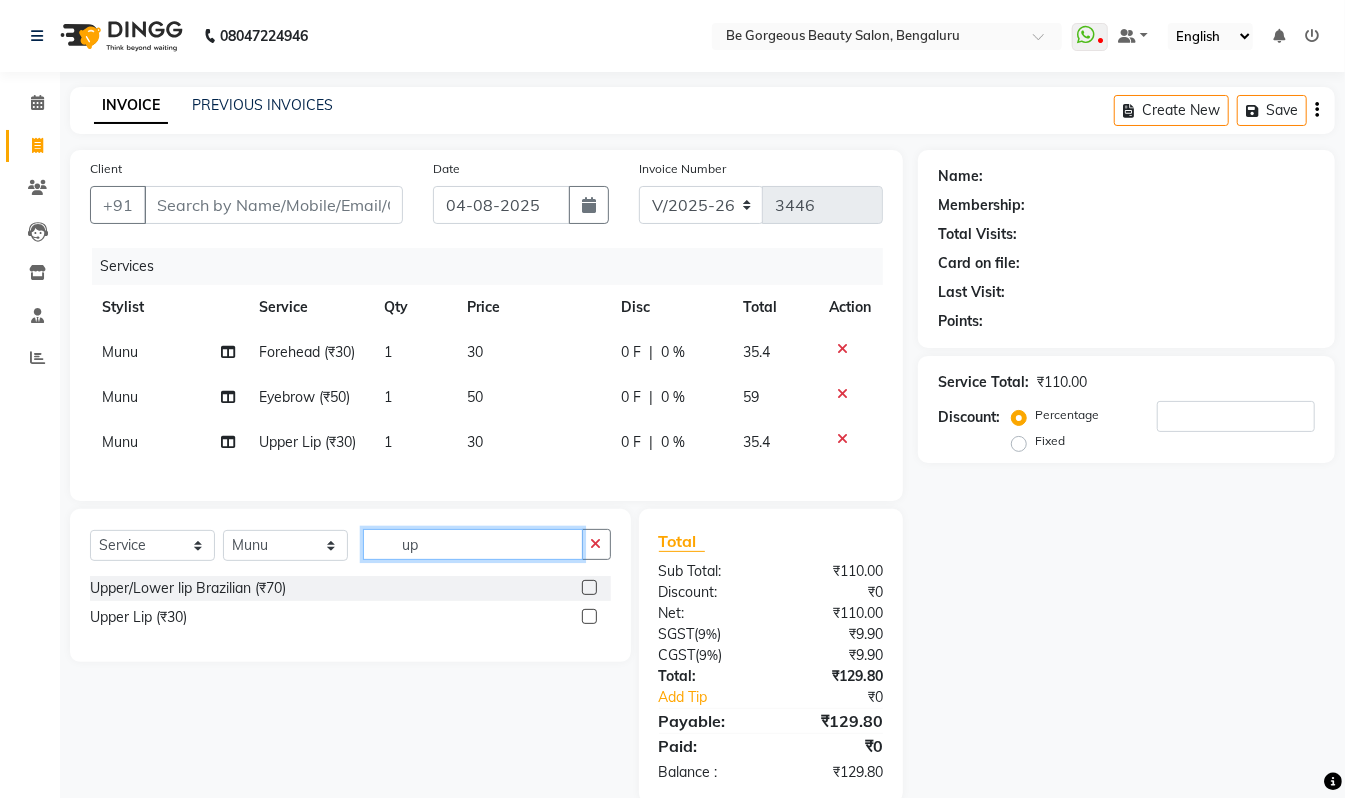 type on "u" 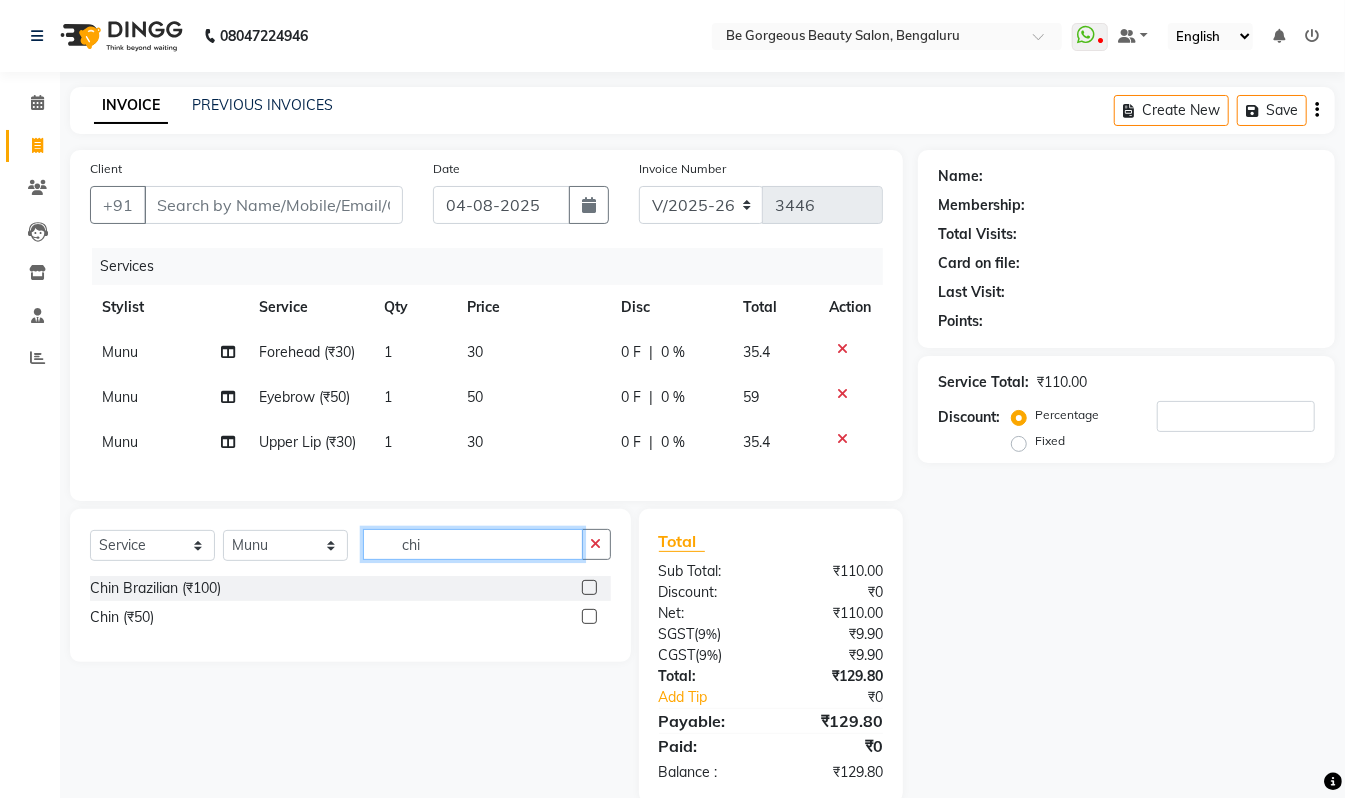 type on "chi" 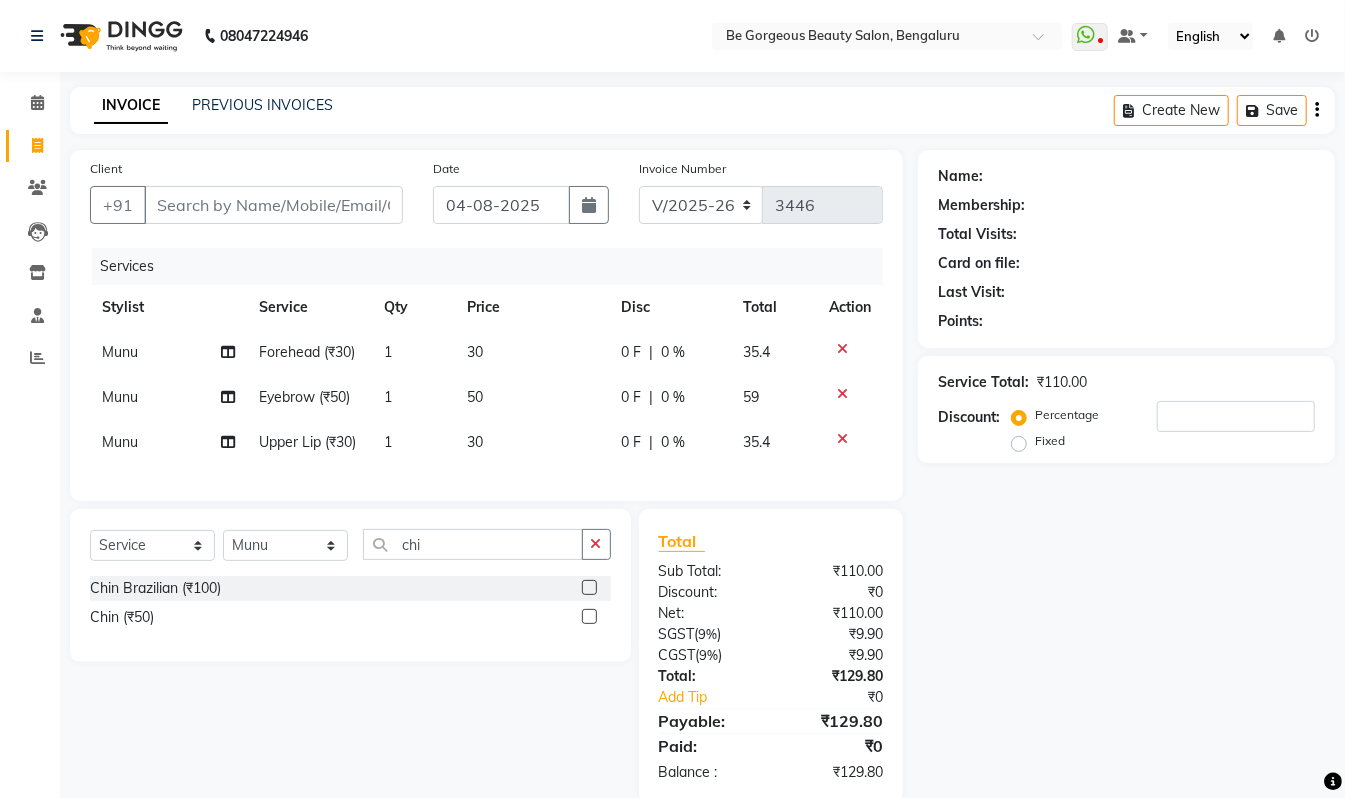 click 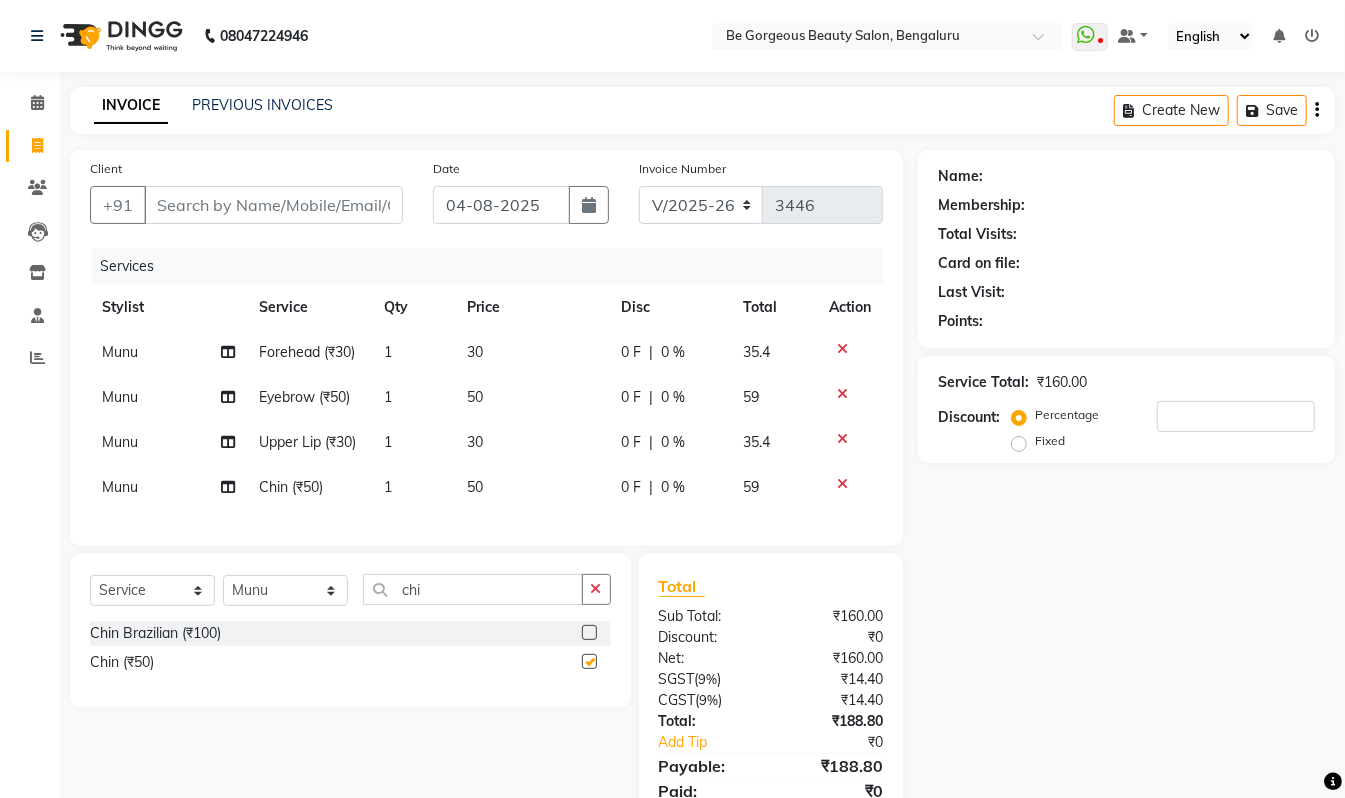 checkbox on "false" 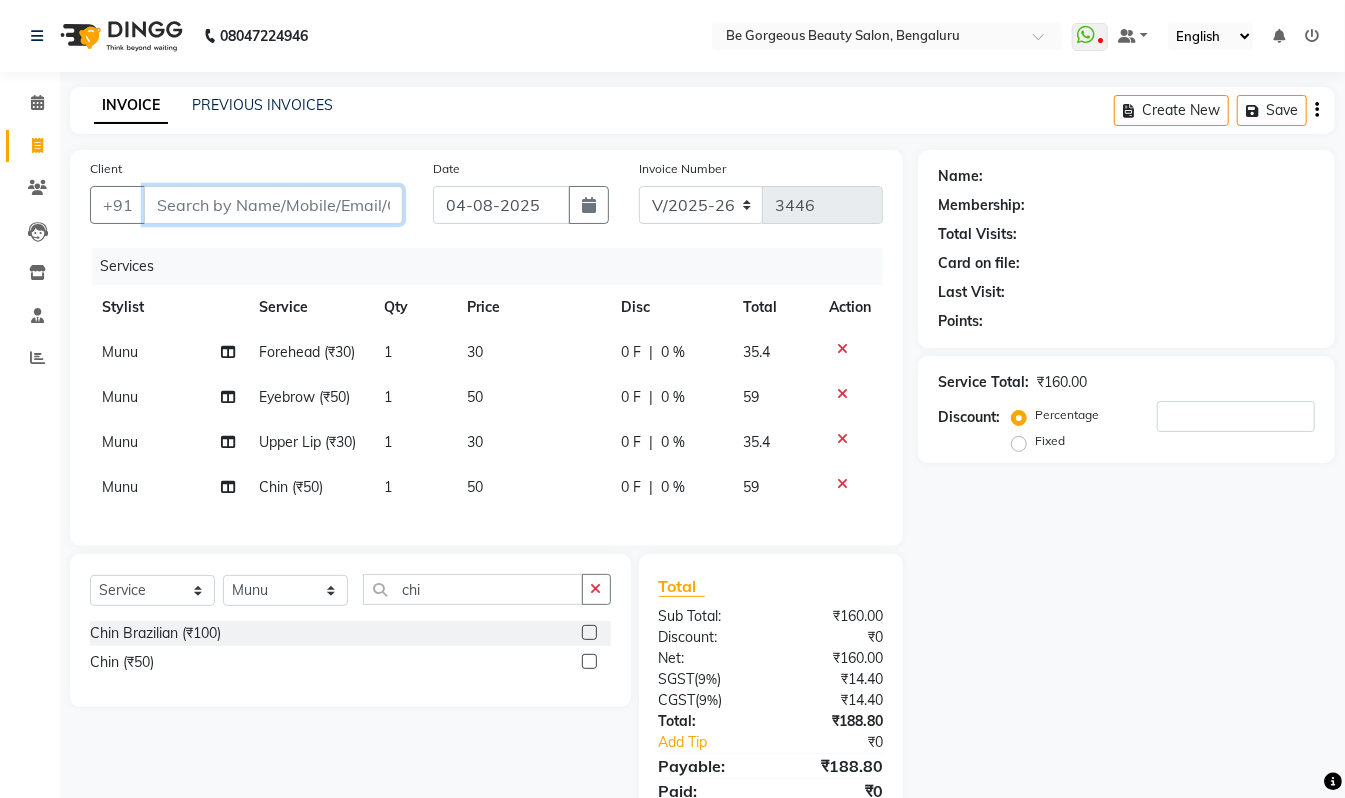 click on "Client" at bounding box center (273, 205) 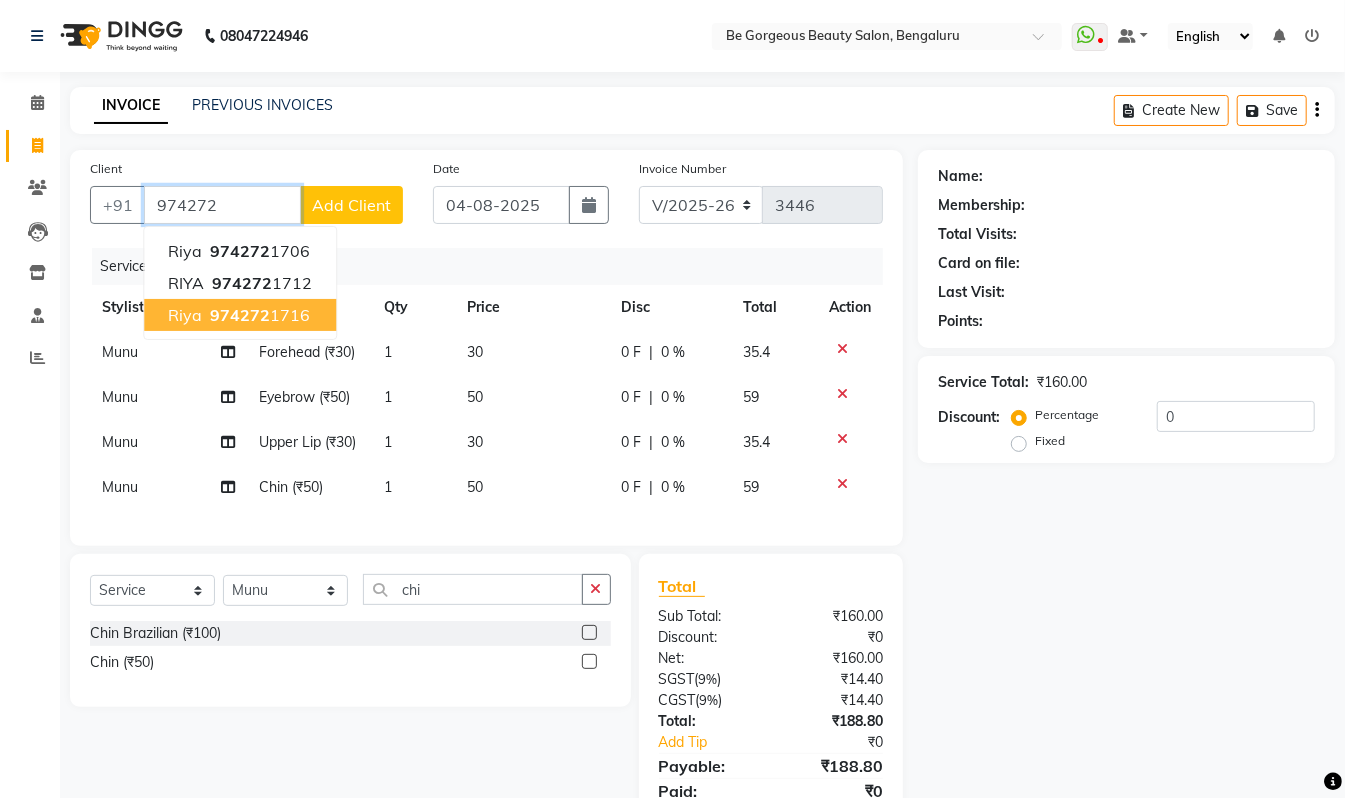 click on "[PHONE]" at bounding box center (258, 315) 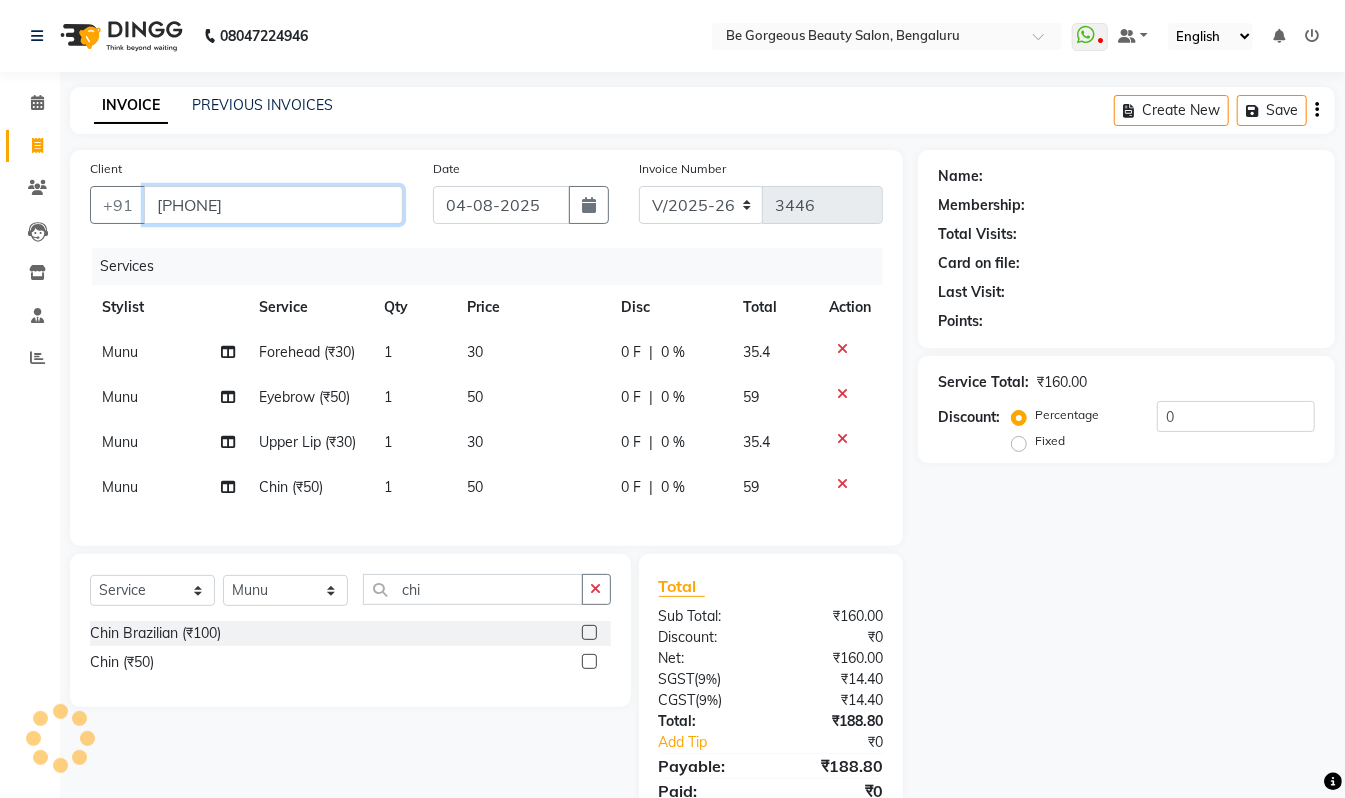 type on "[PHONE]" 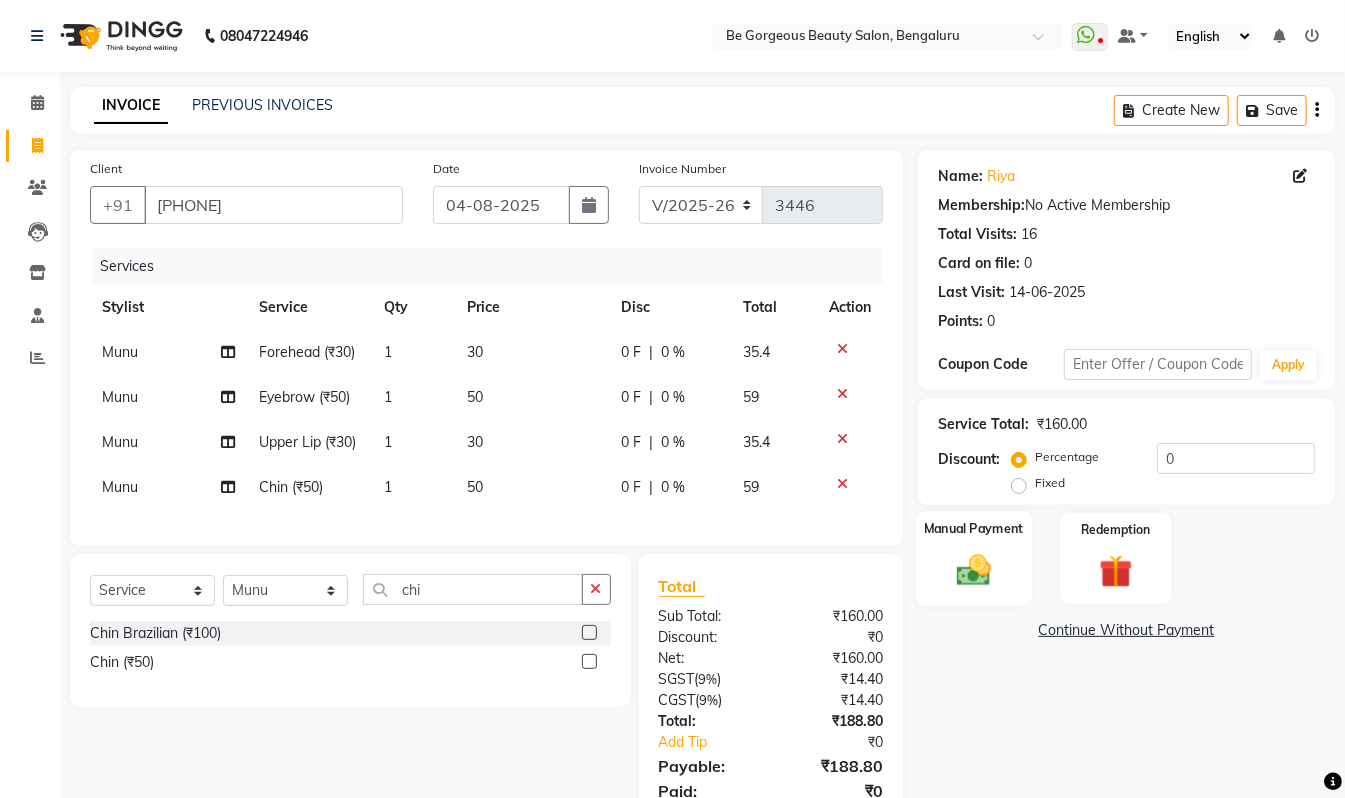 click 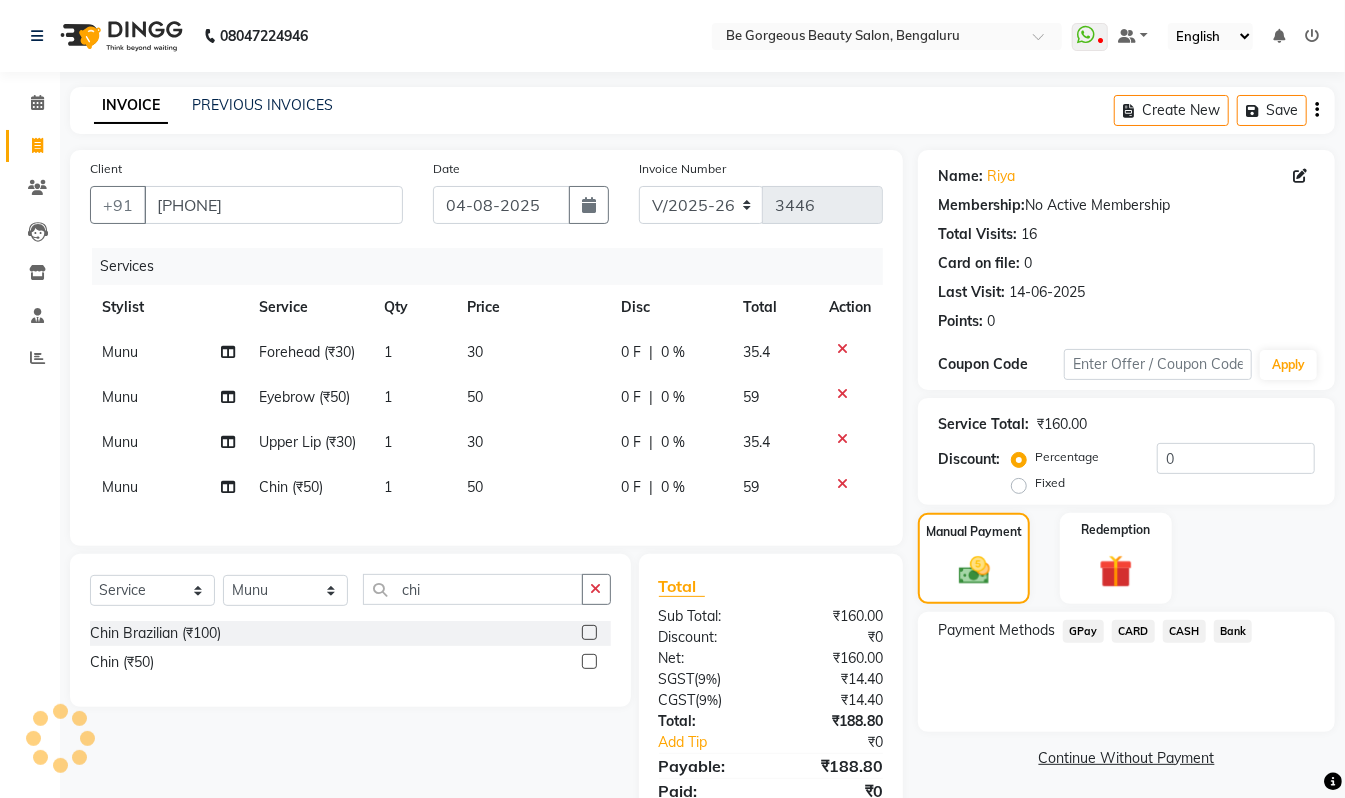 click on "GPay" 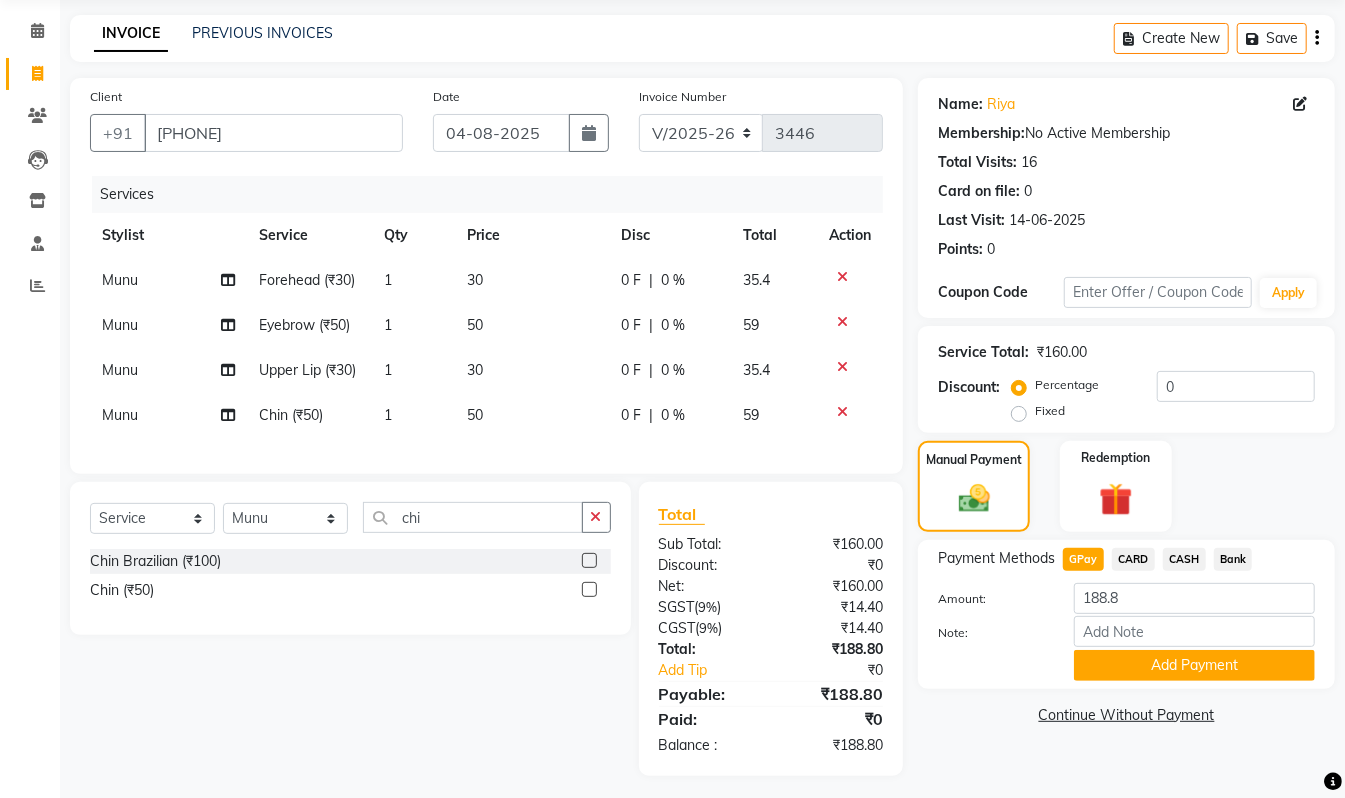 scroll, scrollTop: 100, scrollLeft: 0, axis: vertical 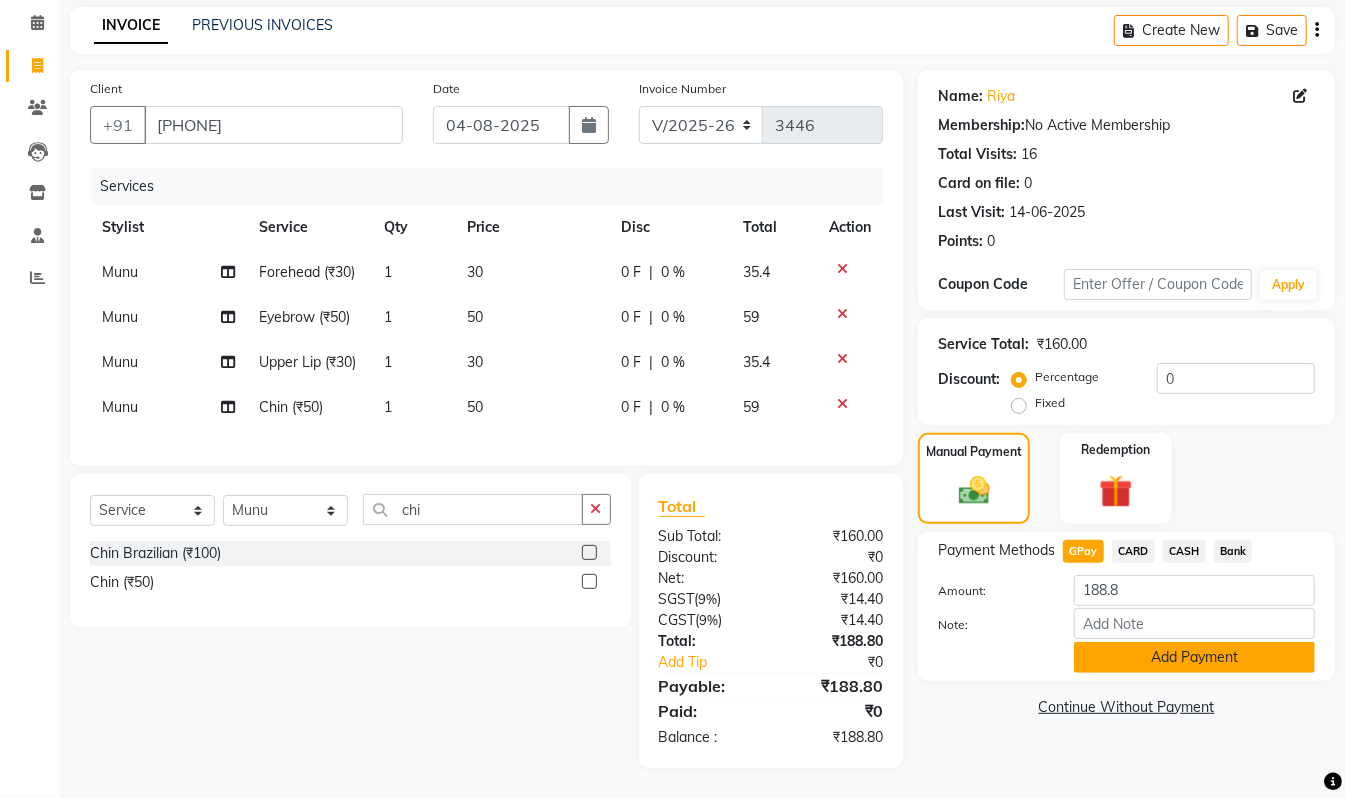 click on "Add Payment" 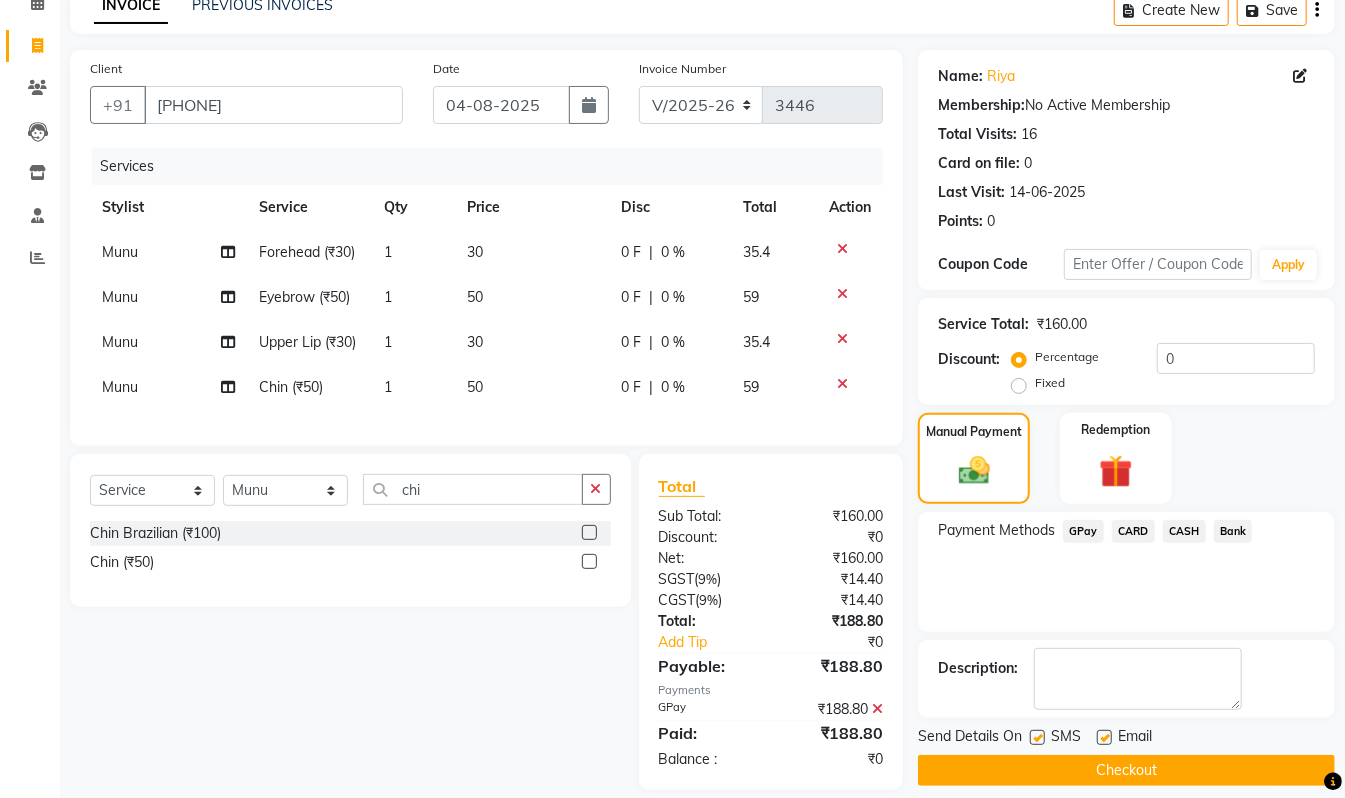 click on "Checkout" 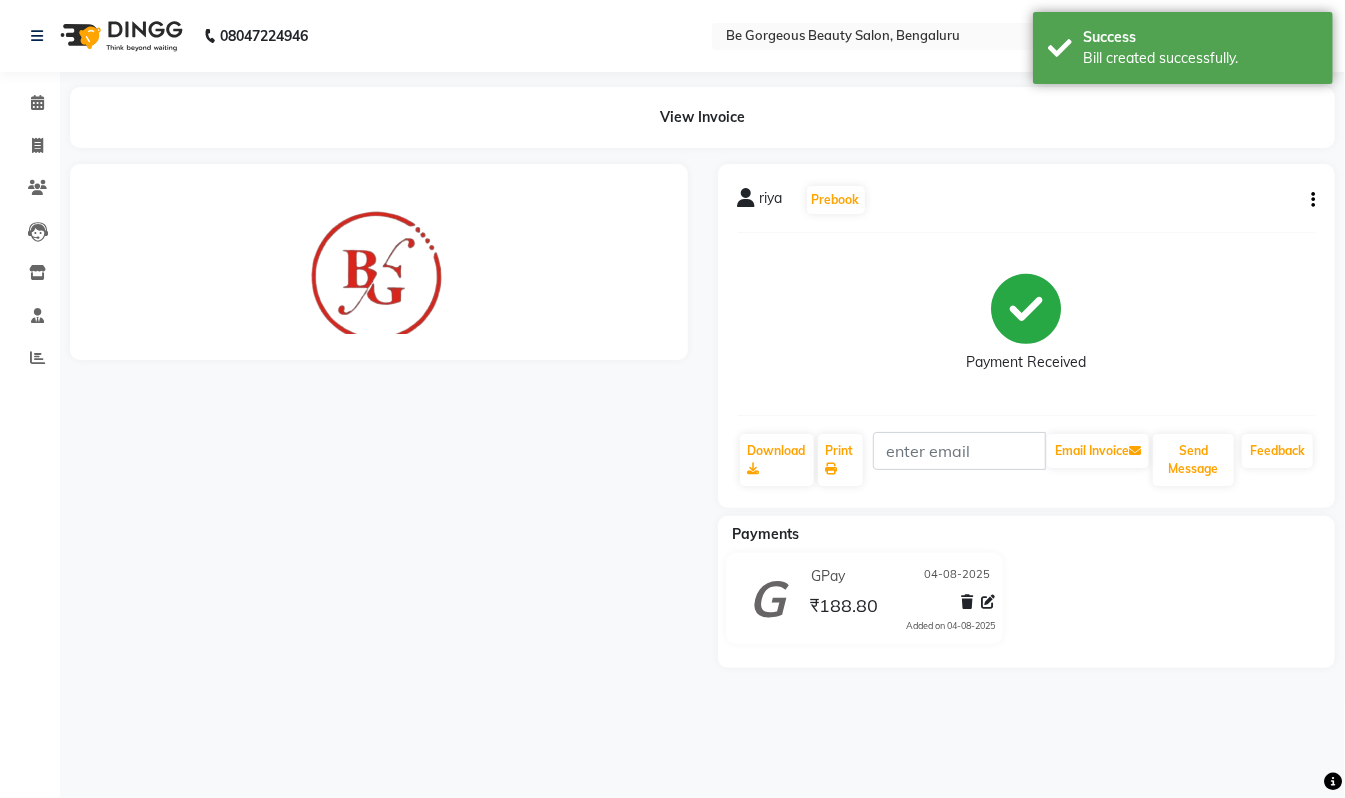 scroll, scrollTop: 0, scrollLeft: 0, axis: both 